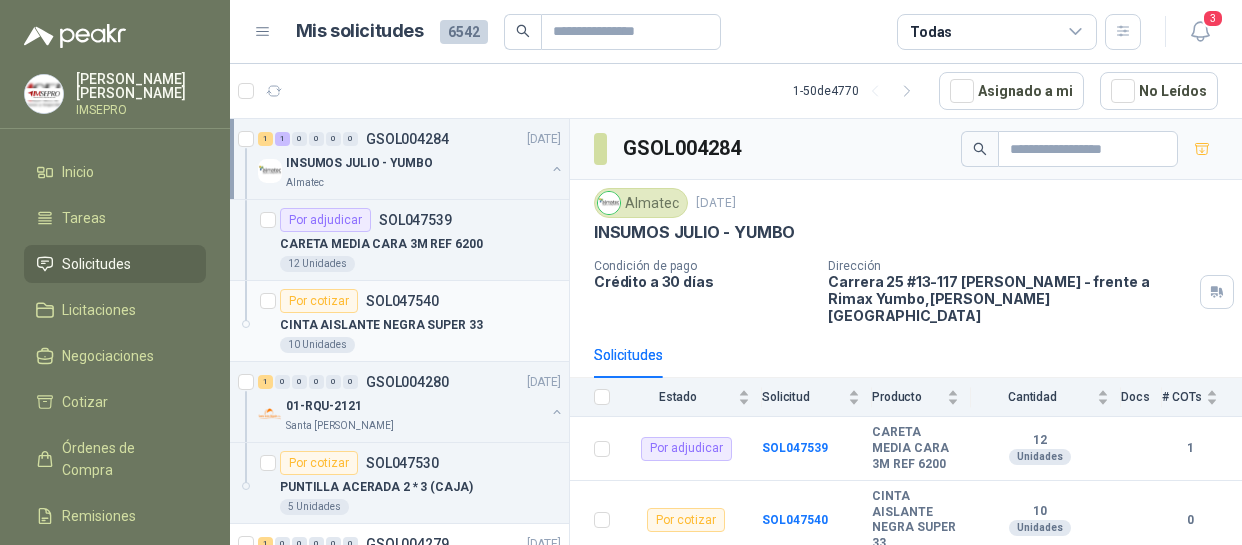 scroll, scrollTop: 0, scrollLeft: 0, axis: both 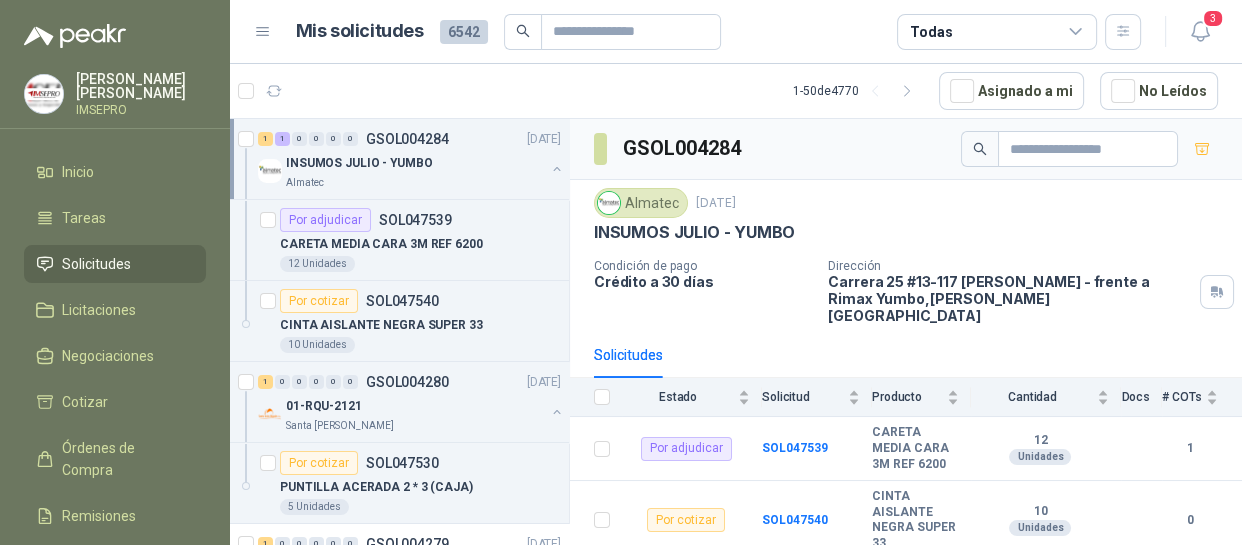 click on "Almatec" at bounding box center [415, 183] 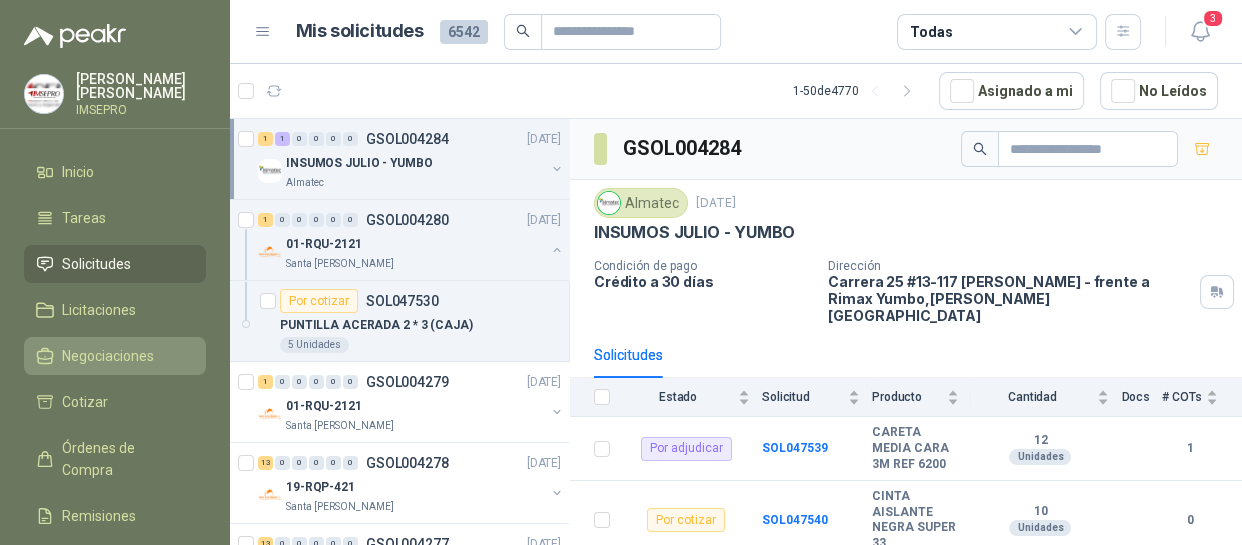 click on "Negociaciones" at bounding box center (108, 356) 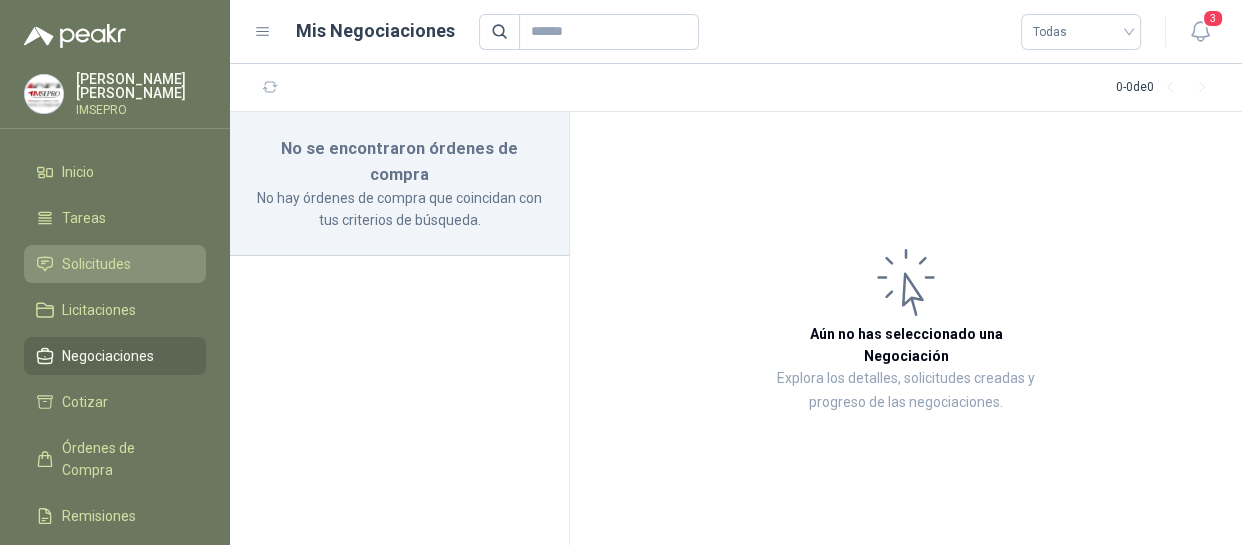 click on "Solicitudes" at bounding box center [96, 264] 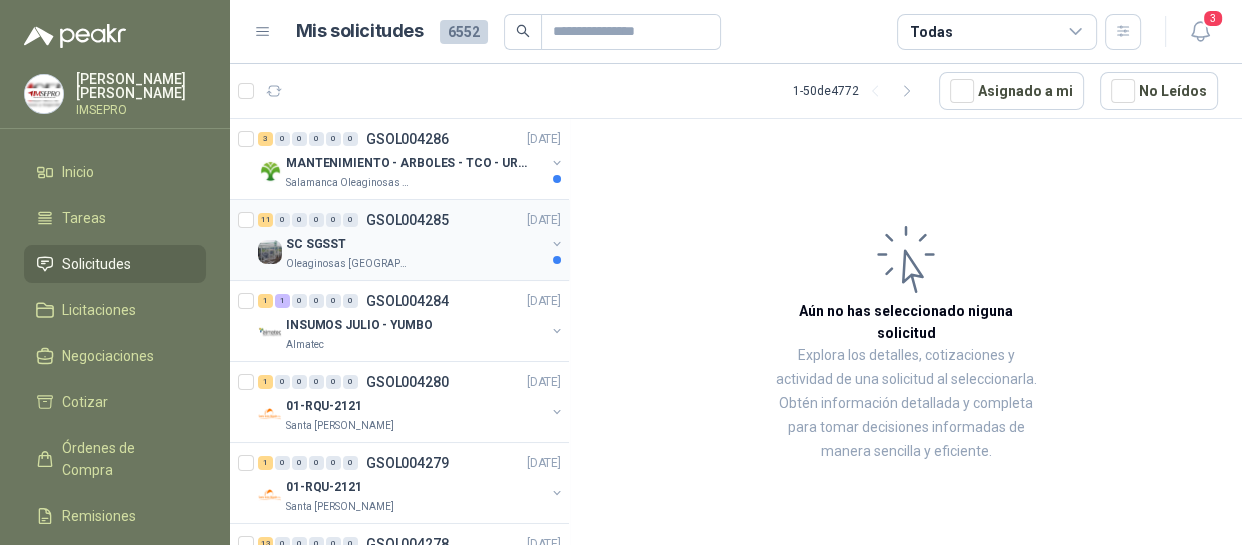 click on "SC SGSST" at bounding box center [415, 244] 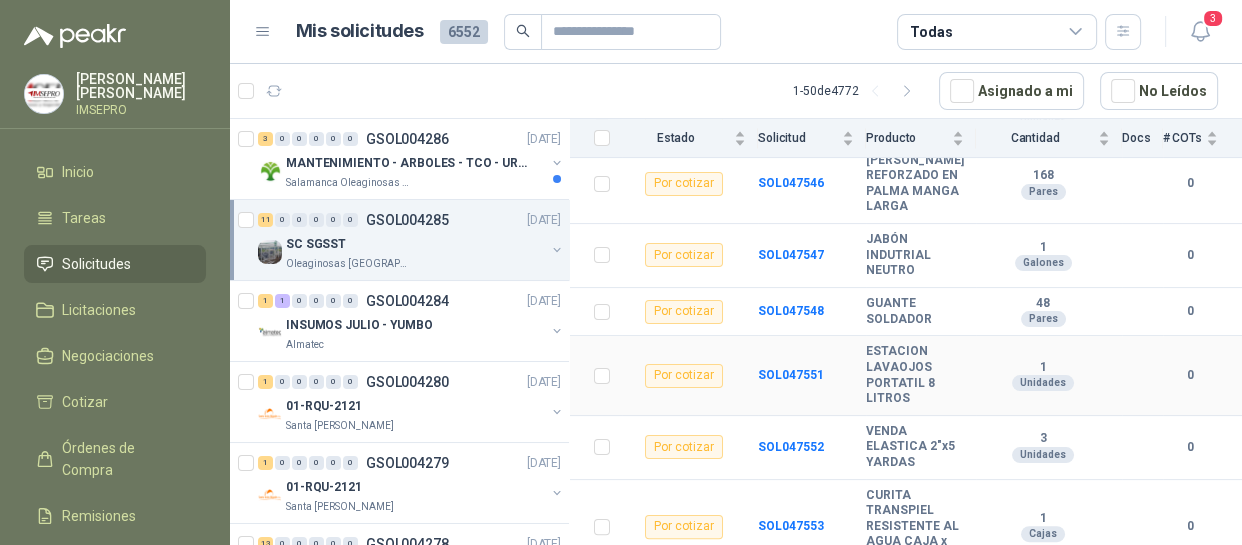 scroll, scrollTop: 356, scrollLeft: 0, axis: vertical 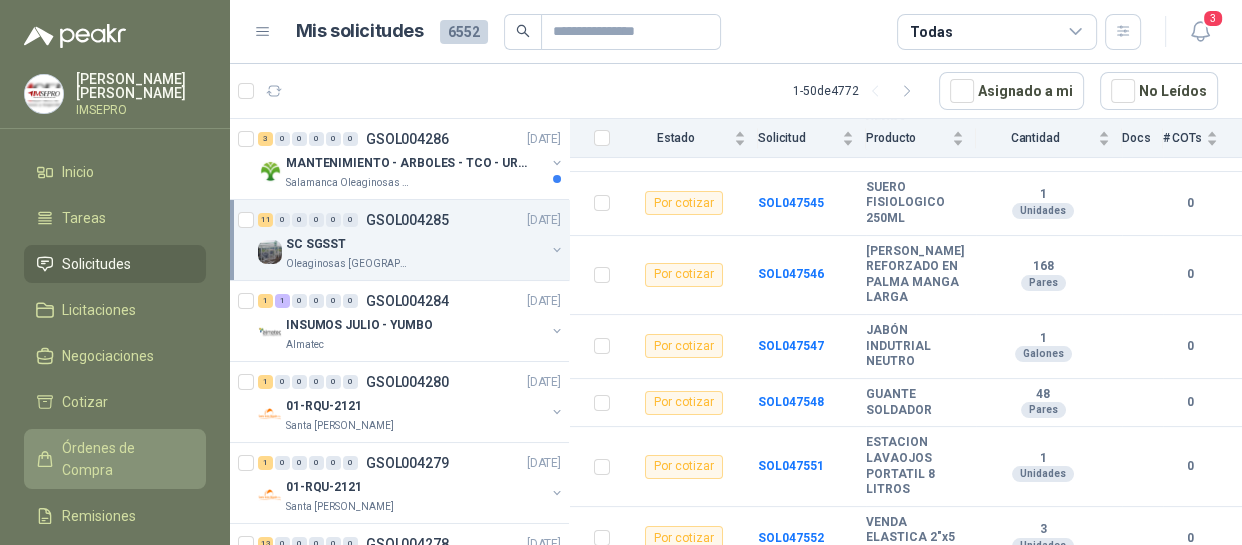 click on "Órdenes de Compra" at bounding box center [124, 459] 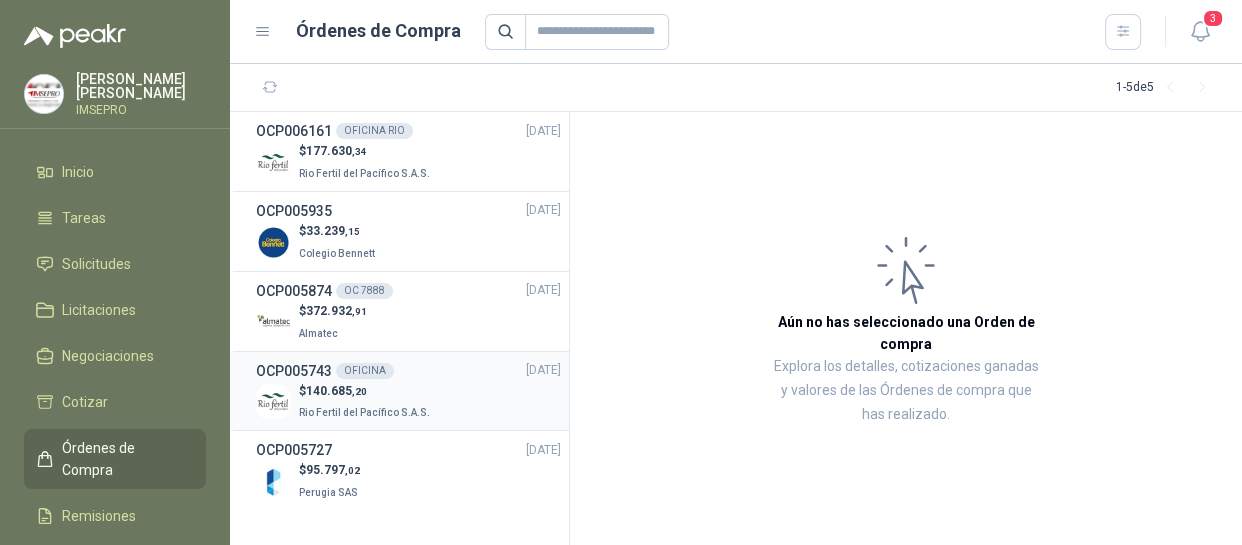 click on "Rio Fertil del Pacífico S.A.S." at bounding box center (366, 411) 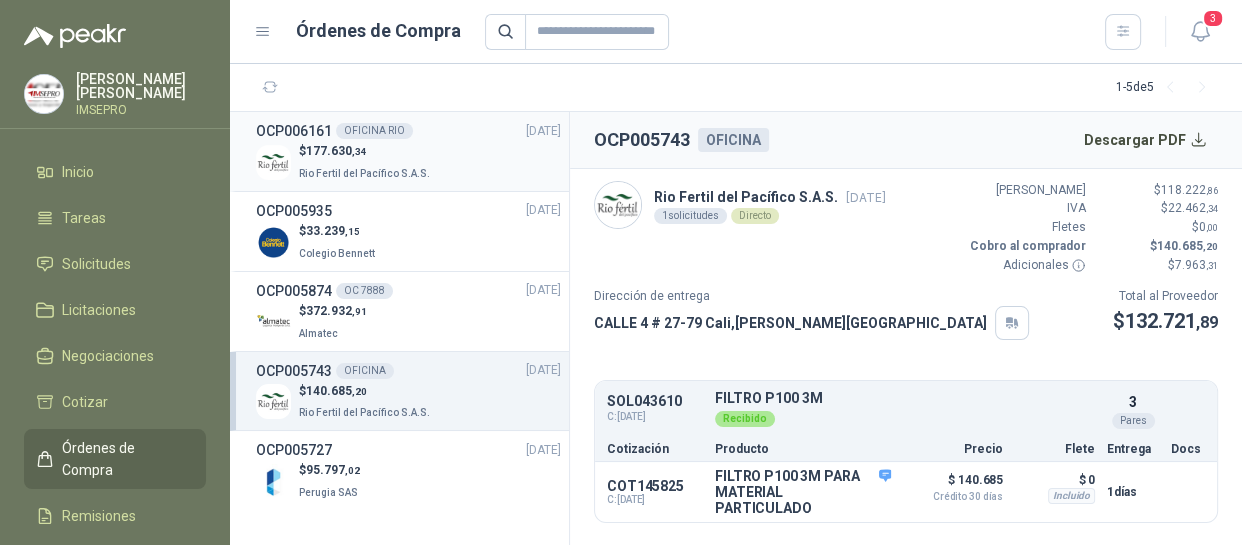 click on "Rio Fertil del Pacífico S.A.S." at bounding box center [366, 172] 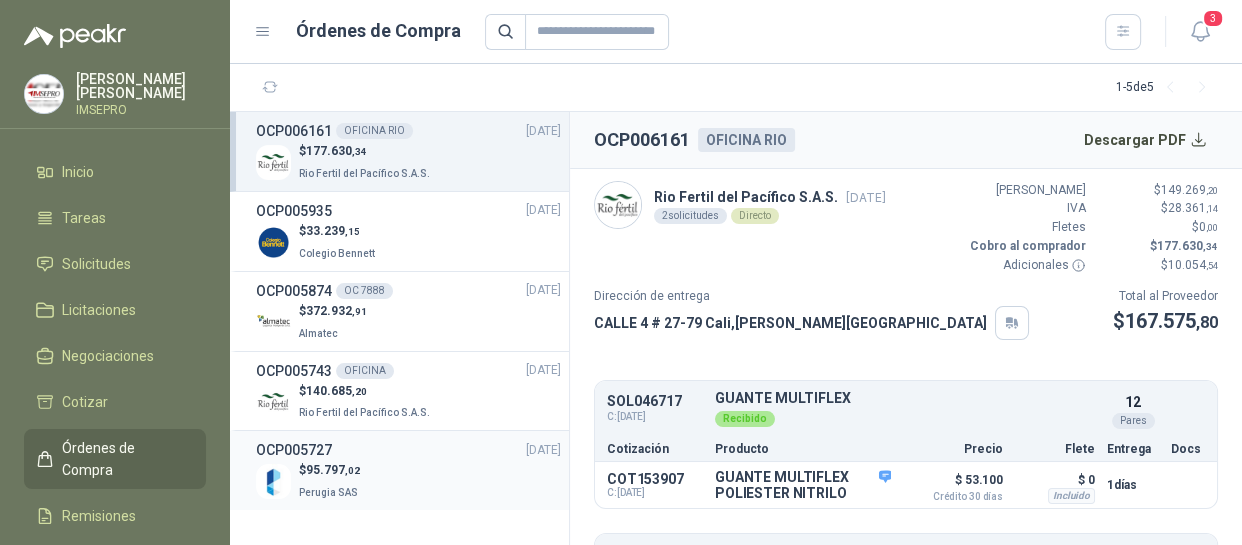 click on "$  95.797 ,02 Perugia SAS" at bounding box center (408, 481) 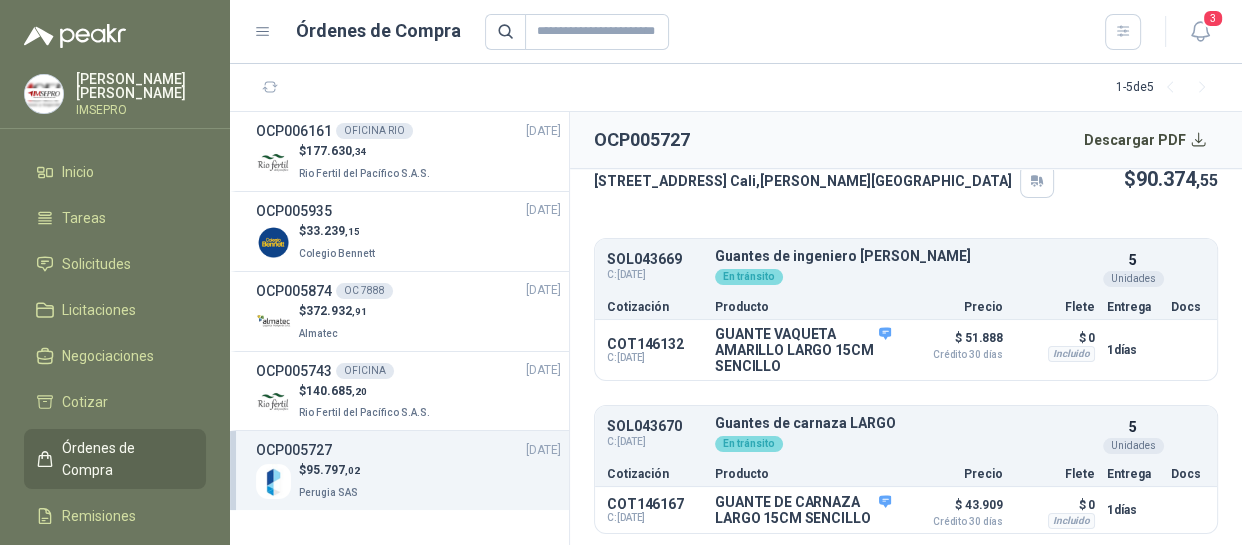 scroll, scrollTop: 163, scrollLeft: 0, axis: vertical 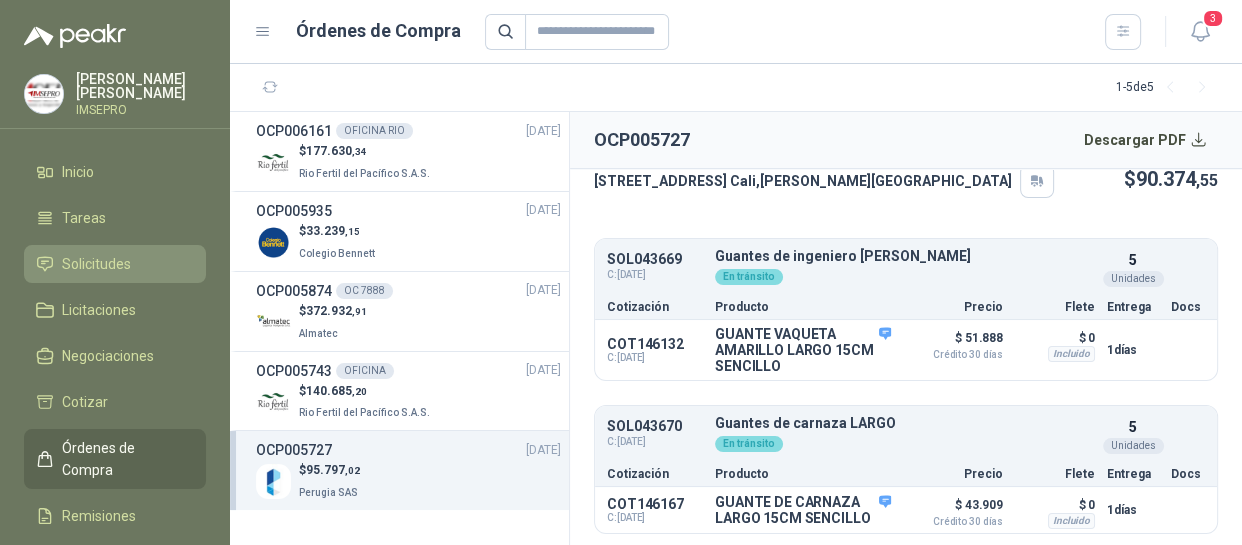 click on "Solicitudes" at bounding box center [96, 264] 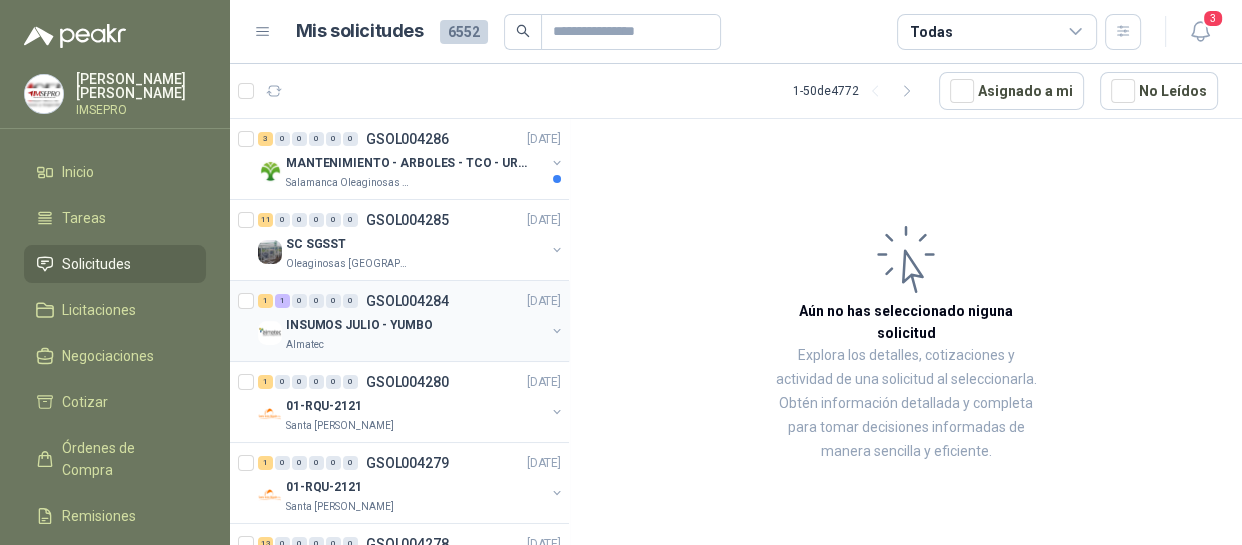 click on "INSUMOS JULIO - YUMBO" at bounding box center [415, 325] 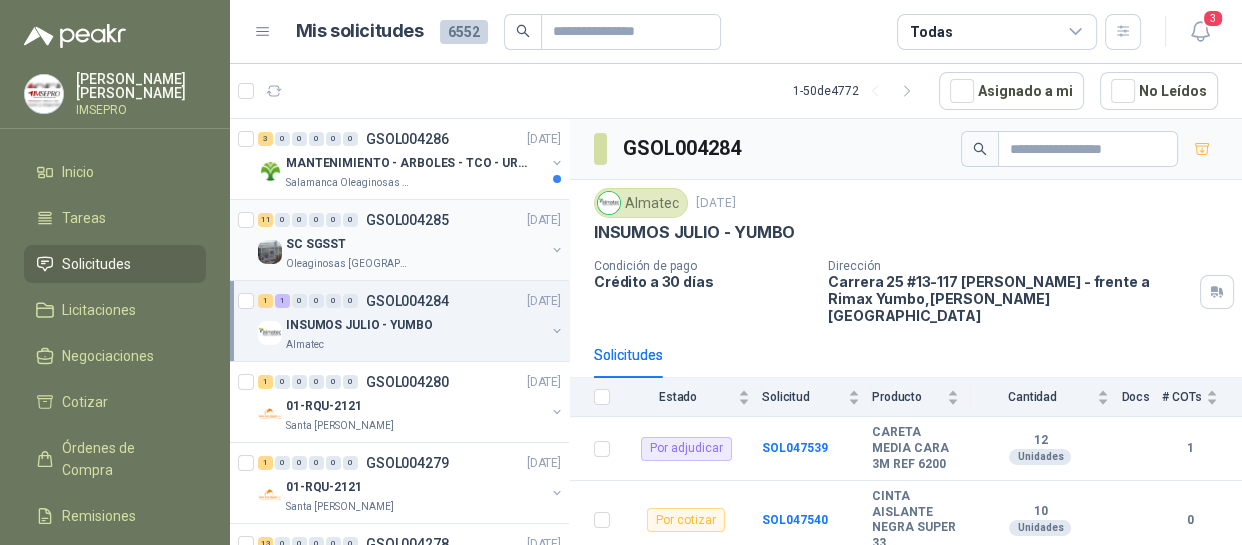 click on "SC SGSST" at bounding box center (415, 244) 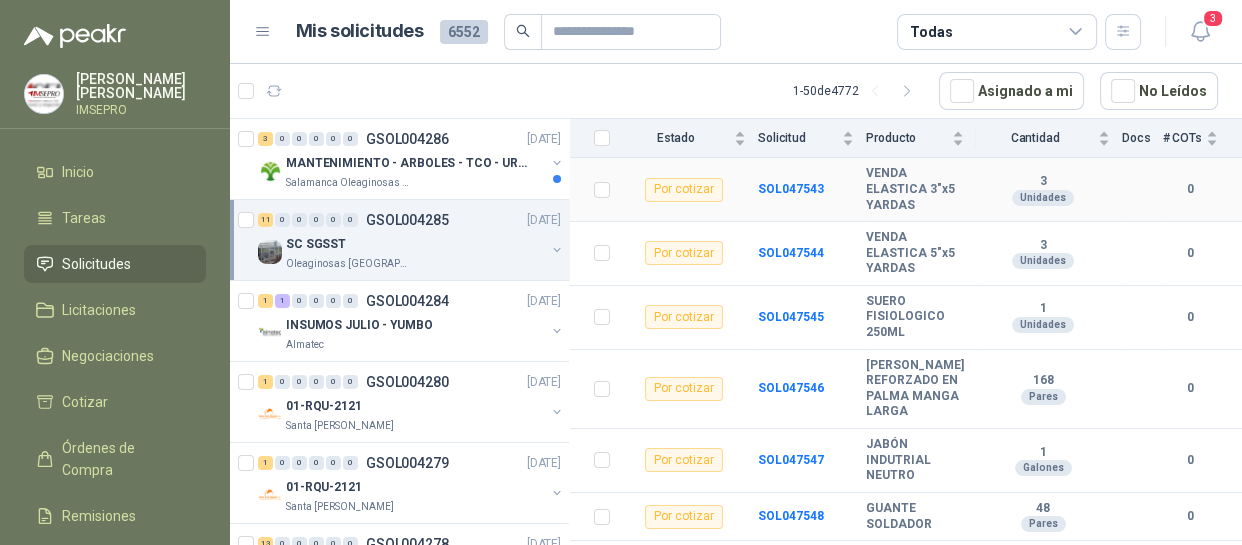 scroll, scrollTop: 272, scrollLeft: 0, axis: vertical 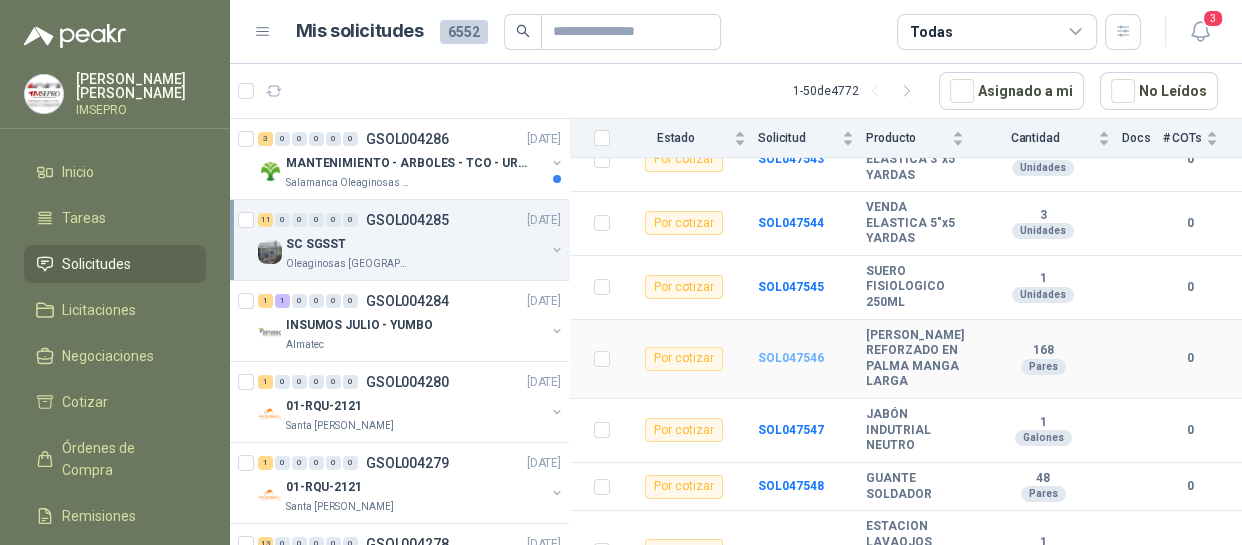 click on "SOL047546" at bounding box center (791, 358) 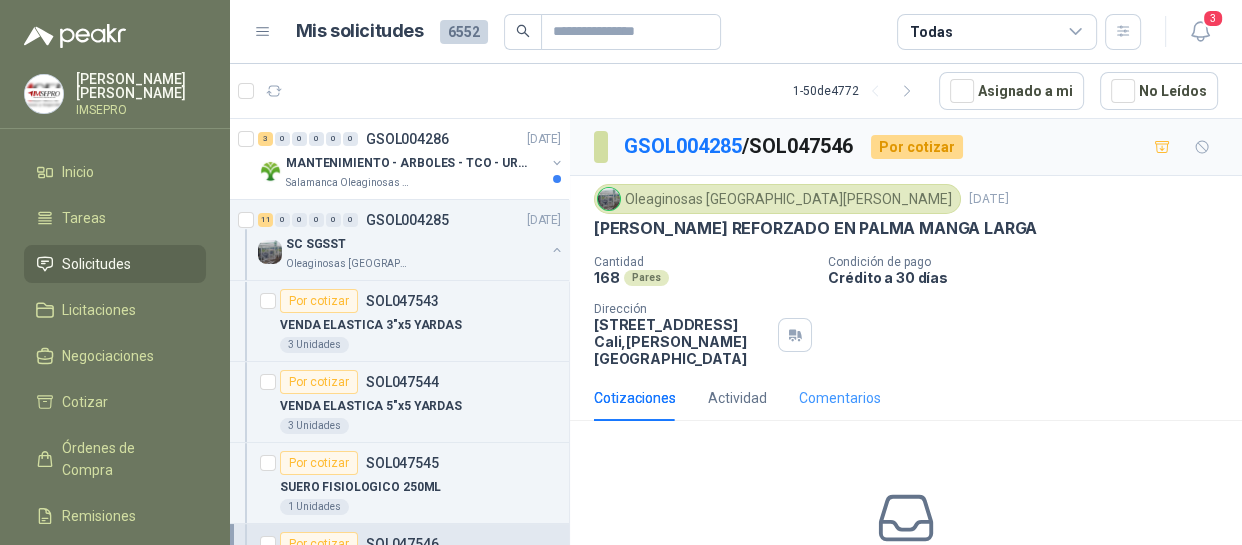 scroll, scrollTop: 125, scrollLeft: 0, axis: vertical 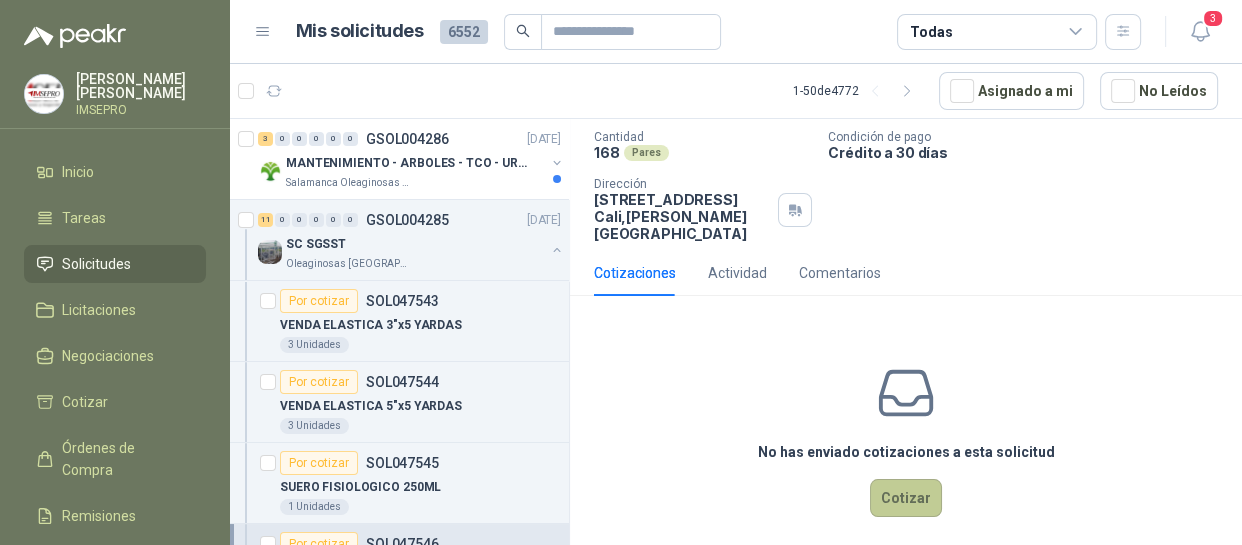 click on "Cotizar" at bounding box center (906, 498) 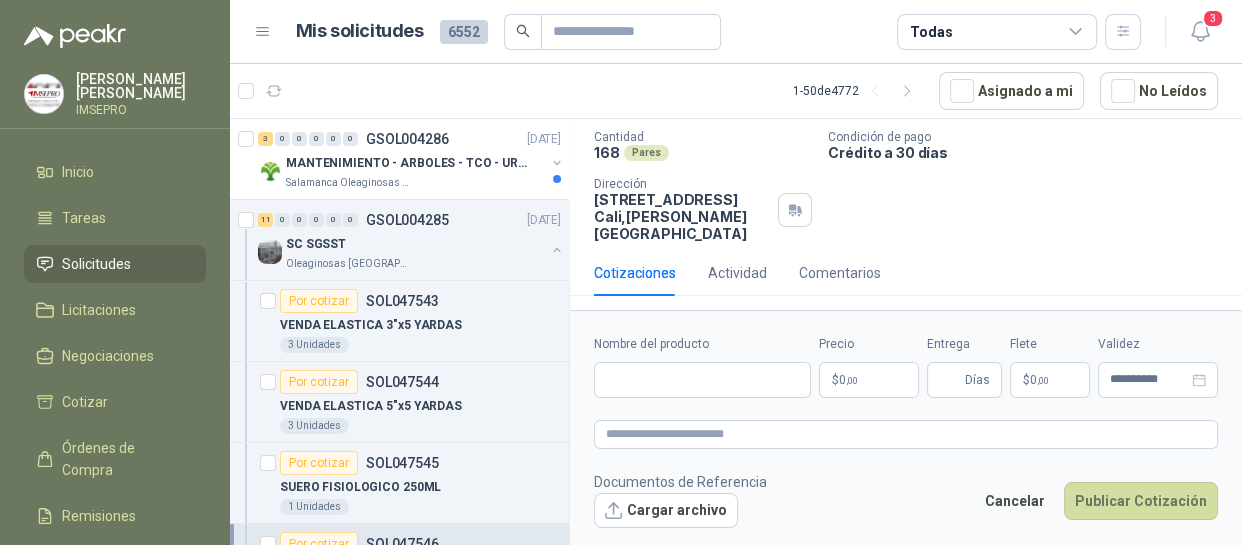 scroll, scrollTop: 111, scrollLeft: 0, axis: vertical 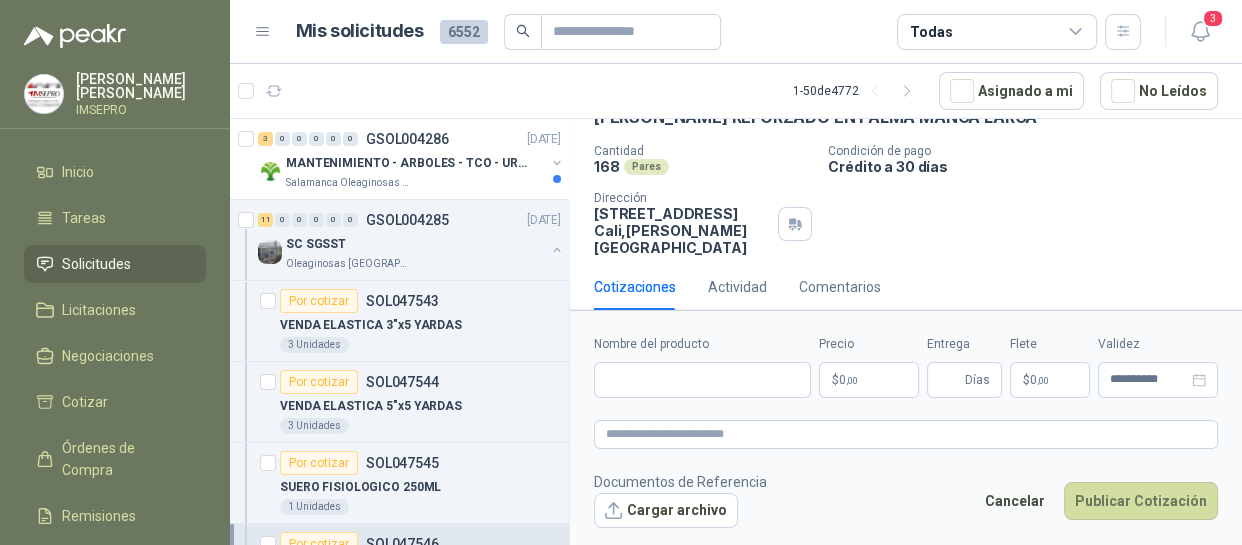 type 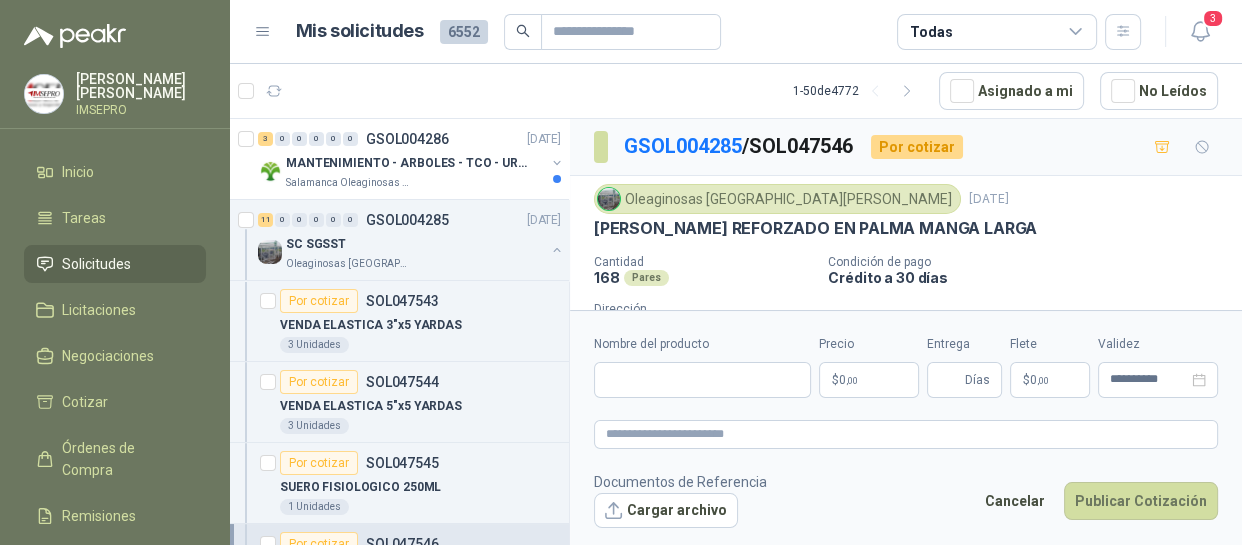 scroll, scrollTop: 0, scrollLeft: 0, axis: both 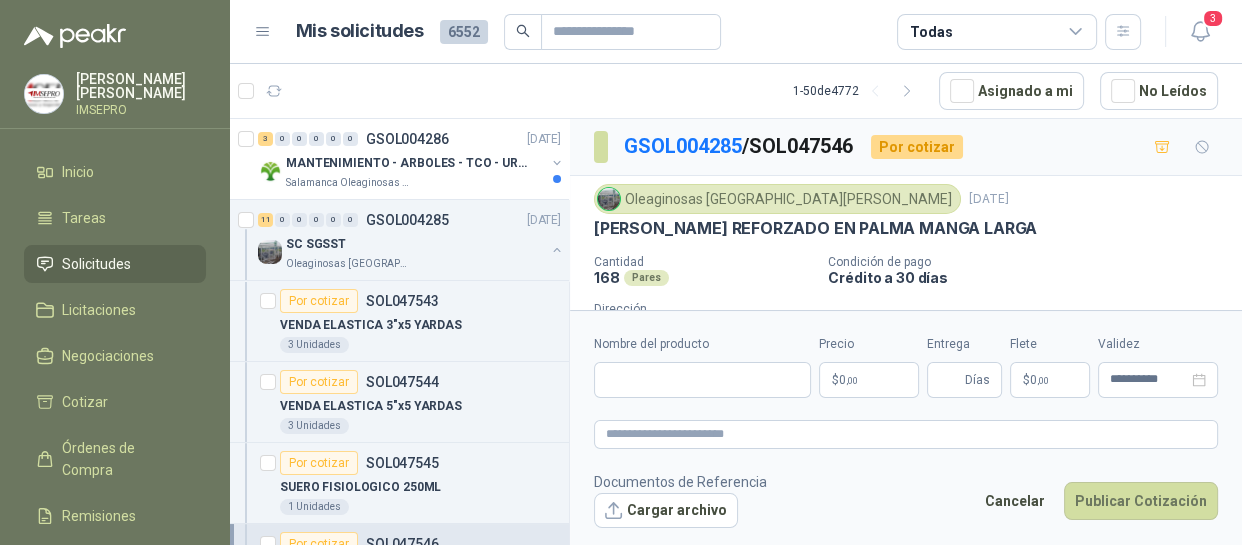 drag, startPoint x: 1050, startPoint y: 226, endPoint x: 592, endPoint y: 236, distance: 458.10916 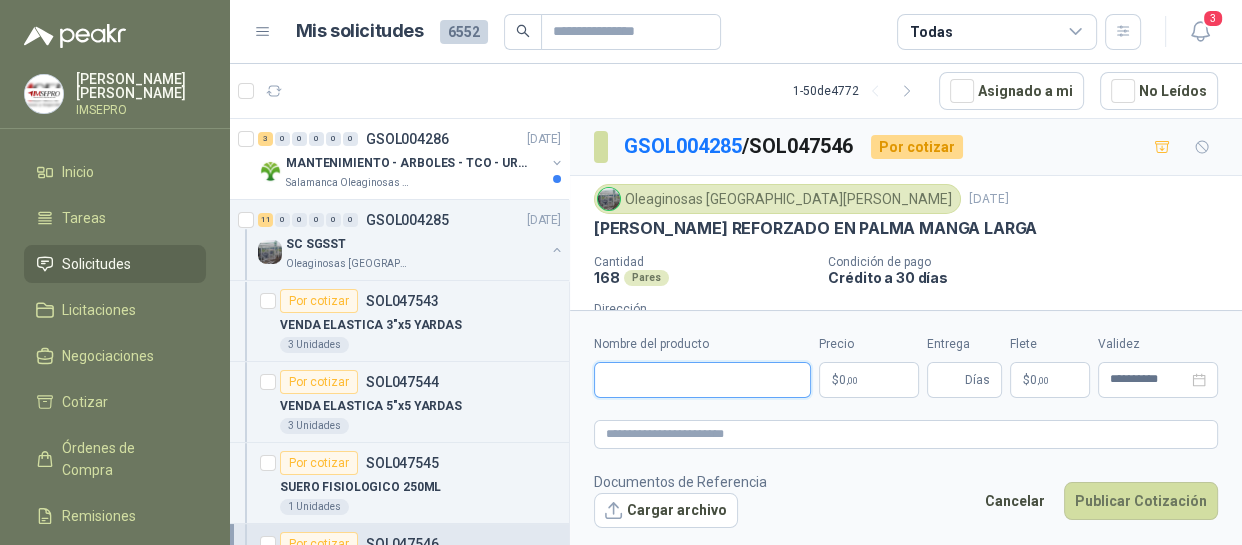 click on "Nombre del producto" at bounding box center (702, 380) 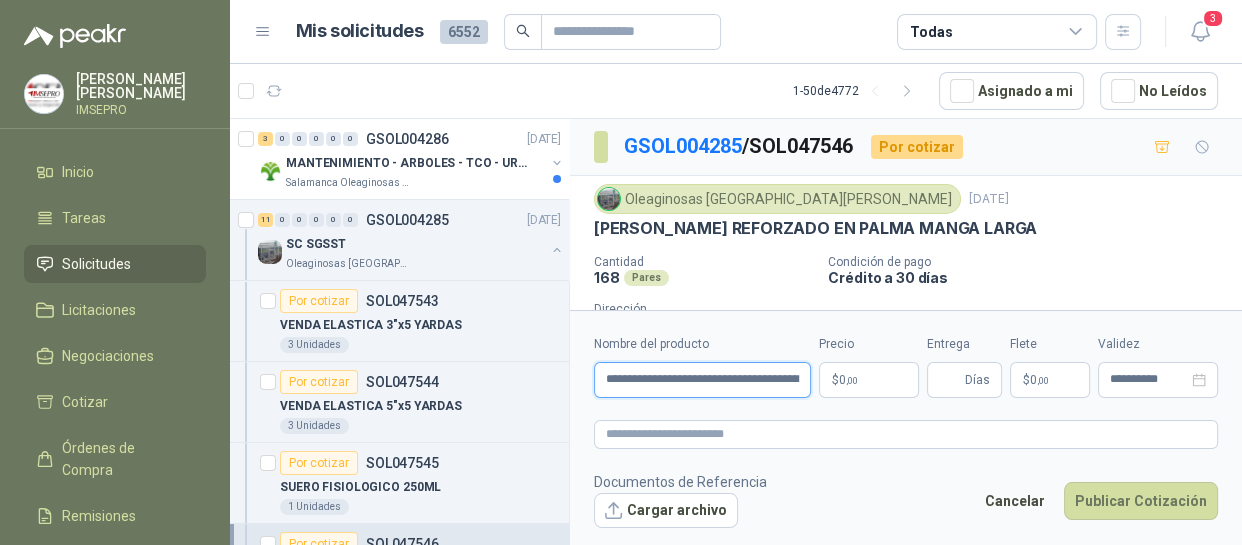 scroll, scrollTop: 0, scrollLeft: 126, axis: horizontal 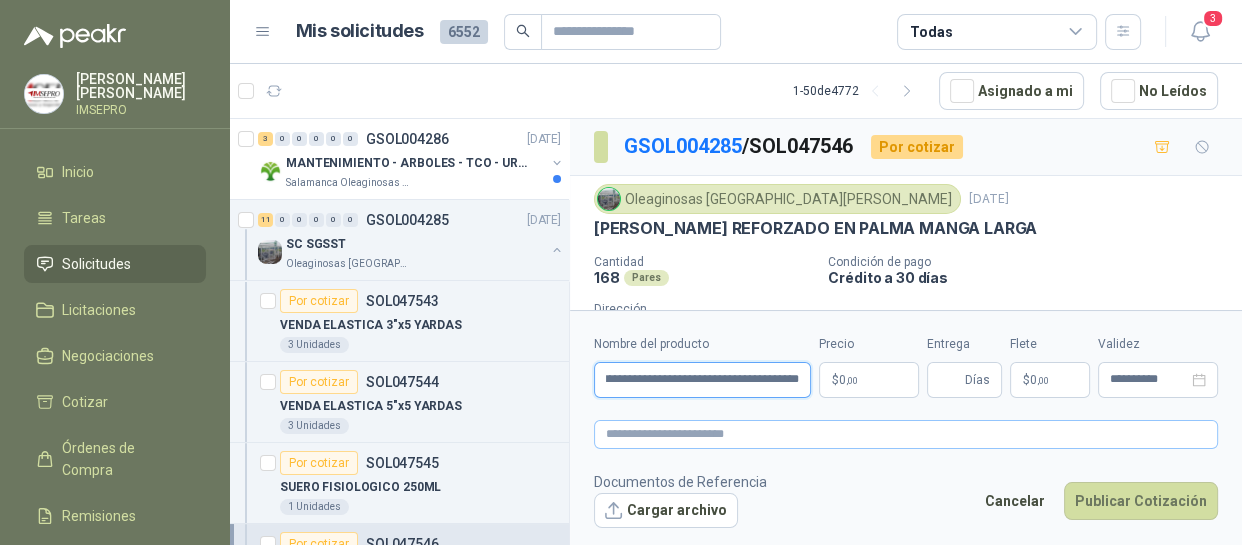 type on "**********" 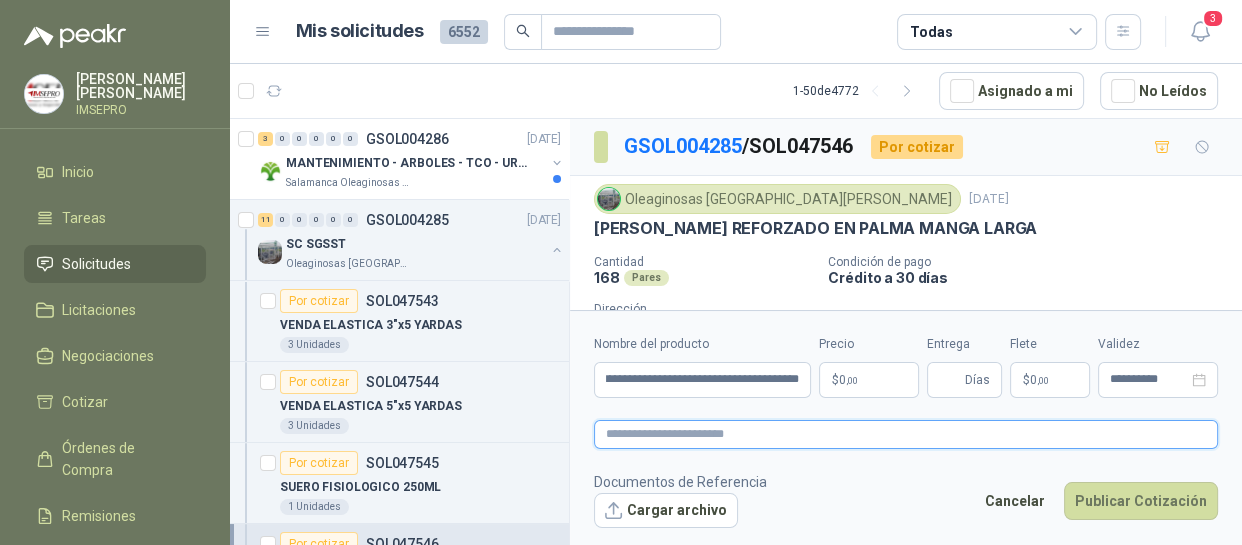 click at bounding box center (906, 434) 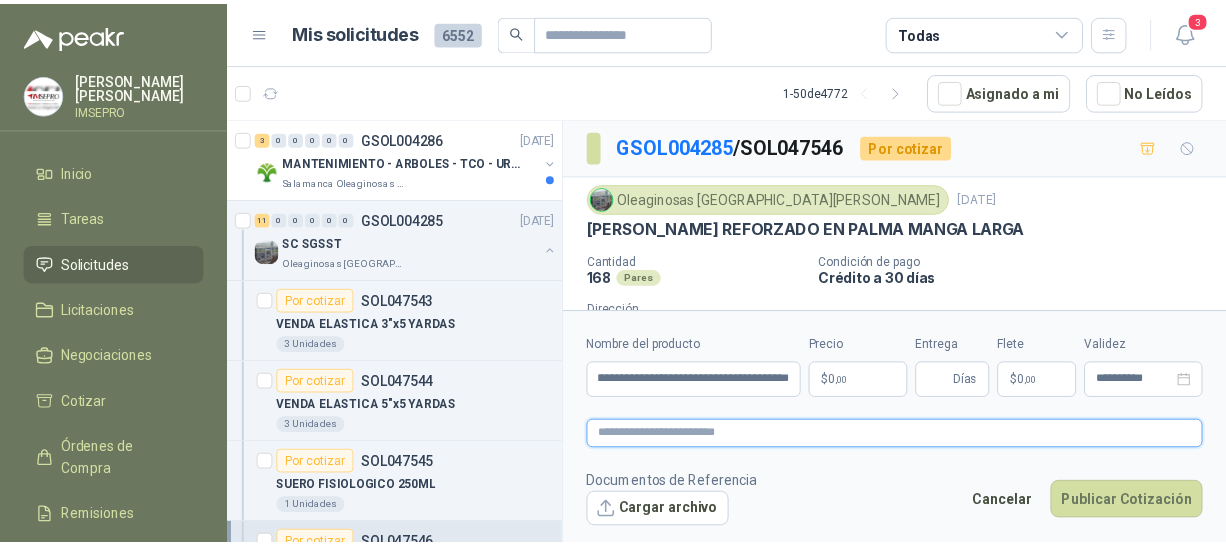 scroll, scrollTop: 0, scrollLeft: 0, axis: both 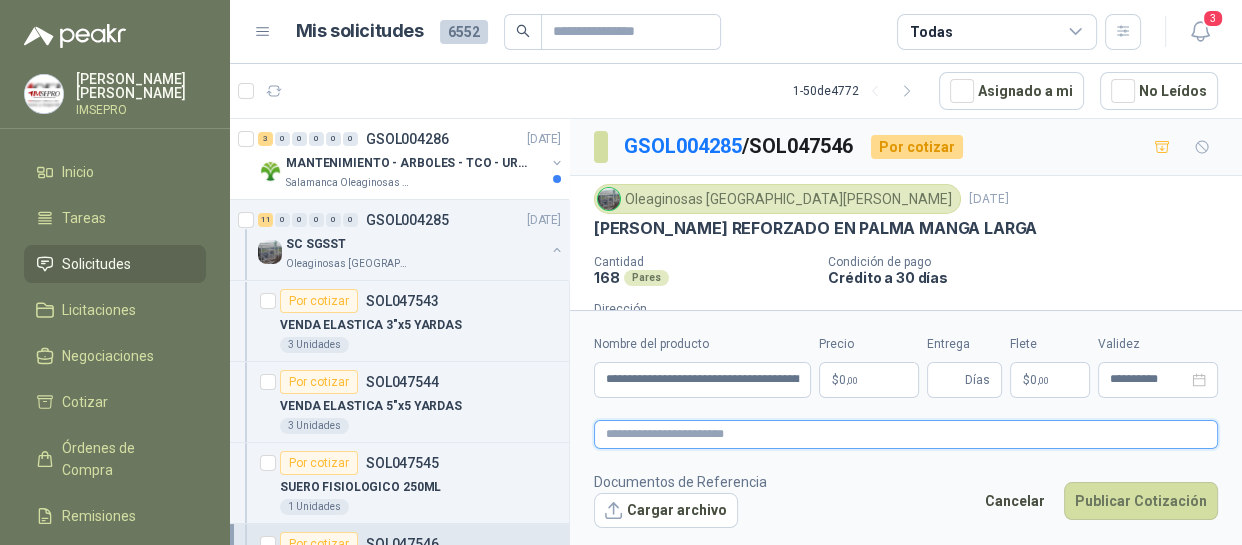 paste on "**********" 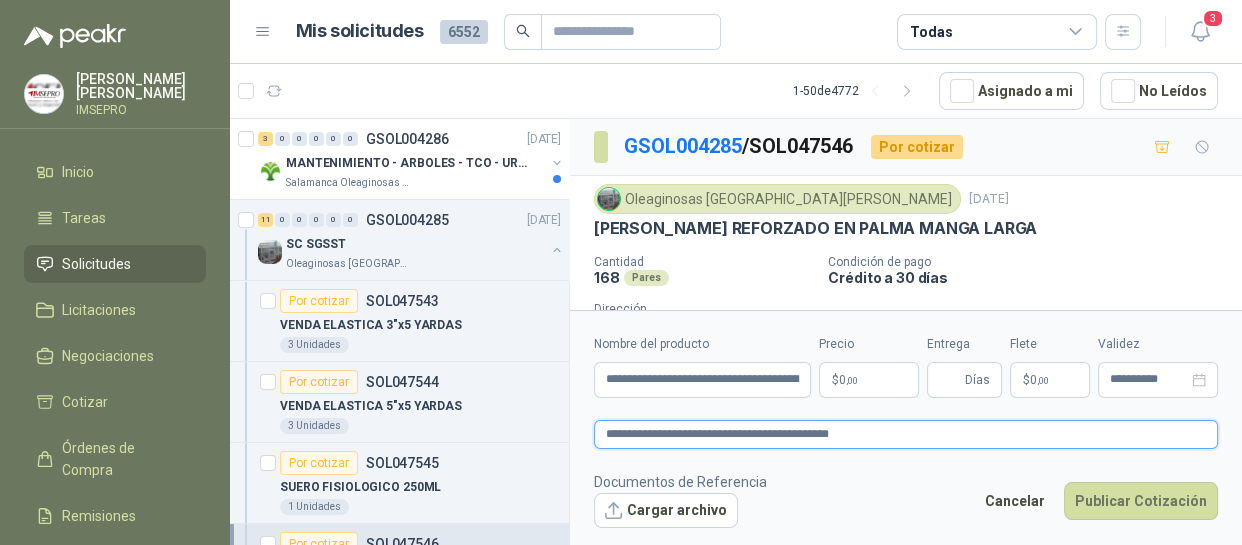 type on "**********" 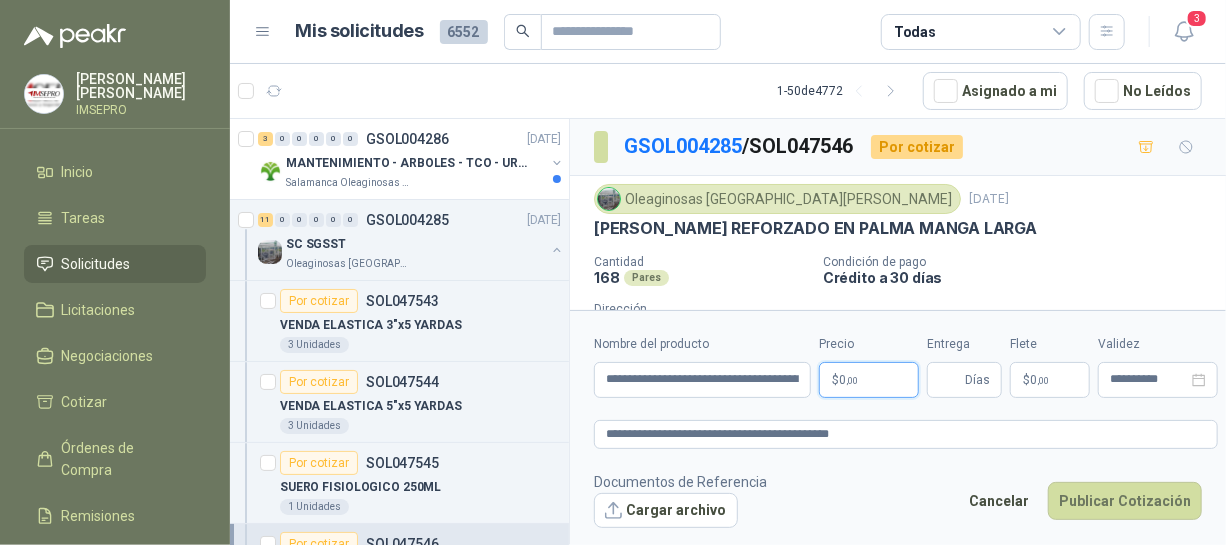 type 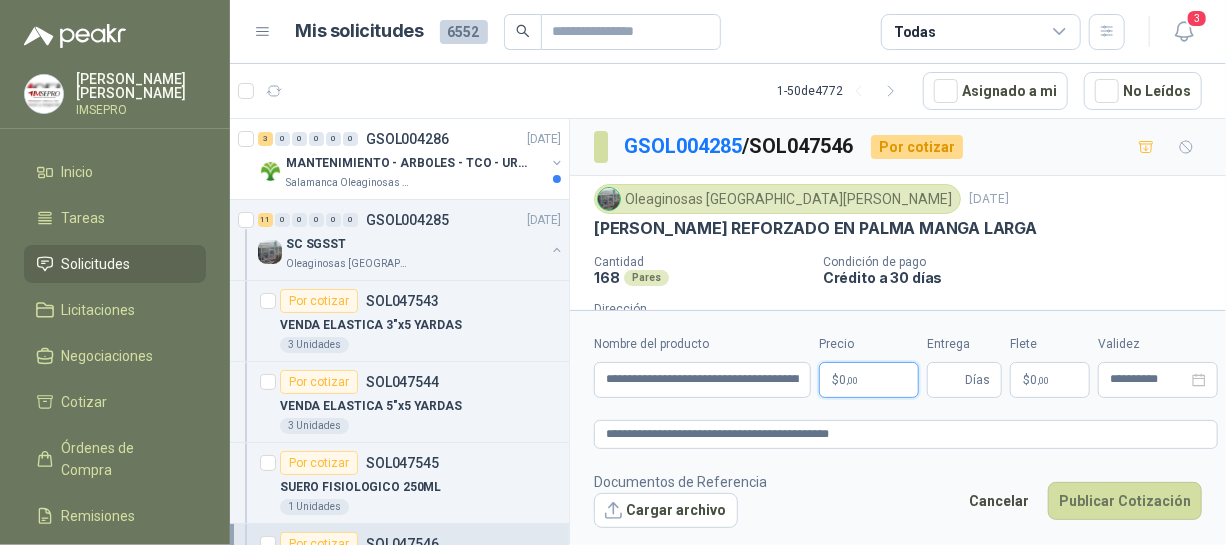 click on "[PERSON_NAME] IMSEPRO   Inicio   Tareas   Solicitudes   Licitaciones   Negociaciones   Cotizar   Órdenes de Compra   Remisiones   Configuración   Manuales y ayuda Mis solicitudes 6552 Todas 3 1 - 50  de  4772 Asignado a mi No Leídos 3   0   0   0   0   0   GSOL004286 [DATE]   MANTENIMIENTO - ARBOLES  - TCO - URGENTE Salamanca Oleaginosas SAS   11   0   0   0   0   0   GSOL004285 [DATE]   SC SGSST Oleaginosas San [PERSON_NAME]   Por cotizar SOL047543 VENDA ELASTICA 3"x5 YARDAS 3   Unidades Por cotizar SOL047544 VENDA ELASTICA 5"x5 YARDAS 3   Unidades Por cotizar SOL047545 SUERO FISIOLOGICO 250ML 1   Unidades Por cotizar SOL047546 GUANTE VAQUETA REFORZADO EN PALMA MANGA LARGA 168   Pares Por cotizar SOL047547 JABÓN INDUTRIAL NEUTRO 1   Galones Por cotizar SOL047548 GUANTE SOLDADOR 48   Pares Por cotizar SOL047551 ESTACION [MEDICAL_DATA] PORTATIL 8 LITROS 1   Unidades Por cotizar SOL047552 VENDA ELASTICA 2"x5 YARDAS 3   Unidades Por cotizar SOL047553 1   Cajas Por cotizar SOL047554 1   Cajas 1   1" at bounding box center [613, 272] 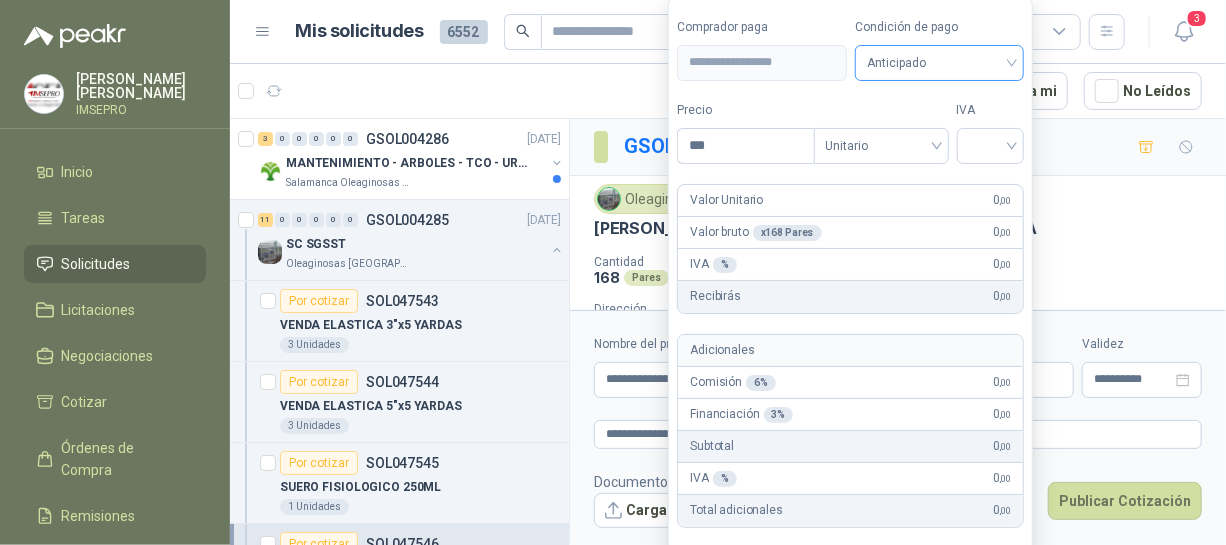 click on "Anticipado" at bounding box center [940, 63] 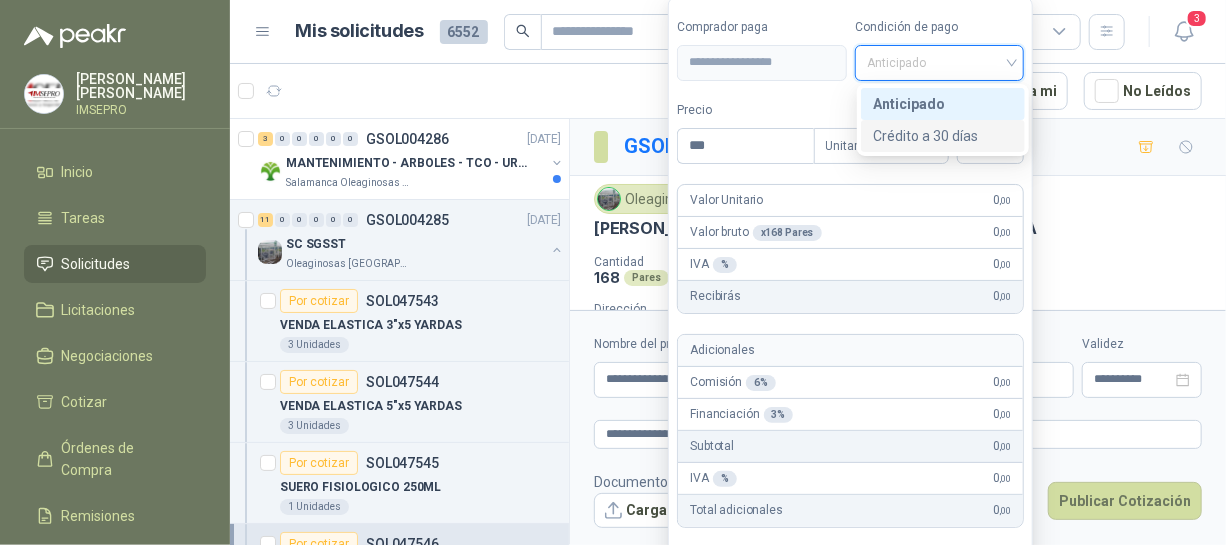 click on "Crédito a 30 días" at bounding box center (943, 136) 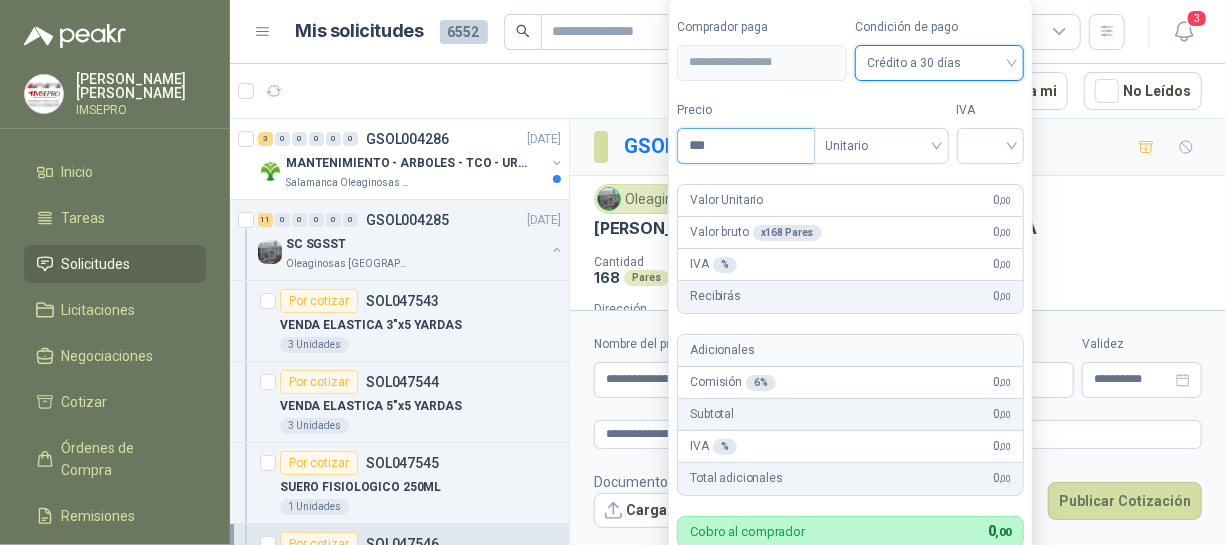click on "***" at bounding box center (745, 146) 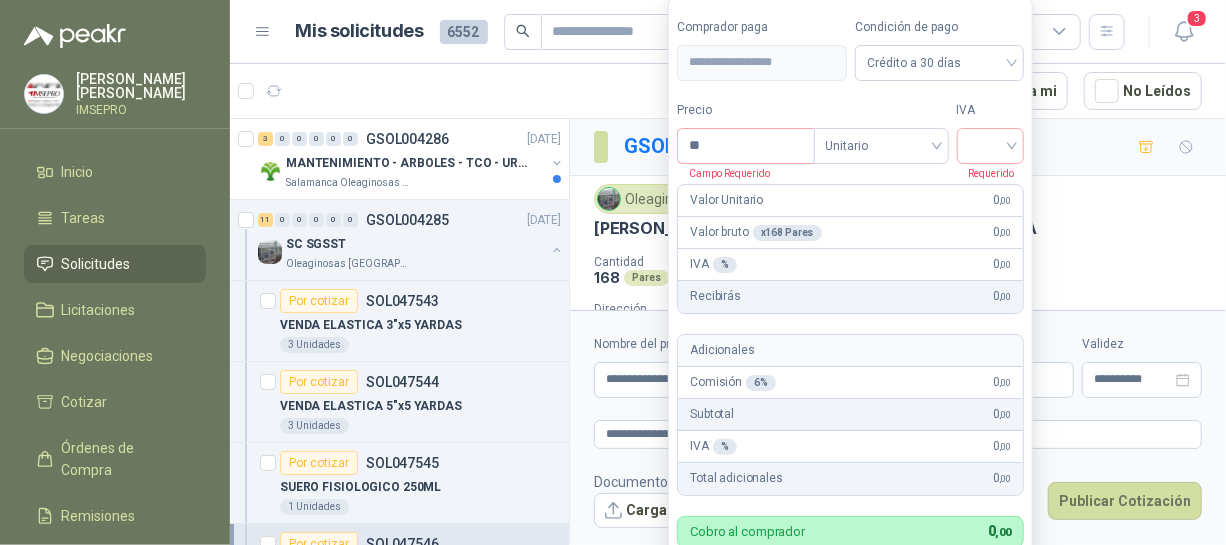 type on "***" 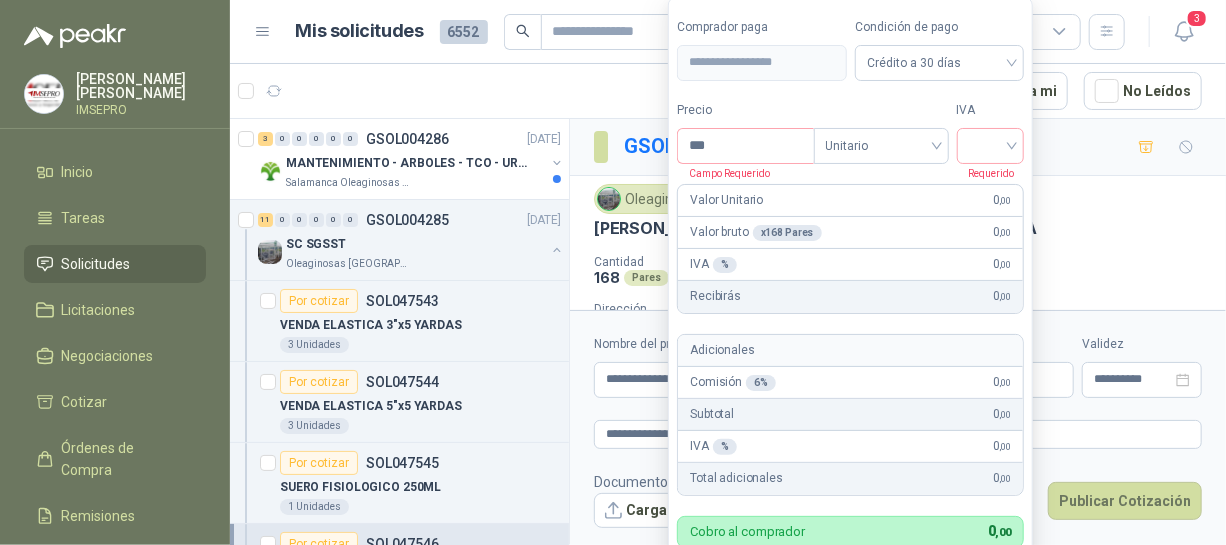 click on "1 - 50  de  4772 Asignado a mi No Leídos" at bounding box center [728, 91] 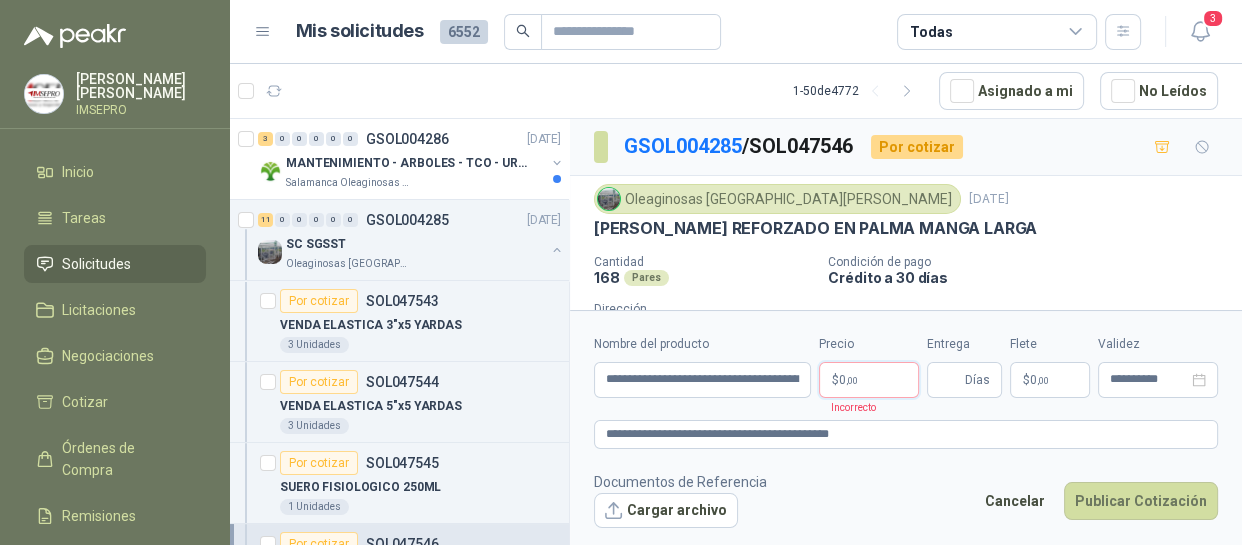 type 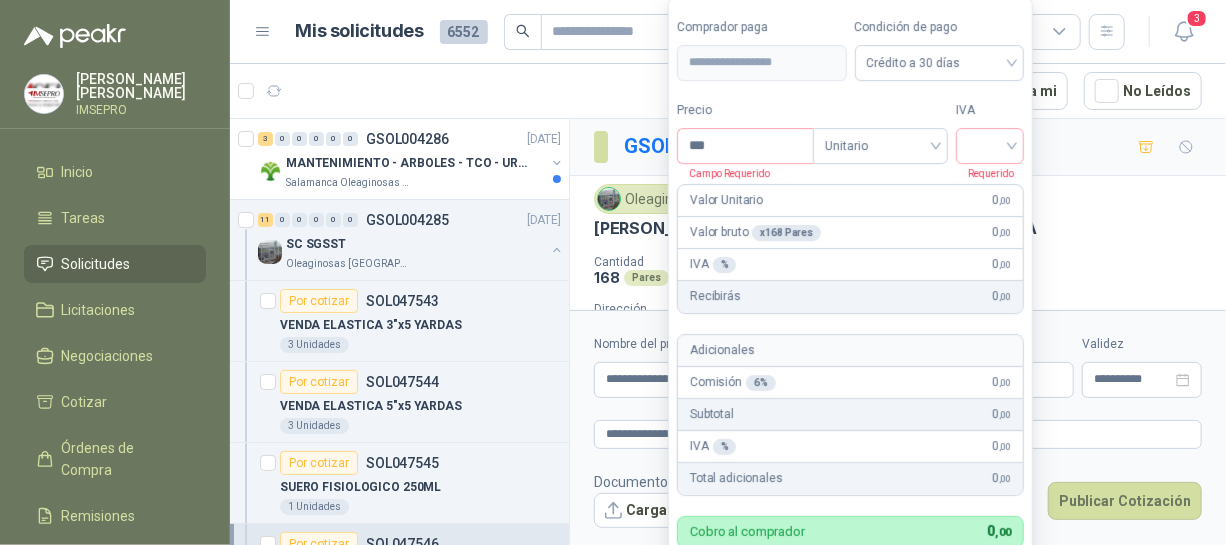 click on "[PERSON_NAME] IMSEPRO   Inicio   Tareas   Solicitudes   Licitaciones   Negociaciones   Cotizar   Órdenes de Compra   Remisiones   Configuración   Manuales y ayuda Mis solicitudes 6552 Todas 3 1 - 50  de  4772 Asignado a mi No Leídos 3   0   0   0   0   0   GSOL004286 [DATE]   MANTENIMIENTO - ARBOLES  - TCO - URGENTE Salamanca Oleaginosas SAS   11   0   0   0   0   0   GSOL004285 [DATE]   SC SGSST Oleaginosas San [PERSON_NAME]   Por cotizar SOL047543 VENDA ELASTICA 3"x5 YARDAS 3   Unidades Por cotizar SOL047544 VENDA ELASTICA 5"x5 YARDAS 3   Unidades Por cotizar SOL047545 SUERO FISIOLOGICO 250ML 1   Unidades Por cotizar SOL047546 GUANTE VAQUETA REFORZADO EN PALMA MANGA LARGA 168   Pares Por cotizar SOL047547 JABÓN INDUTRIAL NEUTRO 1   Galones Por cotizar SOL047548 GUANTE SOLDADOR 48   Pares Por cotizar SOL047551 ESTACION [MEDICAL_DATA] PORTATIL 8 LITROS 1   Unidades Por cotizar SOL047552 VENDA ELASTICA 2"x5 YARDAS 3   Unidades Por cotizar SOL047553 1   Cajas Por cotizar SOL047554 1   Cajas 1   1" at bounding box center [613, 272] 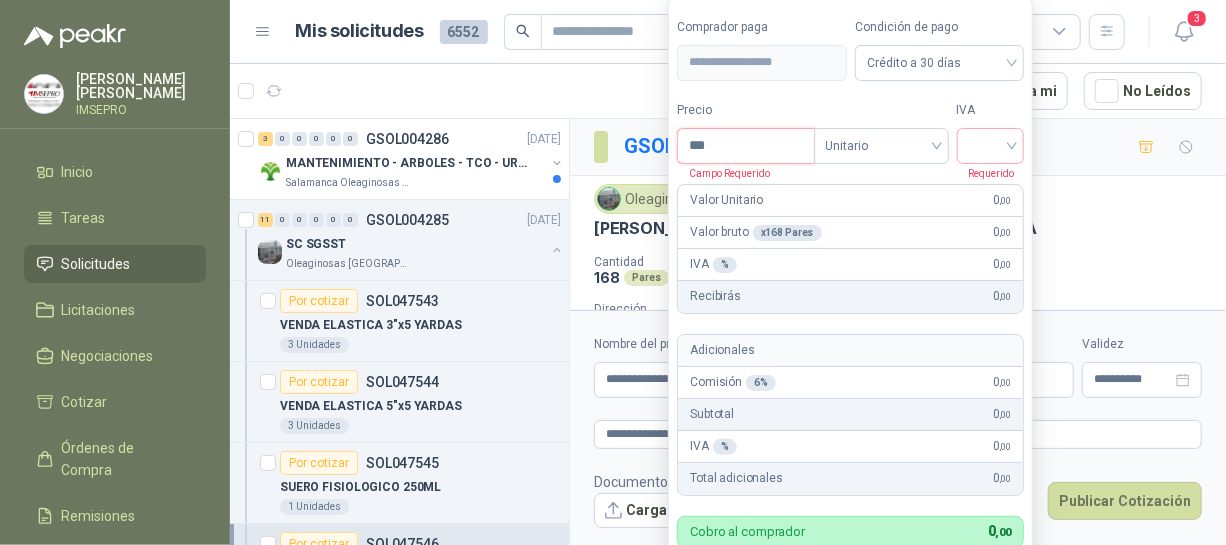 click on "***" at bounding box center (745, 146) 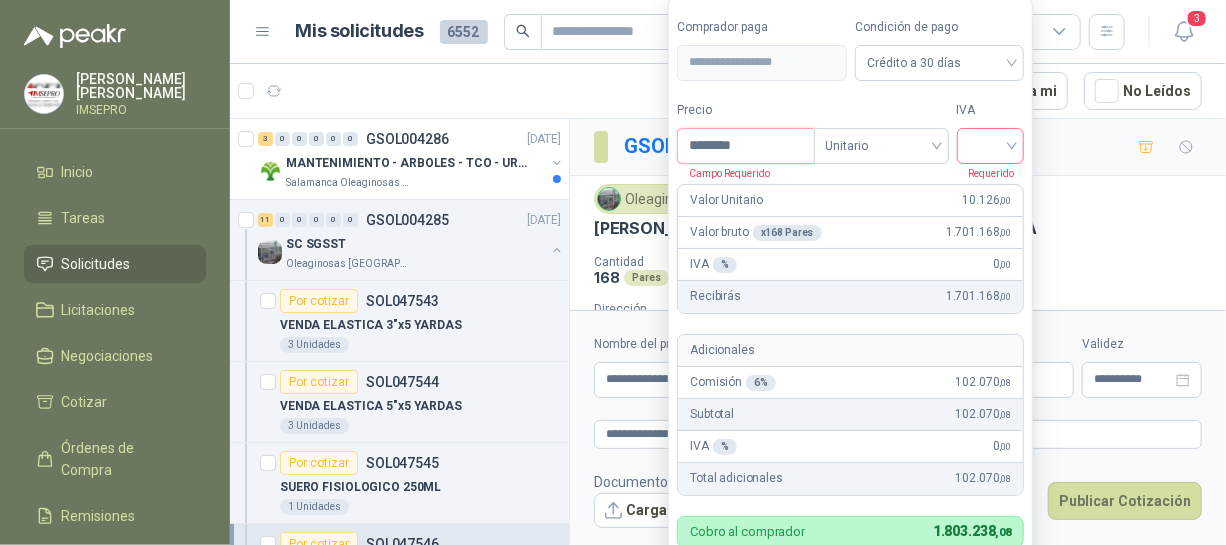 type on "********" 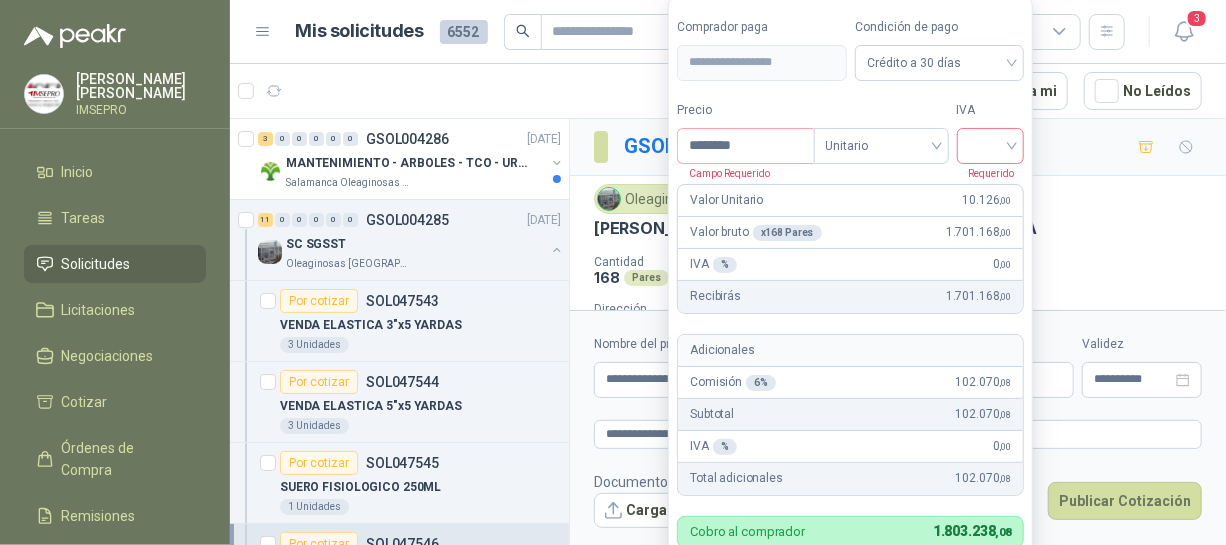 click at bounding box center (991, 144) 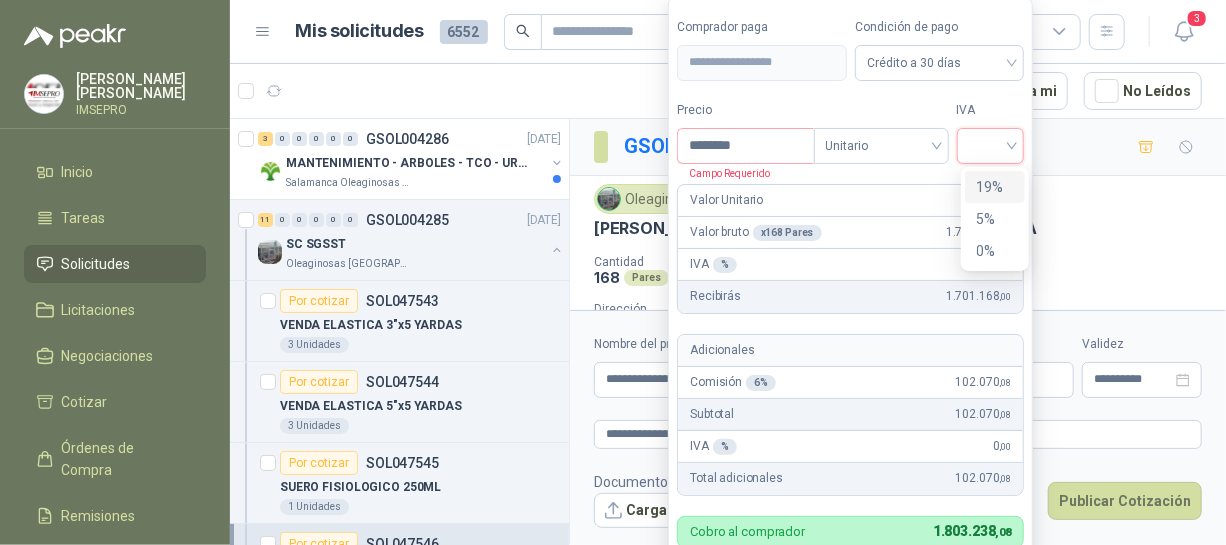 click on "19%" at bounding box center (995, 187) 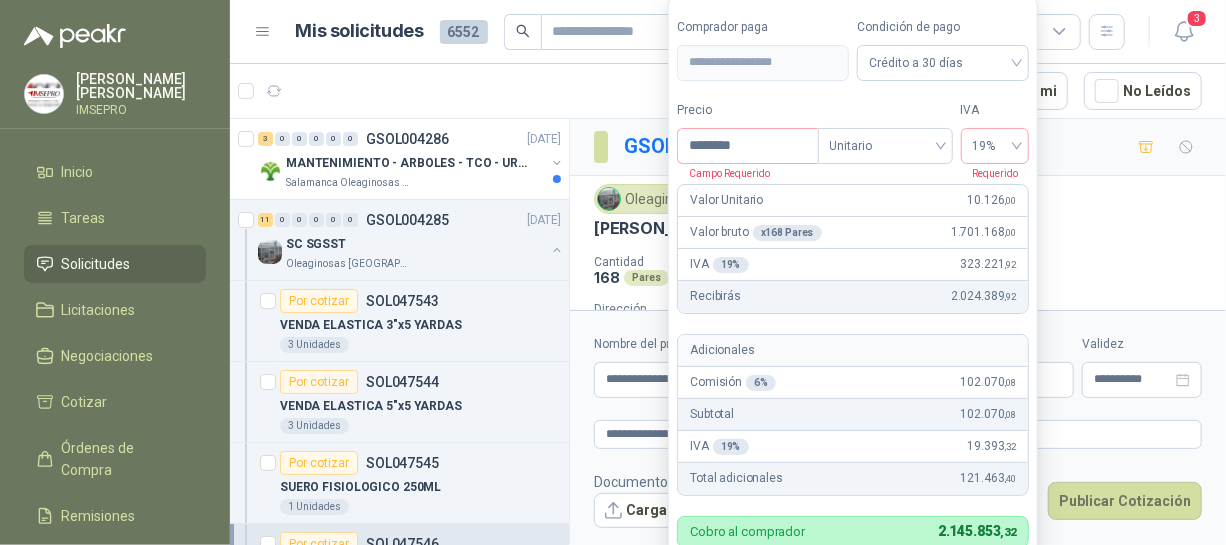 click on "Valor Unitario 10.126 ,00" at bounding box center (853, 201) 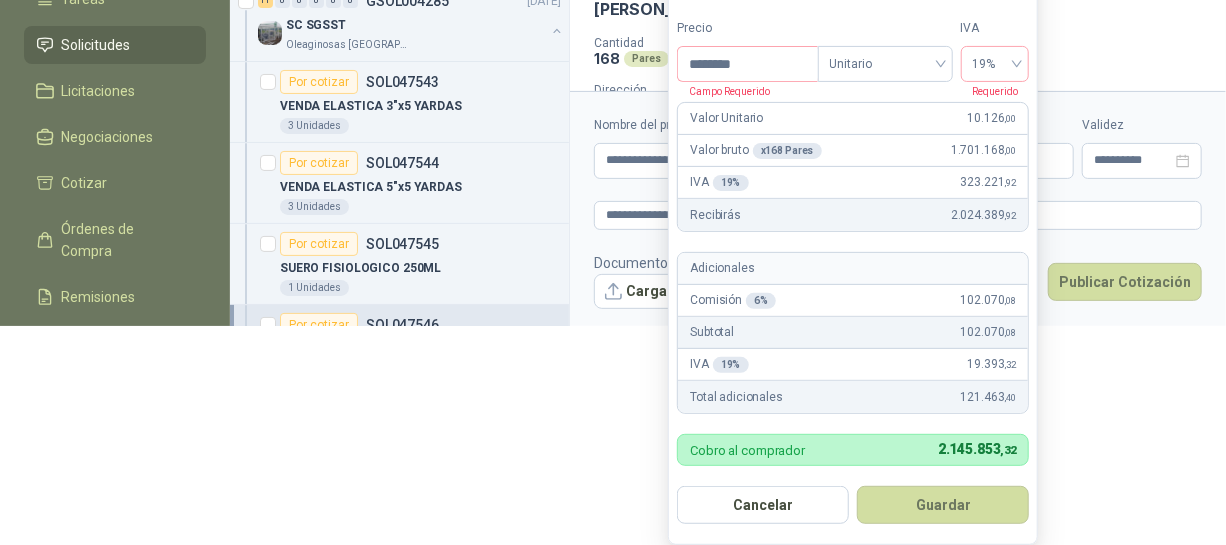 scroll, scrollTop: 228, scrollLeft: 0, axis: vertical 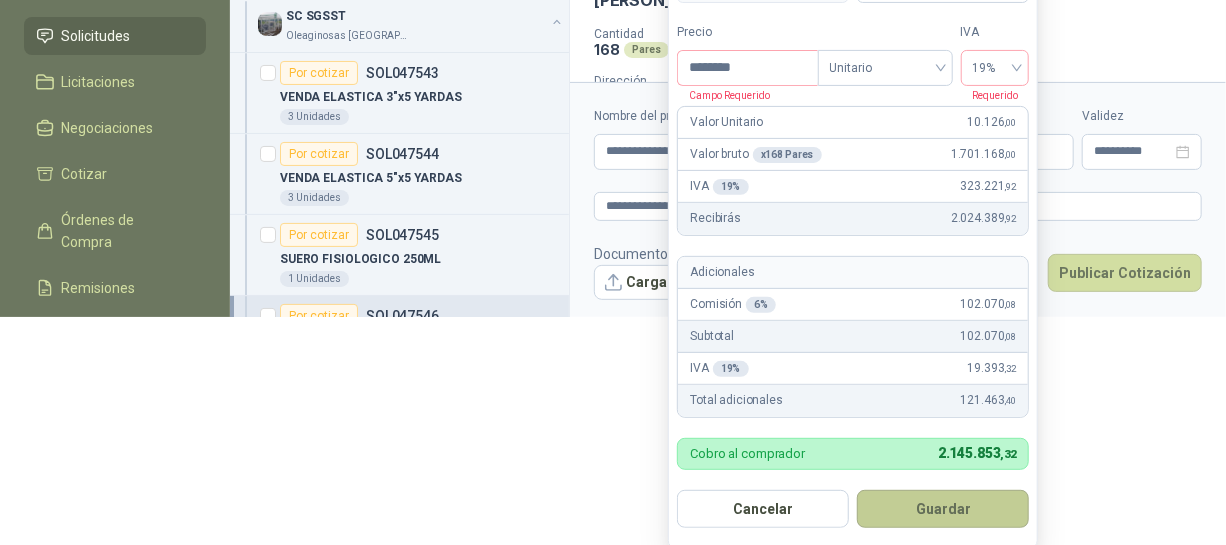 click on "Guardar" at bounding box center (943, 509) 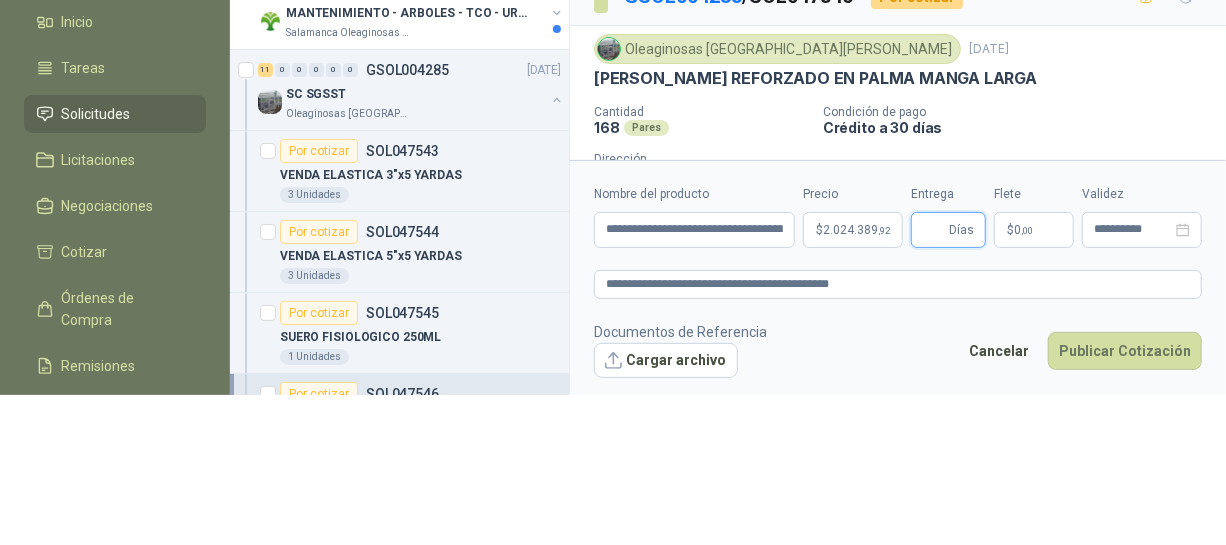 scroll, scrollTop: 153, scrollLeft: 0, axis: vertical 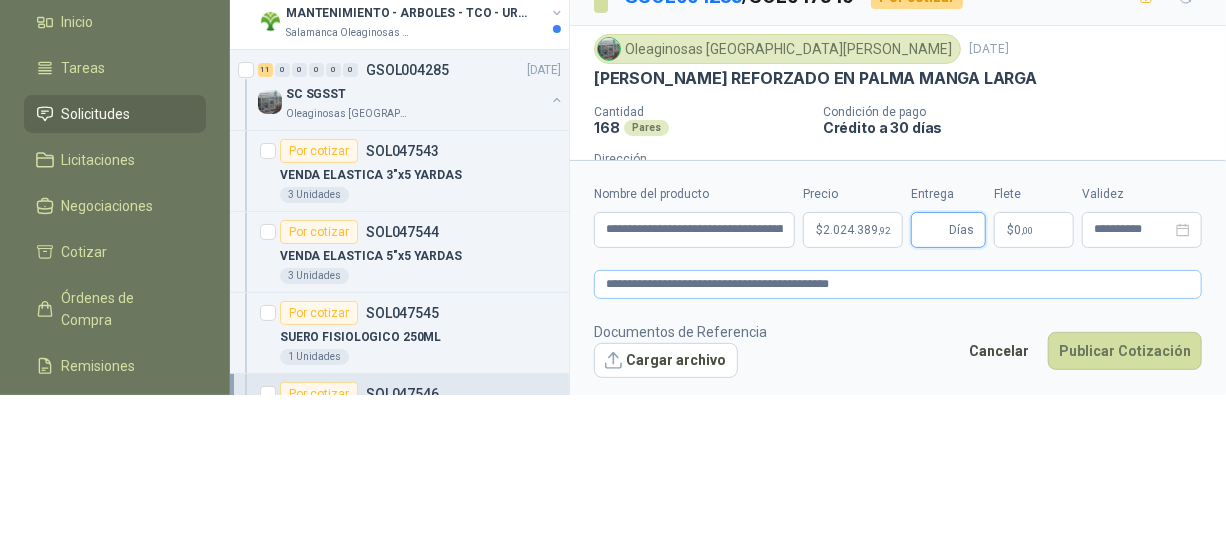 type 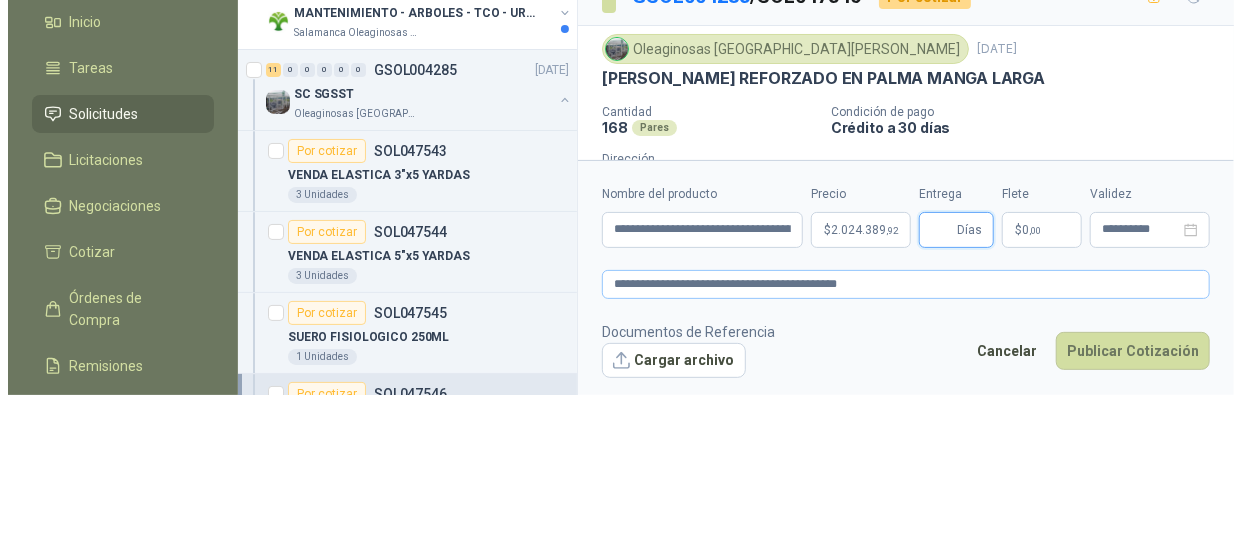 scroll, scrollTop: 0, scrollLeft: 0, axis: both 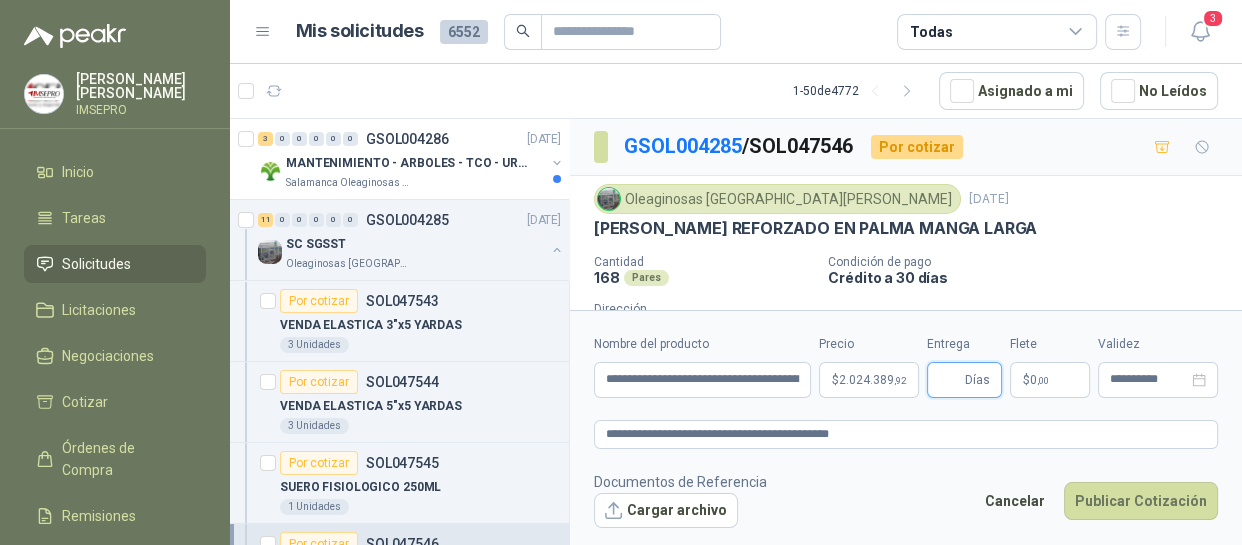 click on "Entrega" at bounding box center (950, 380) 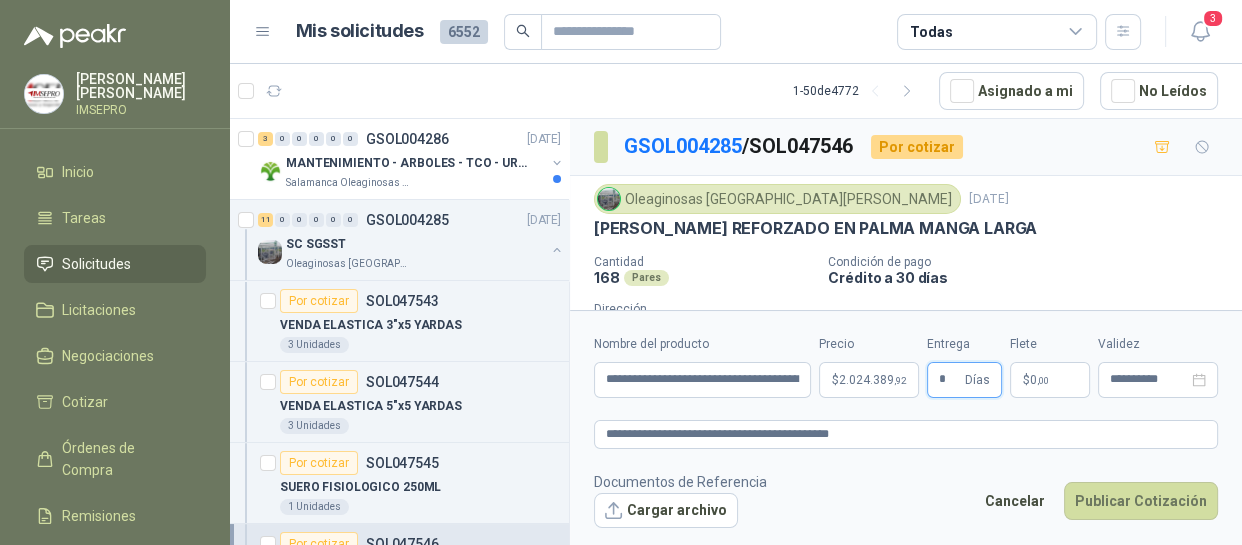type on "*" 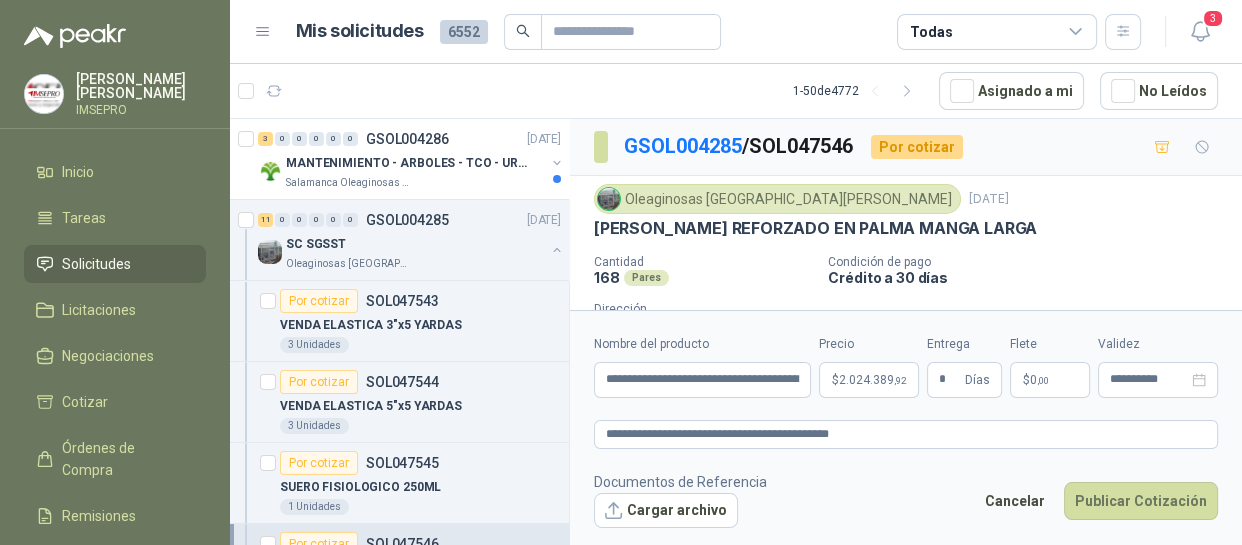 click on "$    0 ,00" at bounding box center (1050, 380) 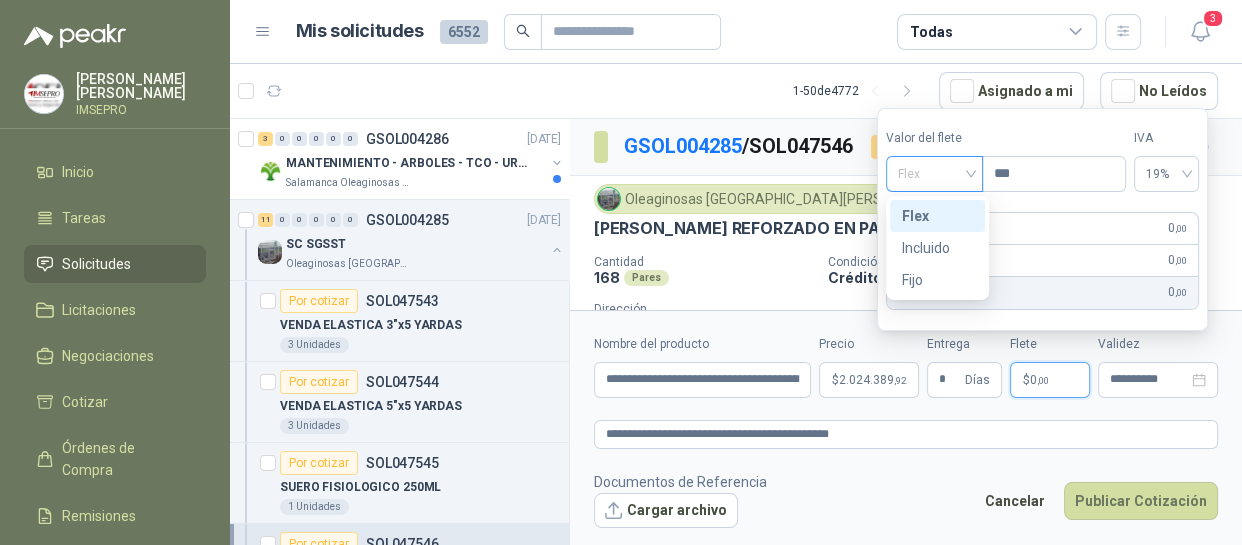 click on "Flex" at bounding box center (934, 174) 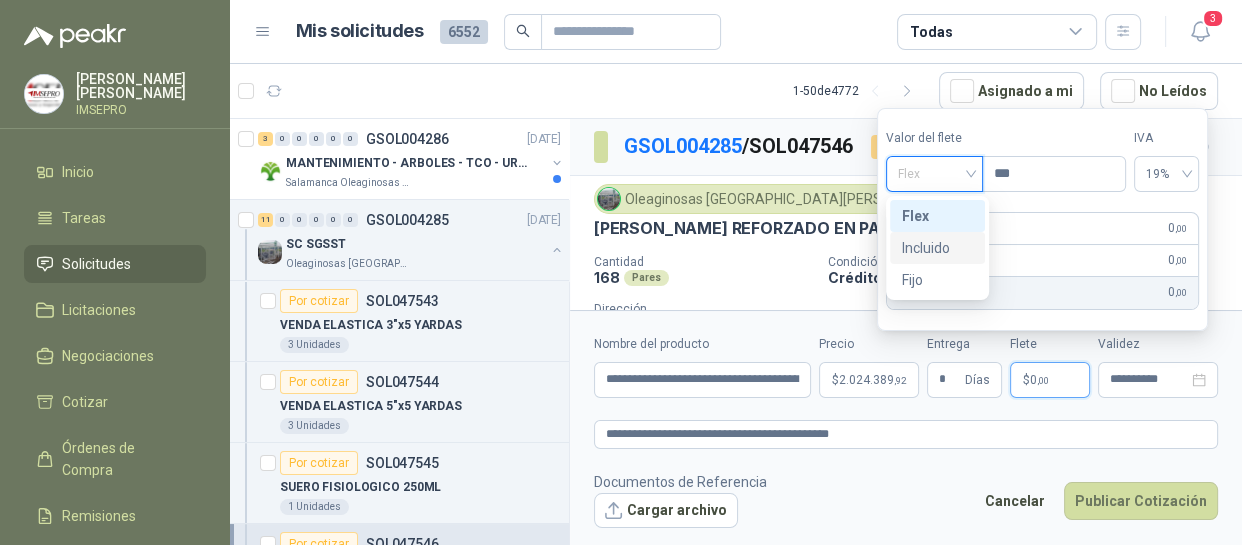 click on "Incluido" at bounding box center (937, 248) 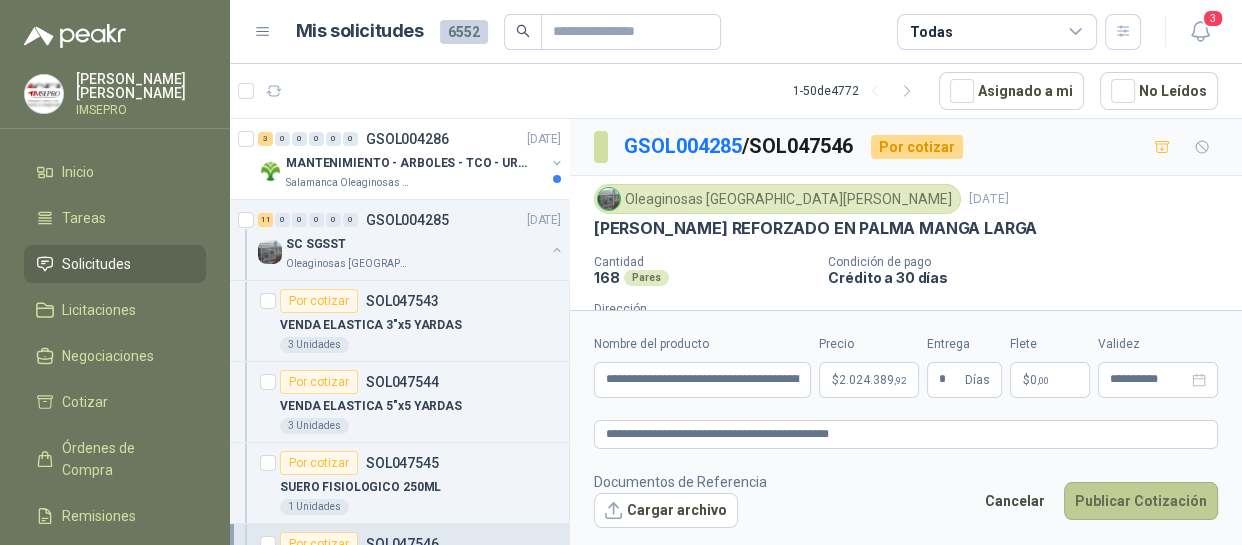 click on "Publicar Cotización" at bounding box center [1141, 501] 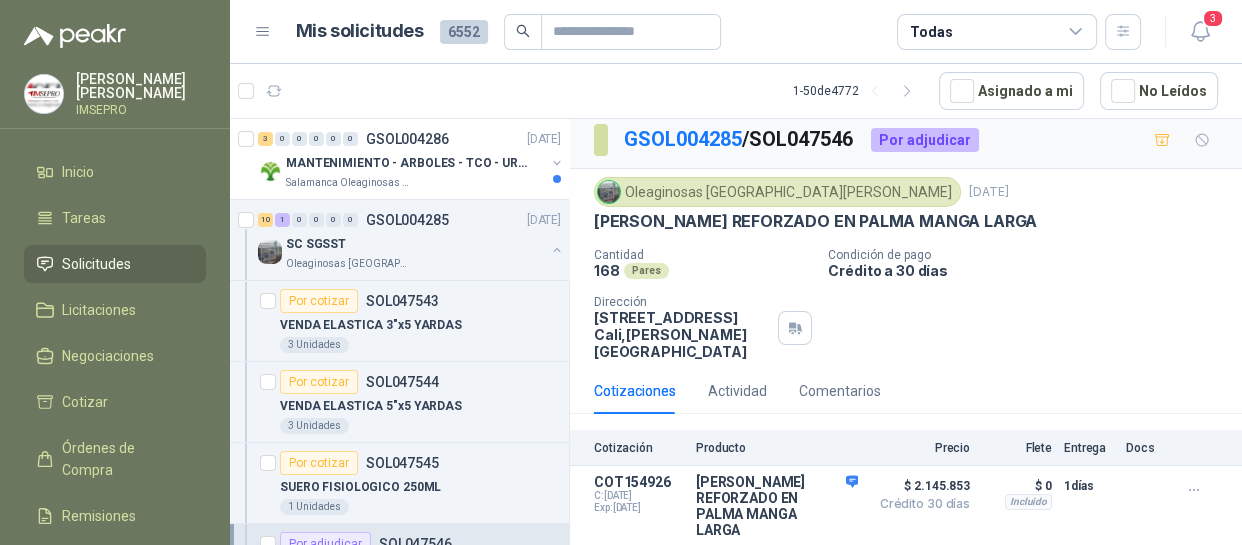 scroll, scrollTop: 0, scrollLeft: 0, axis: both 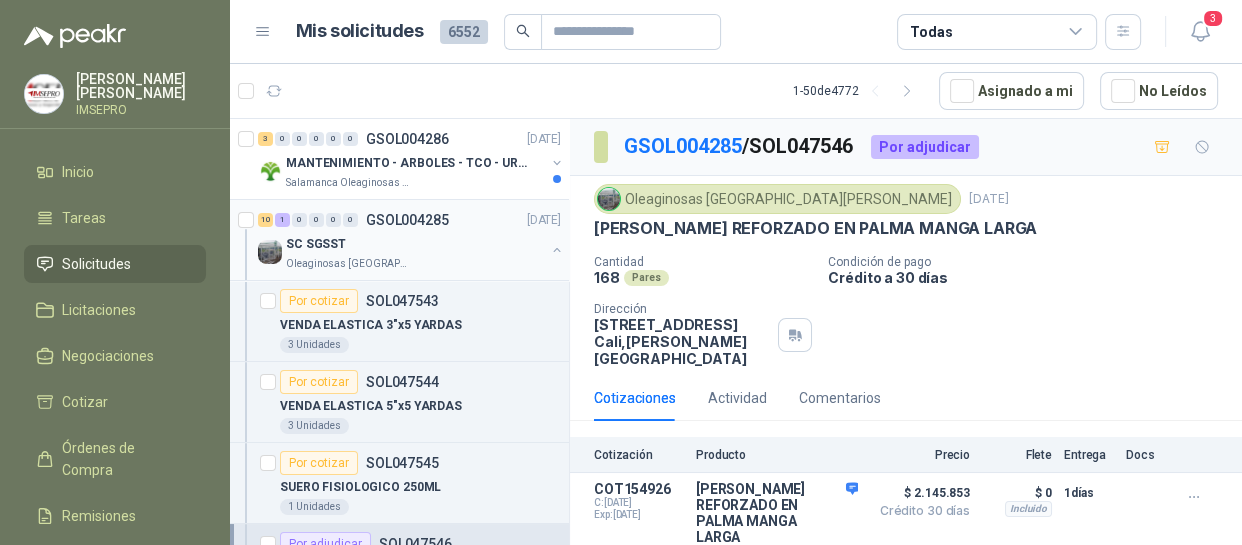 click on "SC SGSST" at bounding box center (415, 244) 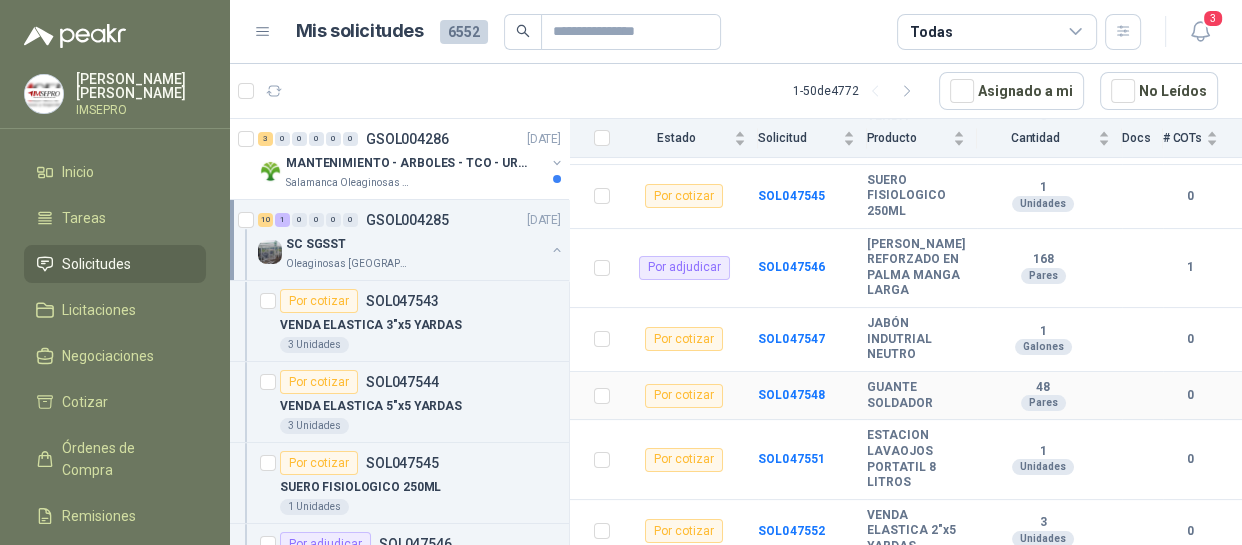 scroll, scrollTop: 454, scrollLeft: 0, axis: vertical 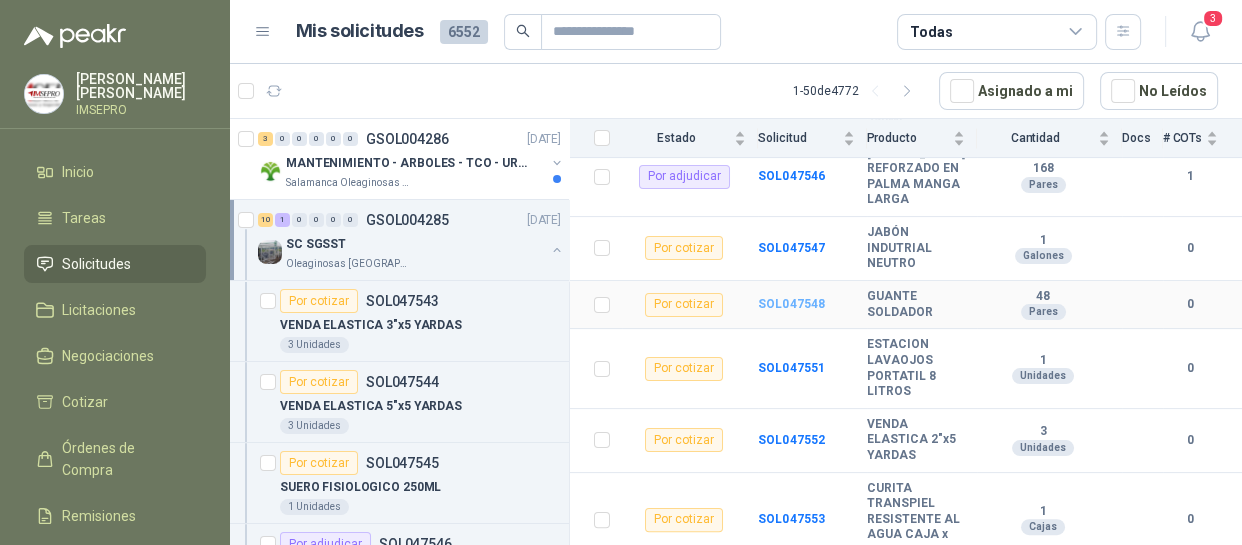 click on "SOL047548" at bounding box center (791, 304) 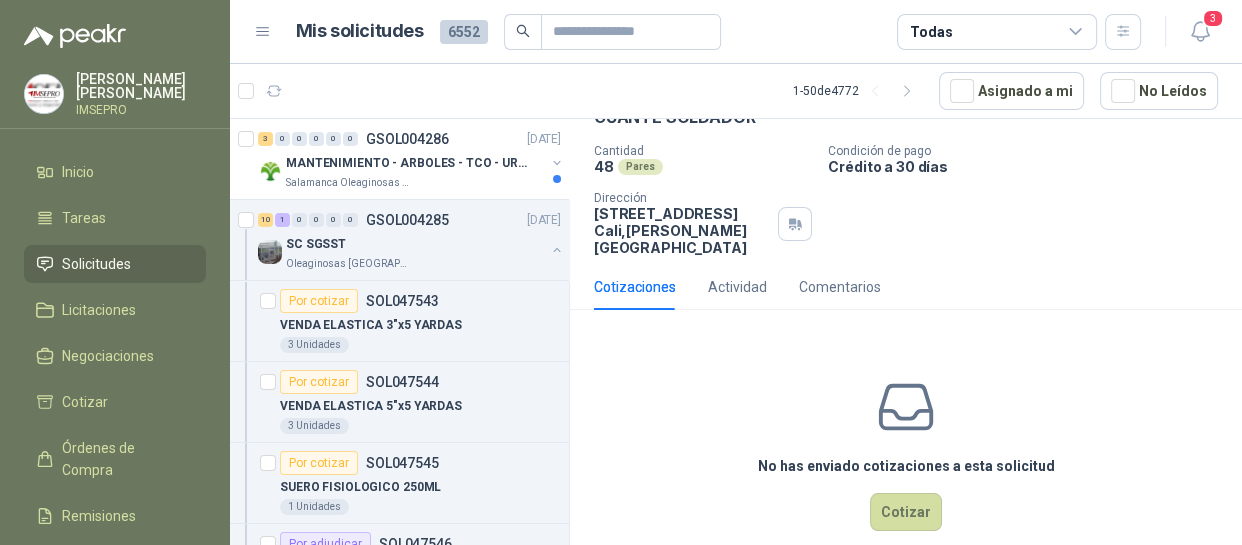 scroll, scrollTop: 125, scrollLeft: 0, axis: vertical 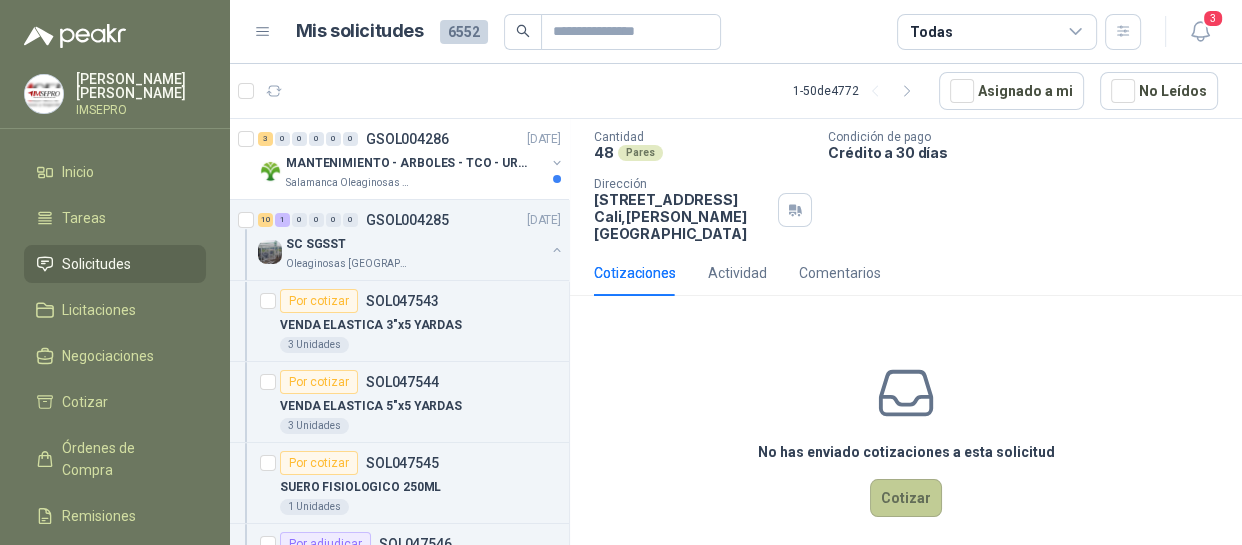 click on "Cotizar" at bounding box center (906, 498) 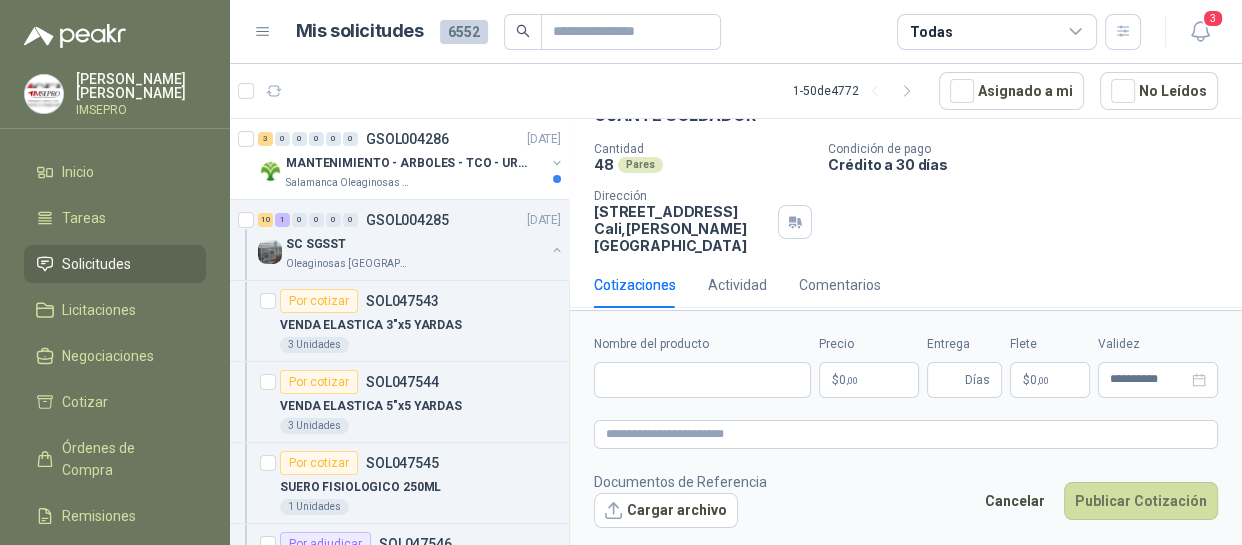 scroll, scrollTop: 111, scrollLeft: 0, axis: vertical 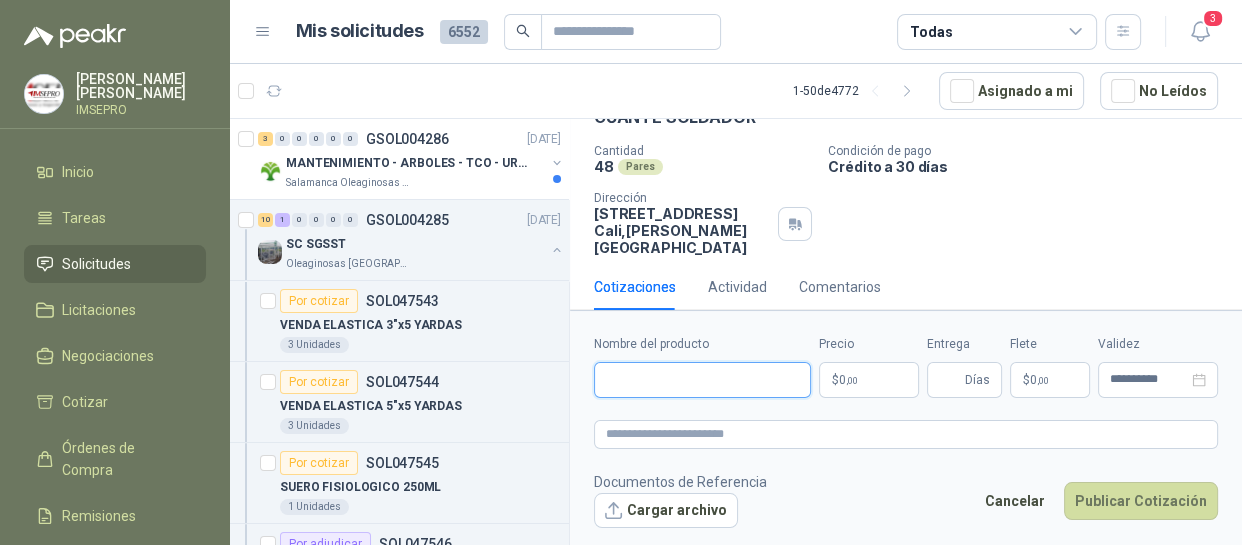 click on "Nombre del producto" at bounding box center [702, 380] 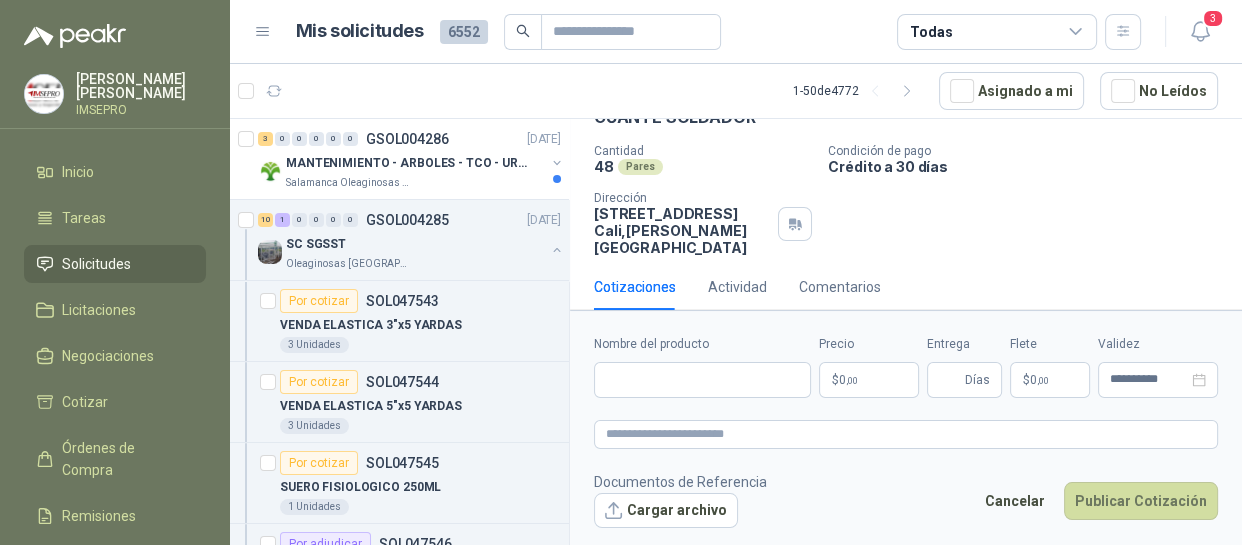 click on "Cotizaciones Actividad Comentarios" at bounding box center (906, 287) 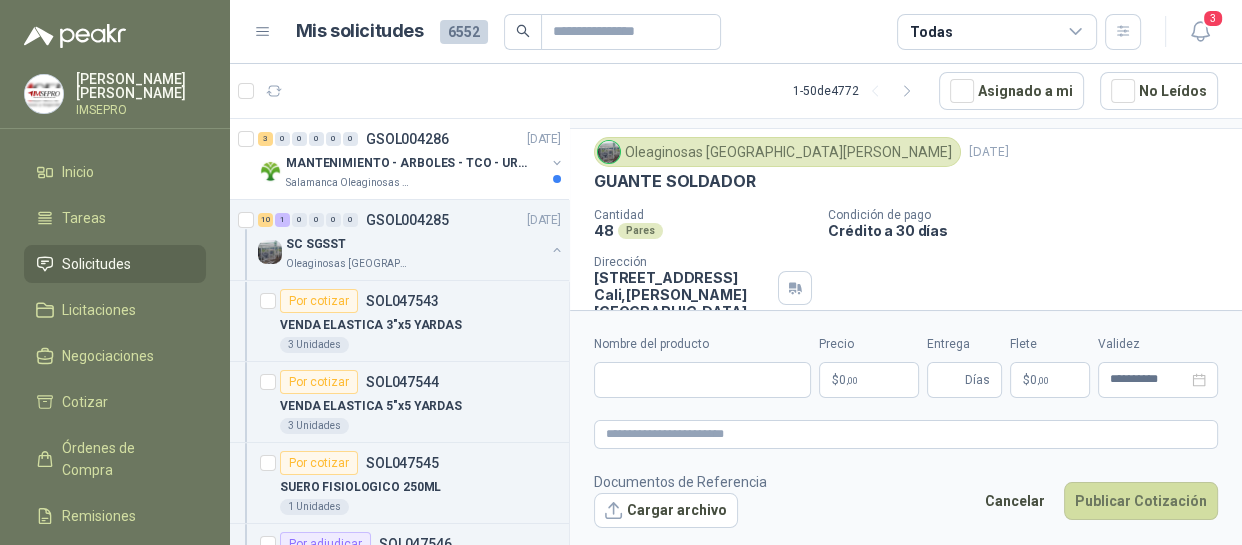 scroll, scrollTop: 20, scrollLeft: 0, axis: vertical 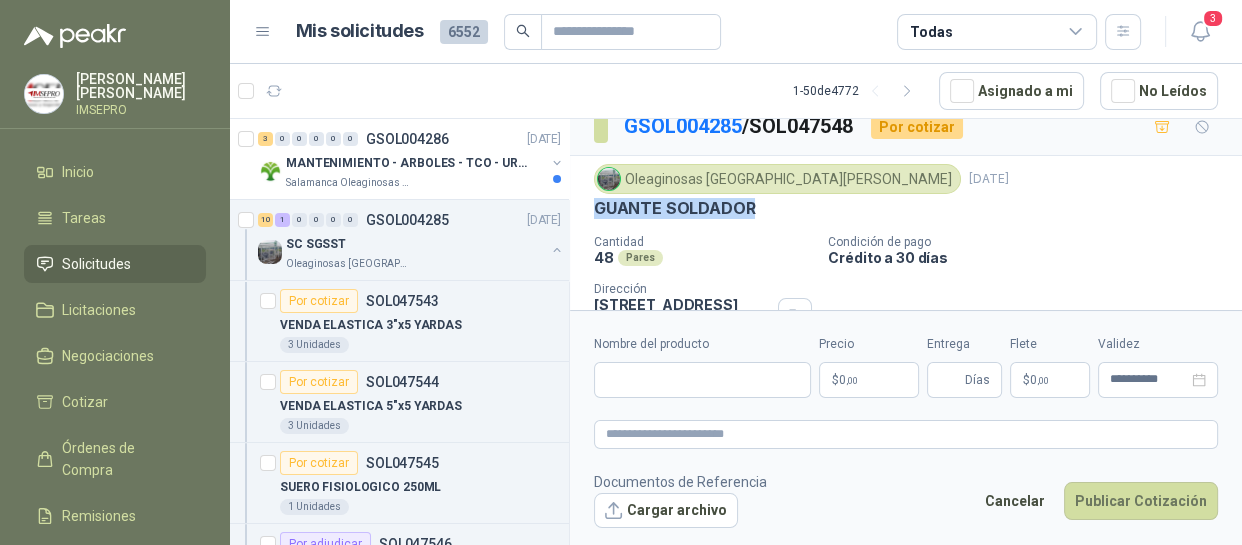 drag, startPoint x: 767, startPoint y: 207, endPoint x: 576, endPoint y: 207, distance: 191 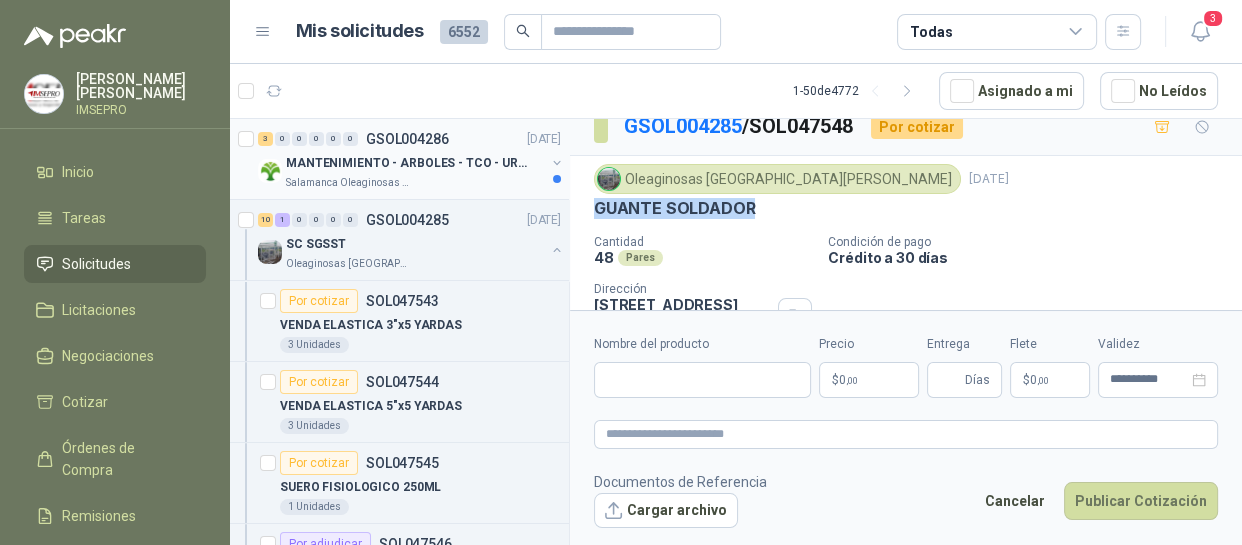 click on "MANTENIMIENTO - ARBOLES  - TCO - URGENTE" at bounding box center (410, 163) 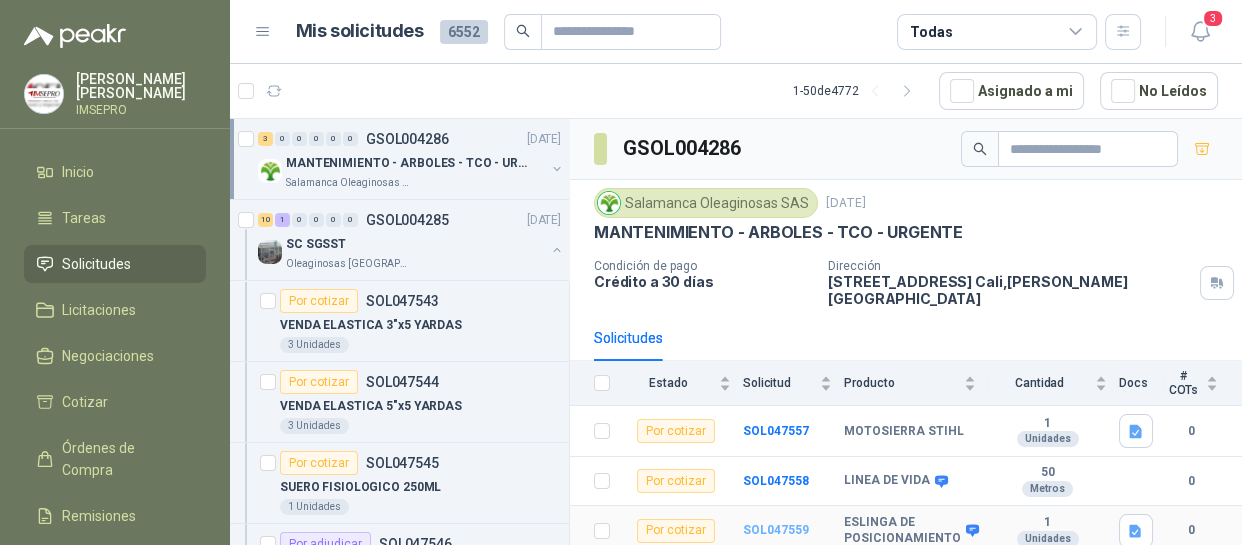 click on "SOL047559" at bounding box center [776, 530] 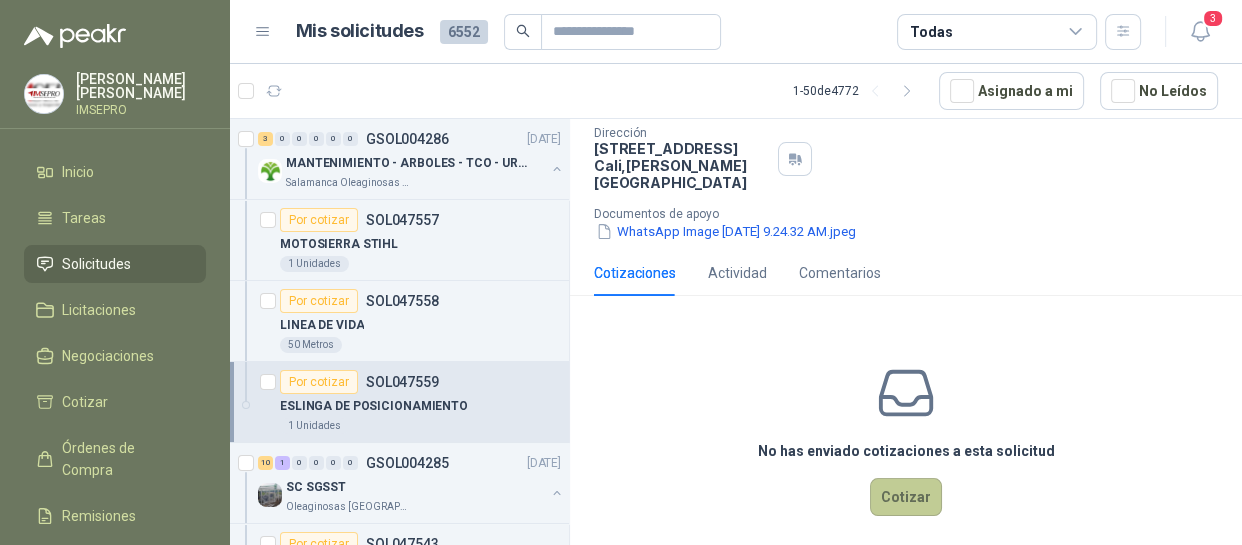 click on "Cotizar" at bounding box center (906, 497) 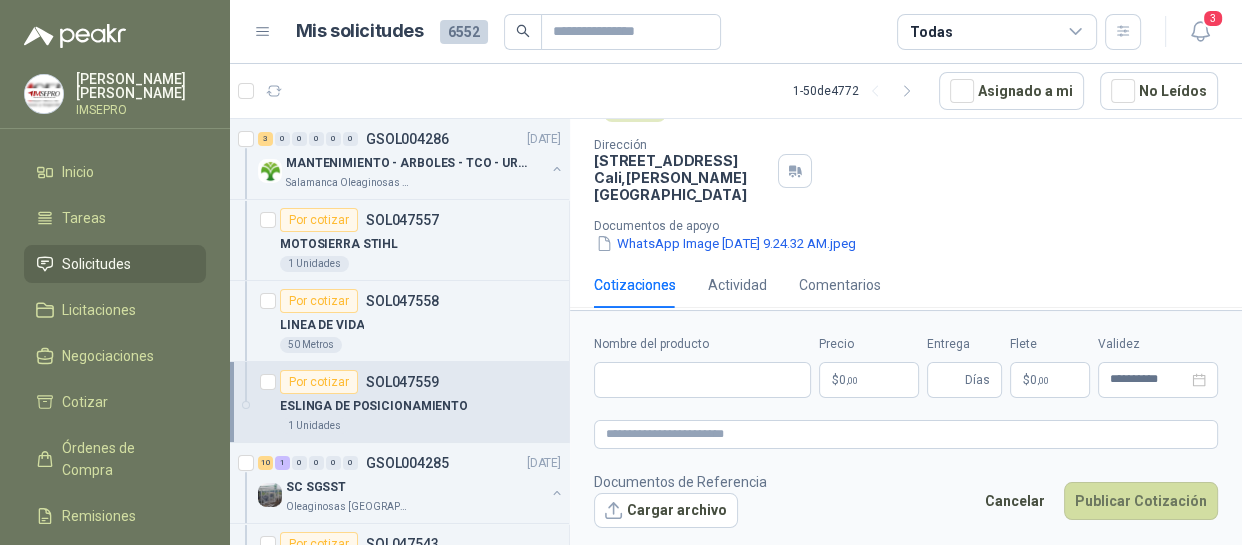 scroll, scrollTop: 189, scrollLeft: 0, axis: vertical 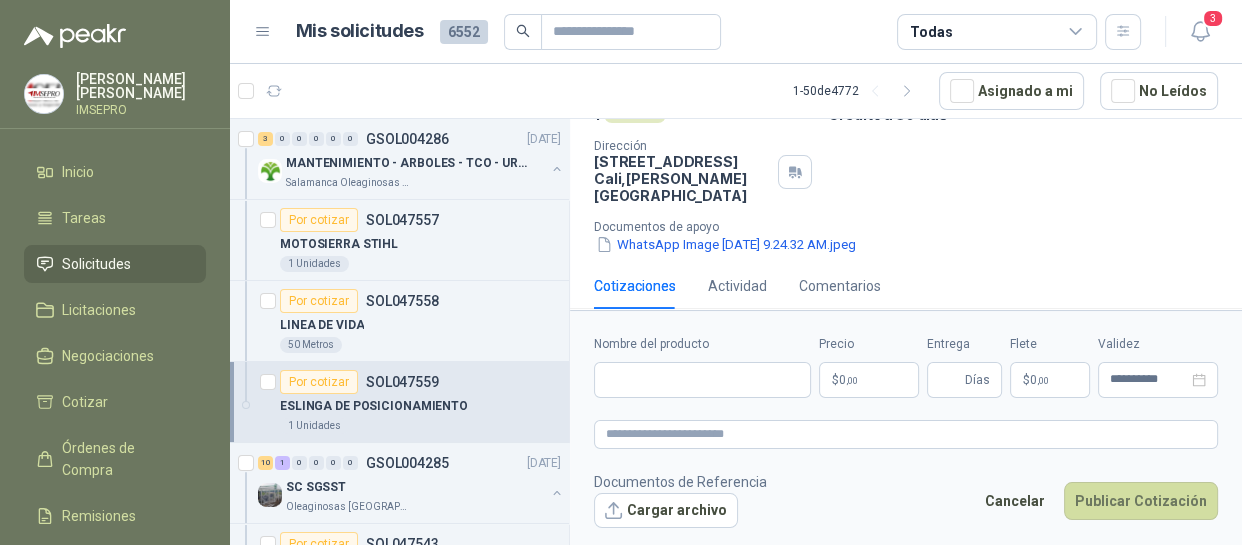 type 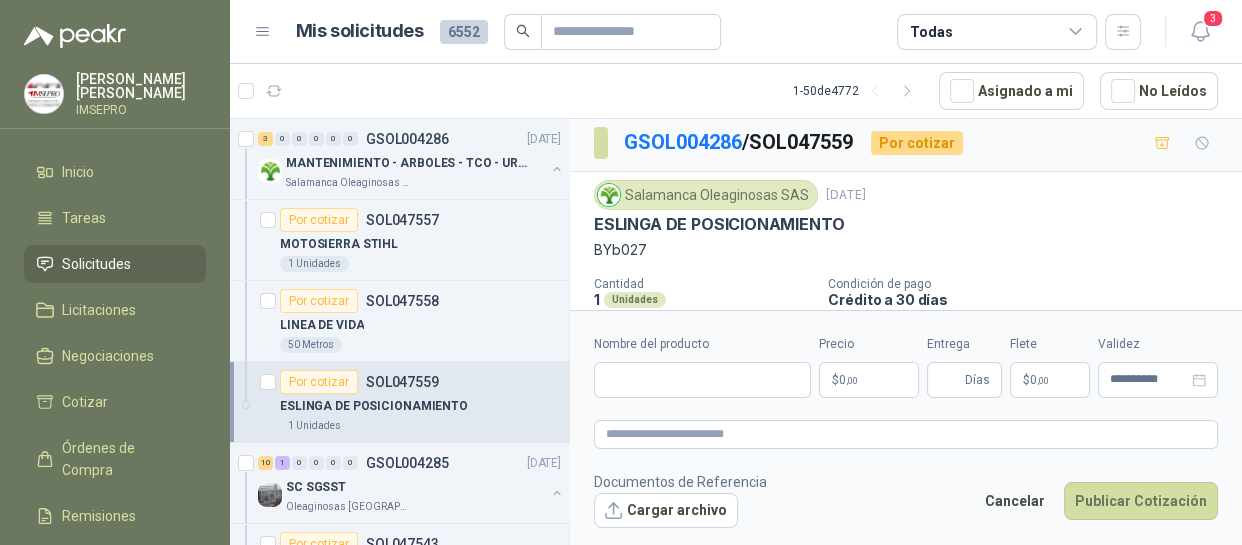 scroll, scrollTop: 0, scrollLeft: 0, axis: both 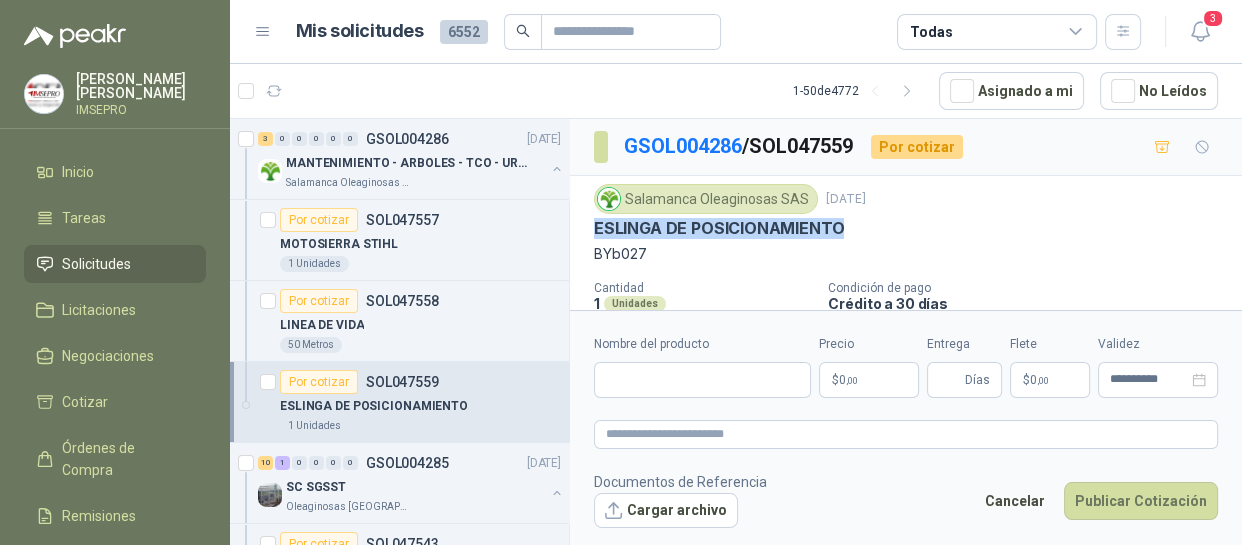 drag, startPoint x: 846, startPoint y: 229, endPoint x: 588, endPoint y: 225, distance: 258.031 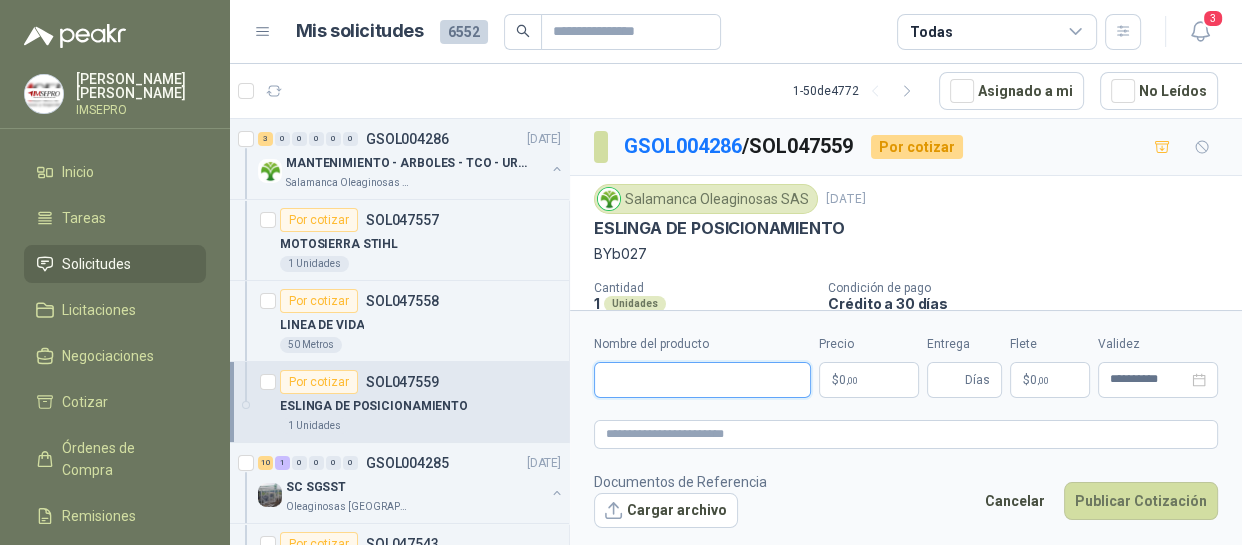 click on "Nombre del producto" at bounding box center [702, 380] 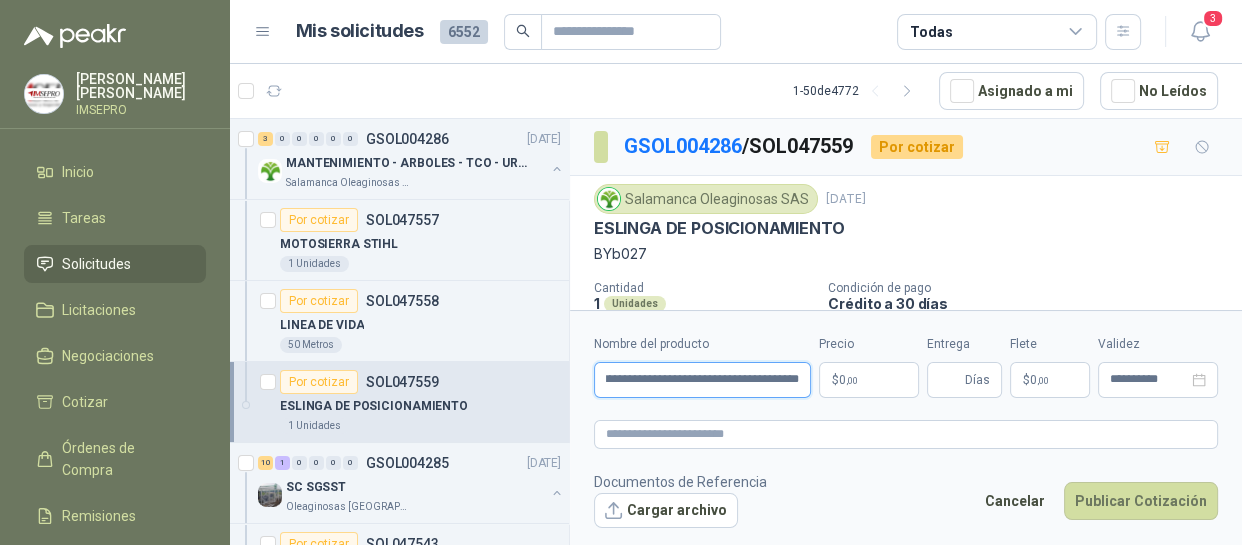 scroll, scrollTop: 0, scrollLeft: 120, axis: horizontal 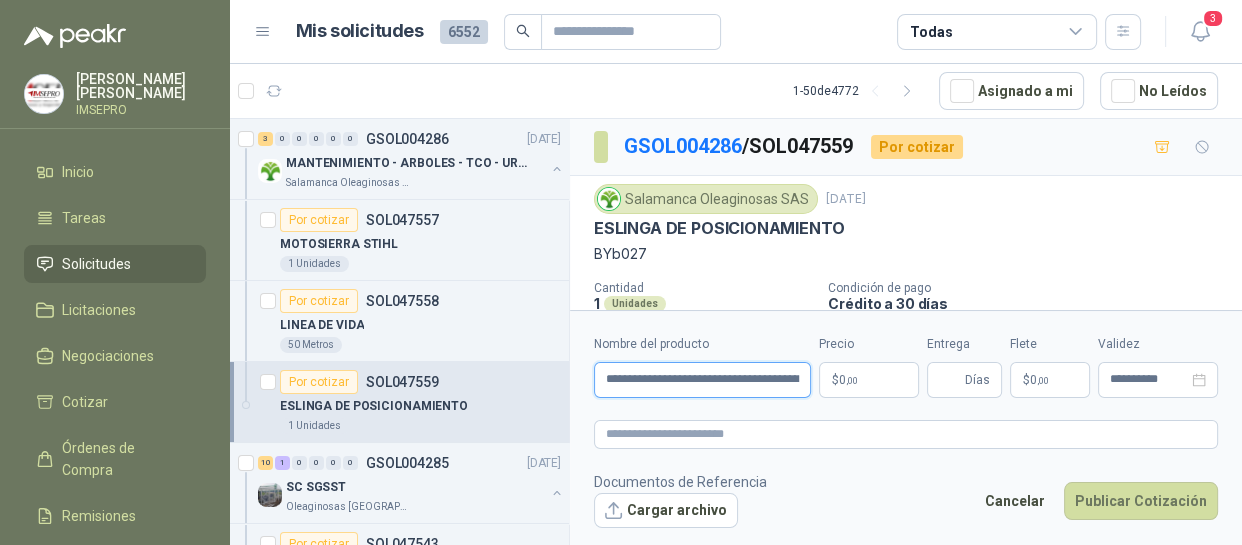 drag, startPoint x: 801, startPoint y: 382, endPoint x: 559, endPoint y: 385, distance: 242.0186 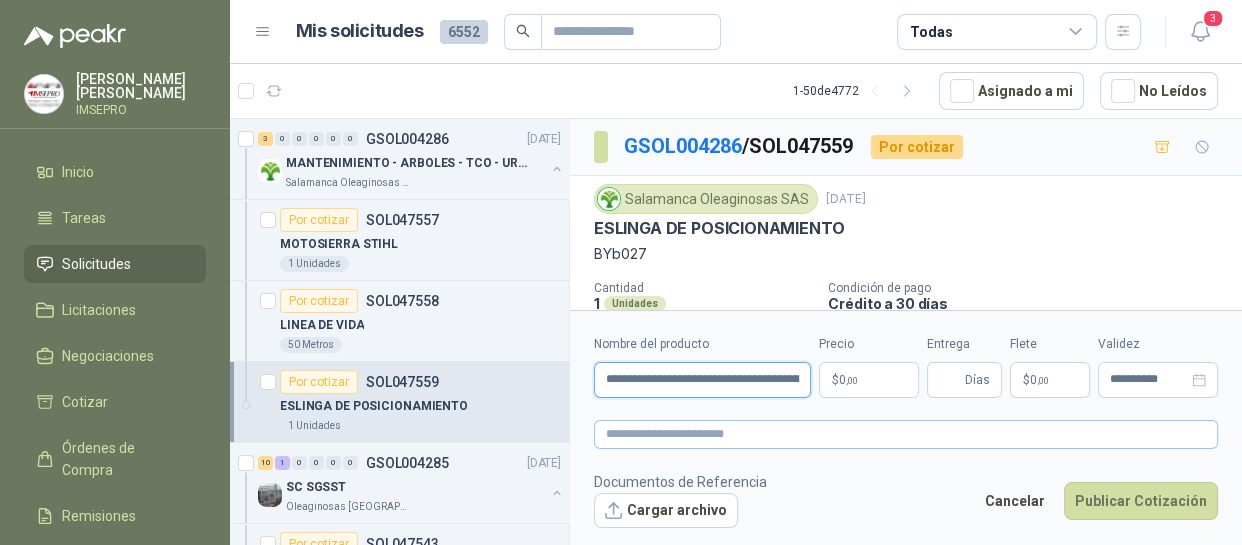 type on "**********" 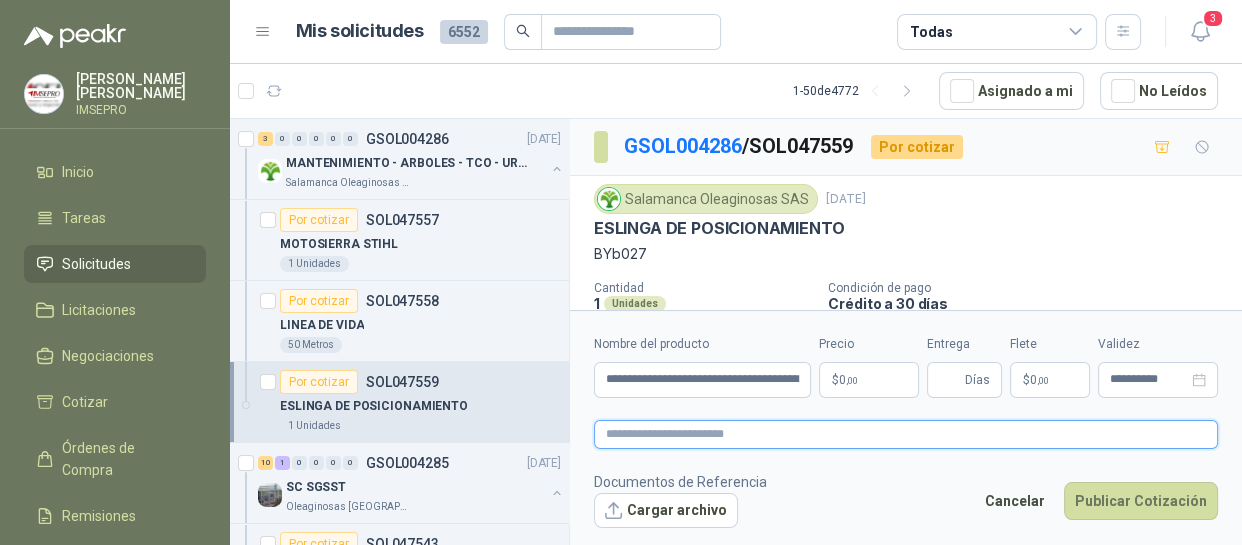 click at bounding box center (906, 434) 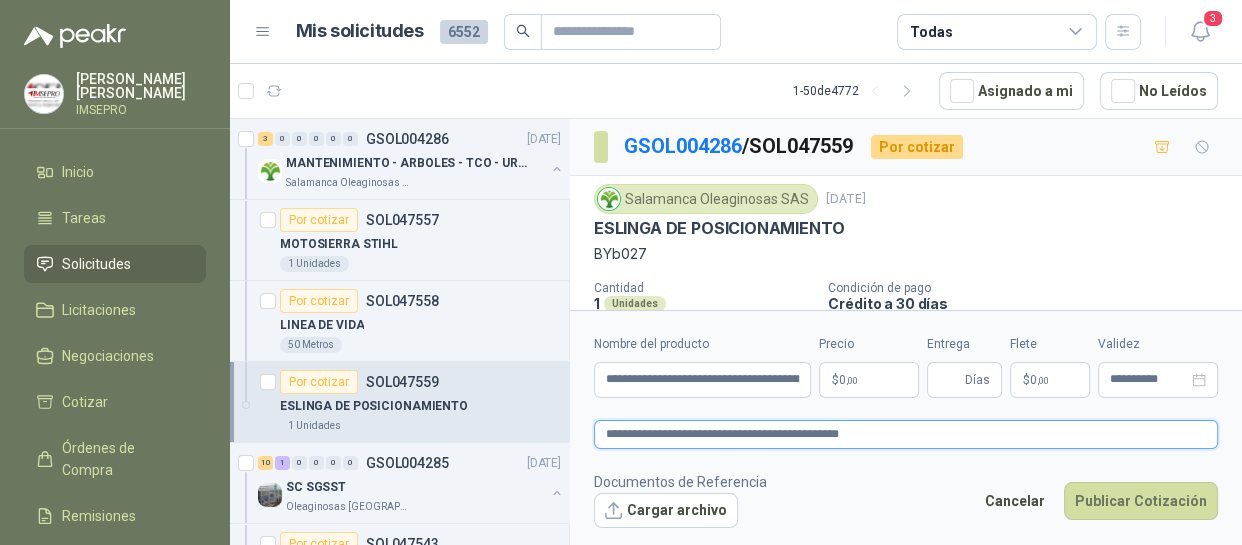 type on "**********" 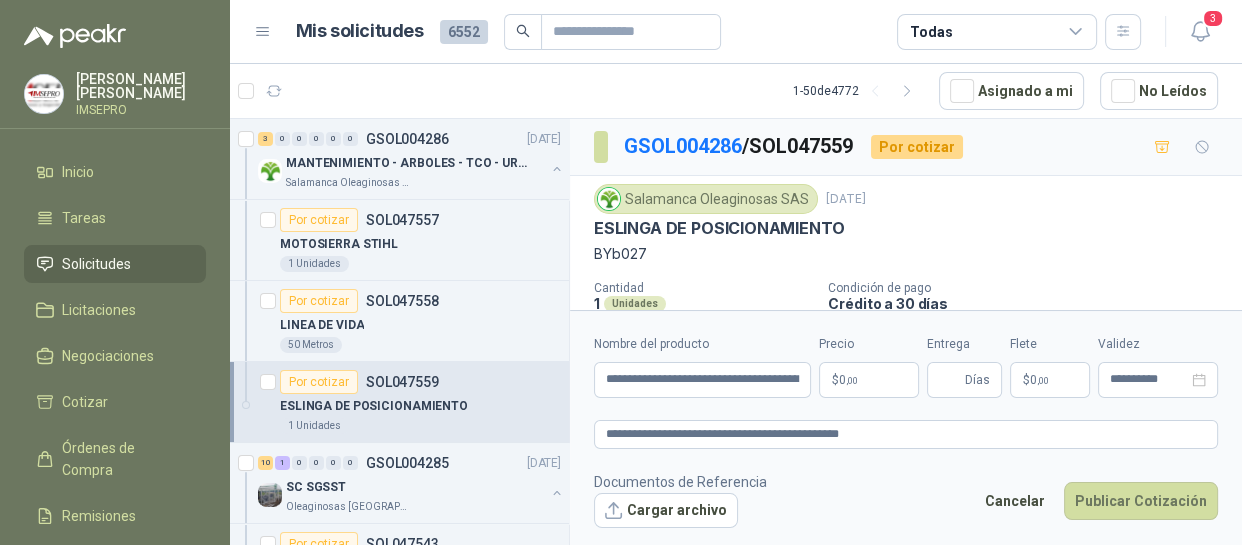 click on "[PERSON_NAME] IMSEPRO   Inicio   Tareas   Solicitudes   Licitaciones   Negociaciones   Cotizar   Órdenes de Compra   Remisiones   Configuración   Manuales y ayuda Mis solicitudes 6552 Todas 3 1 - 50  de  4772 Asignado a mi No Leídos 3   0   0   0   0   0   GSOL004286 [DATE]   MANTENIMIENTO - ARBOLES  - TCO - URGENTE Salamanca Oleaginosas SAS   Por cotizar SOL047557 MOTOSIERRA STIHL 1   Unidades Por cotizar SOL047558 LINEA DE VIDA 50   Metros Por cotizar SOL047559 ESLINGA  DE POSICIONAMIENTO 1   Unidades 10   1   0   0   0   0   GSOL004285 [DATE]   SC SGSST Oleaginosas San [PERSON_NAME]   Por cotizar SOL047543 VENDA ELASTICA 3"x5 YARDAS 3   Unidades Por cotizar SOL047544 VENDA ELASTICA 5"x5 YARDAS 3   Unidades Por cotizar SOL047545 SUERO FISIOLOGICO 250ML 1   Unidades Por adjudicar SOL047546 GUANTE VAQUETA REFORZADO EN PALMA MANGA LARGA 168   Pares Por cotizar SOL047547 JABÓN INDUTRIAL NEUTRO 1   Galones Por cotizar SOL047548 GUANTE SOLDADOR 48   Pares Por cotizar SOL047551 1   Unidades 3" at bounding box center [621, 272] 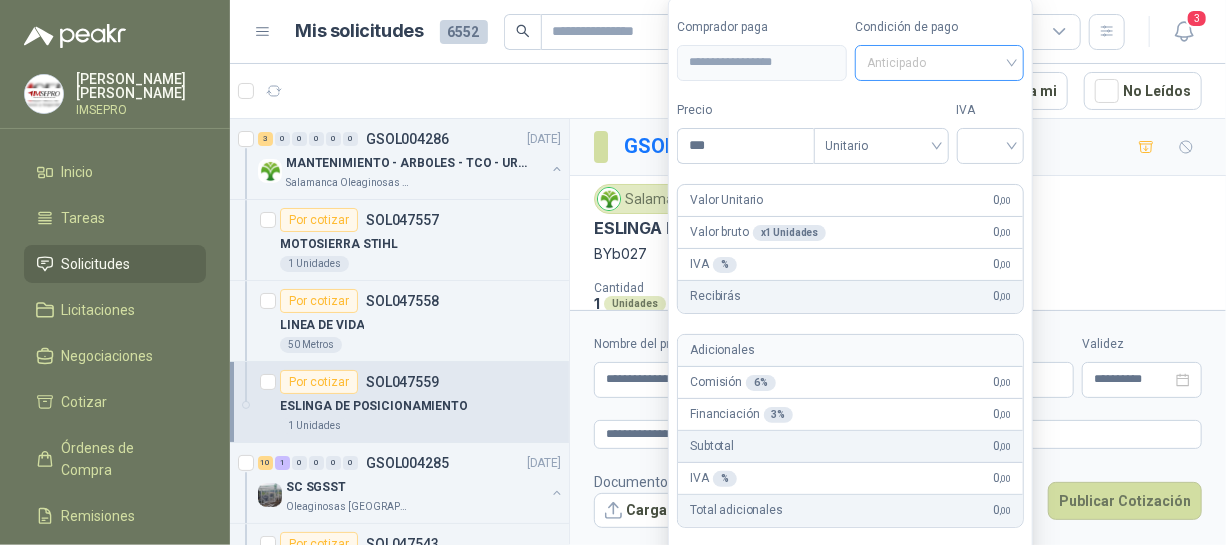 click on "Anticipado" at bounding box center [940, 63] 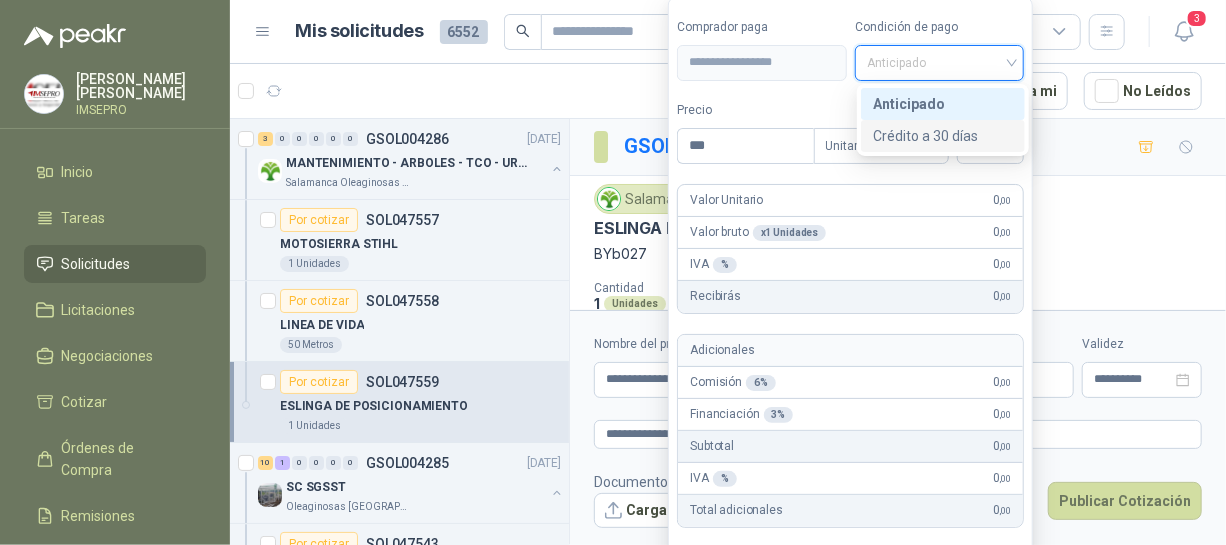 click on "Crédito a 30 días" at bounding box center (943, 136) 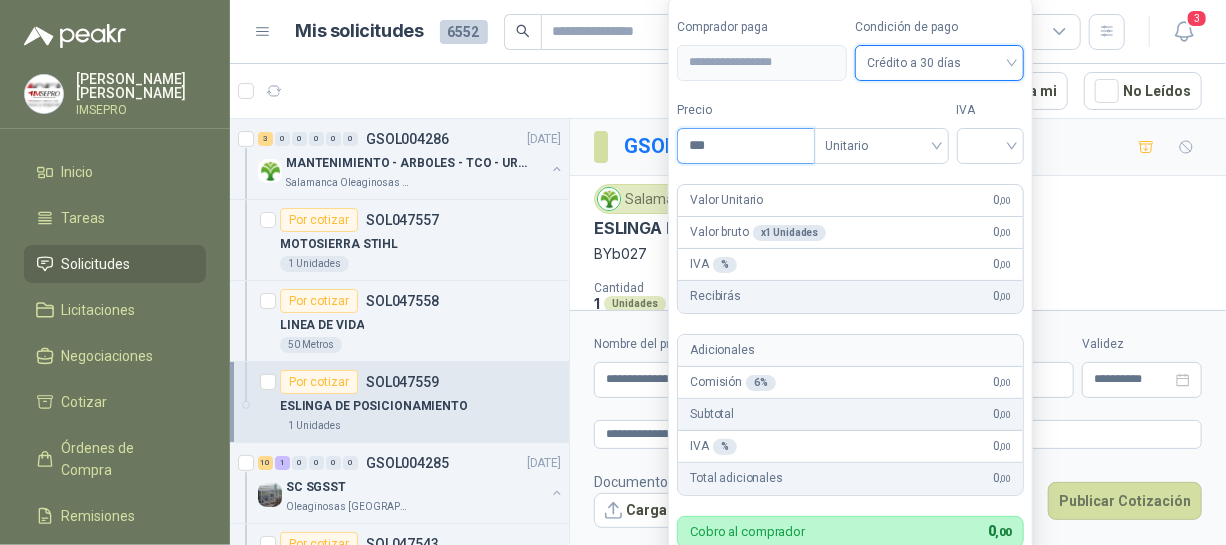 click on "***" at bounding box center [745, 146] 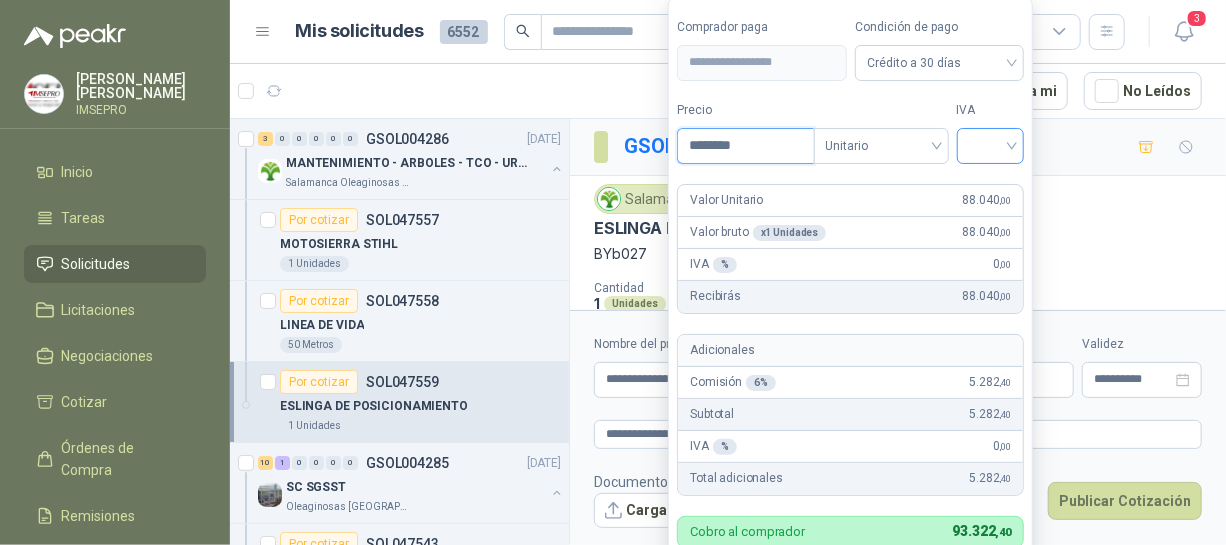 type on "********" 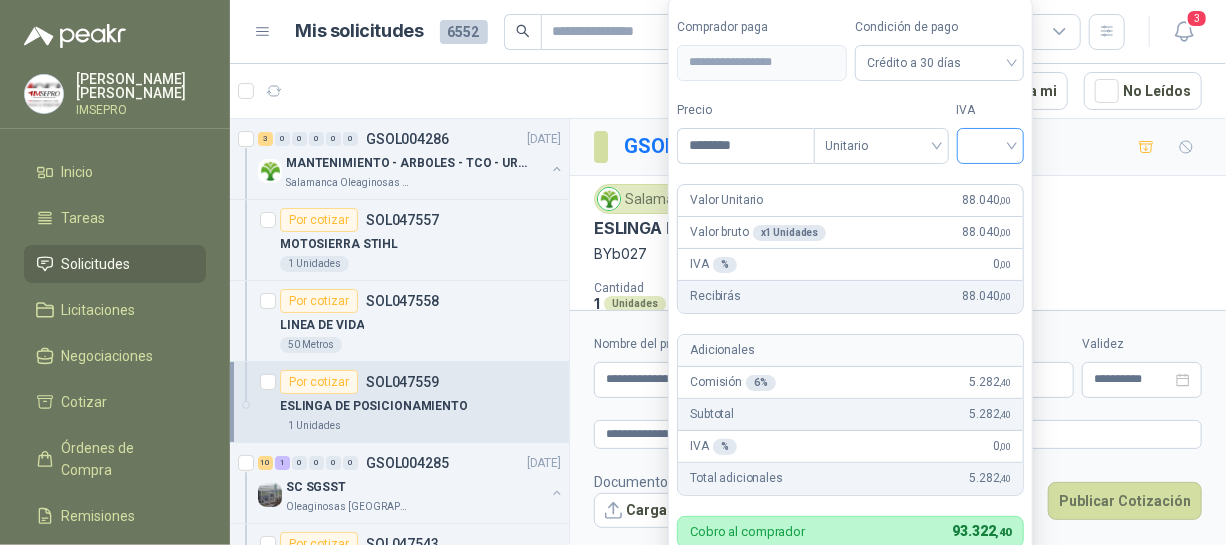 click at bounding box center [991, 144] 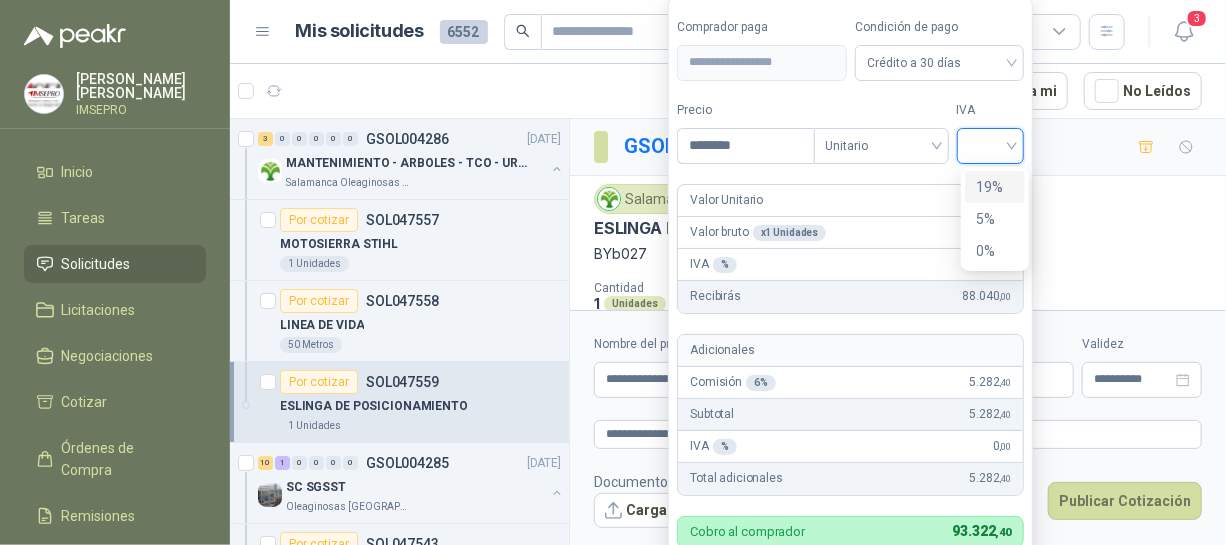 click on "19%" at bounding box center (995, 187) 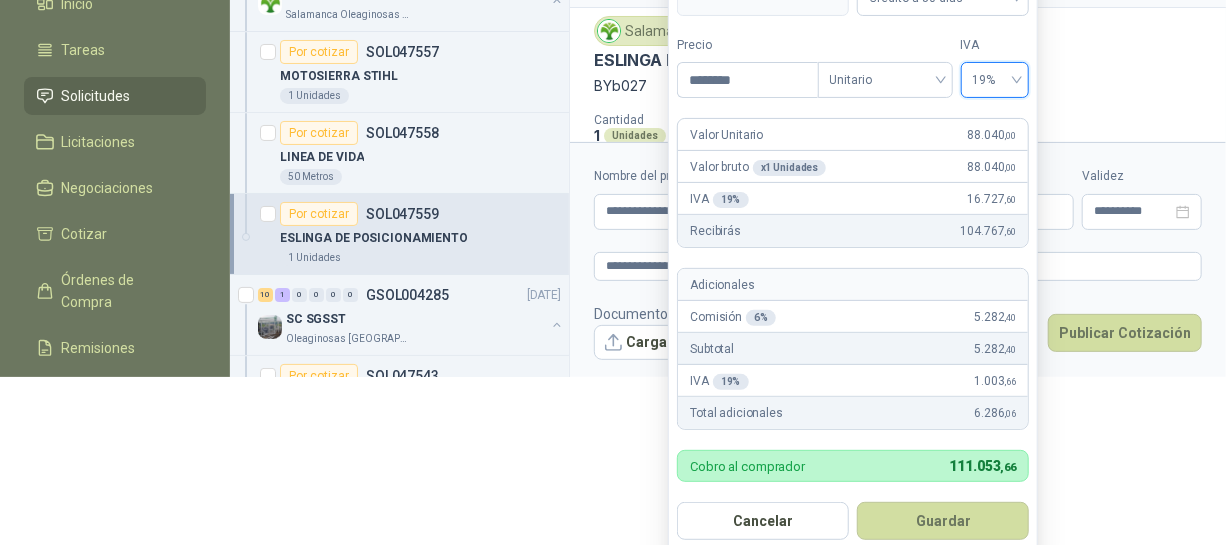 scroll, scrollTop: 163, scrollLeft: 0, axis: vertical 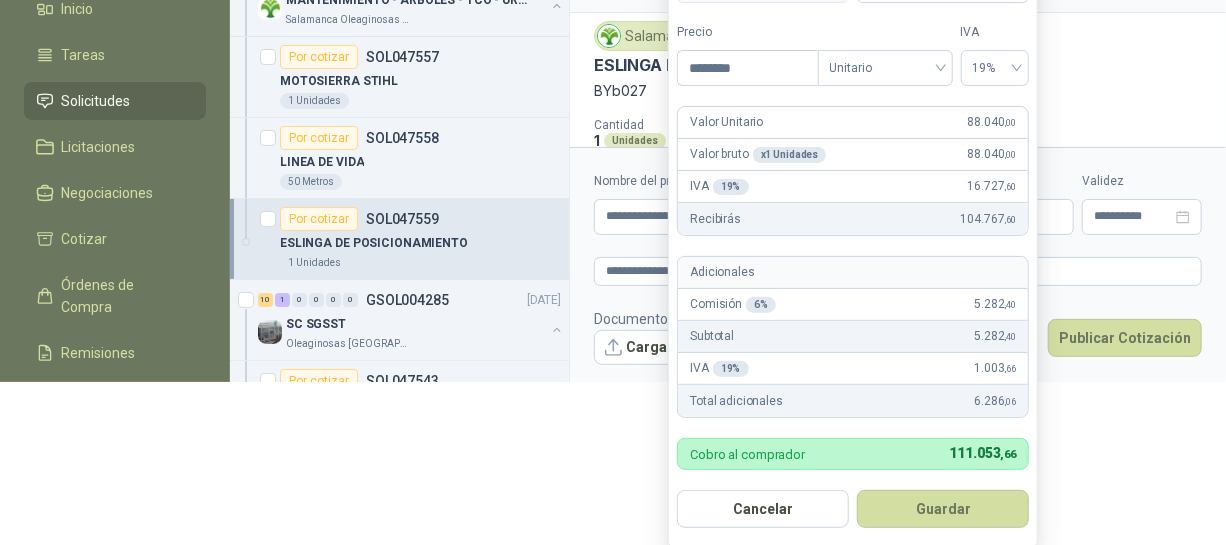 click on "Guardar" at bounding box center [943, 509] 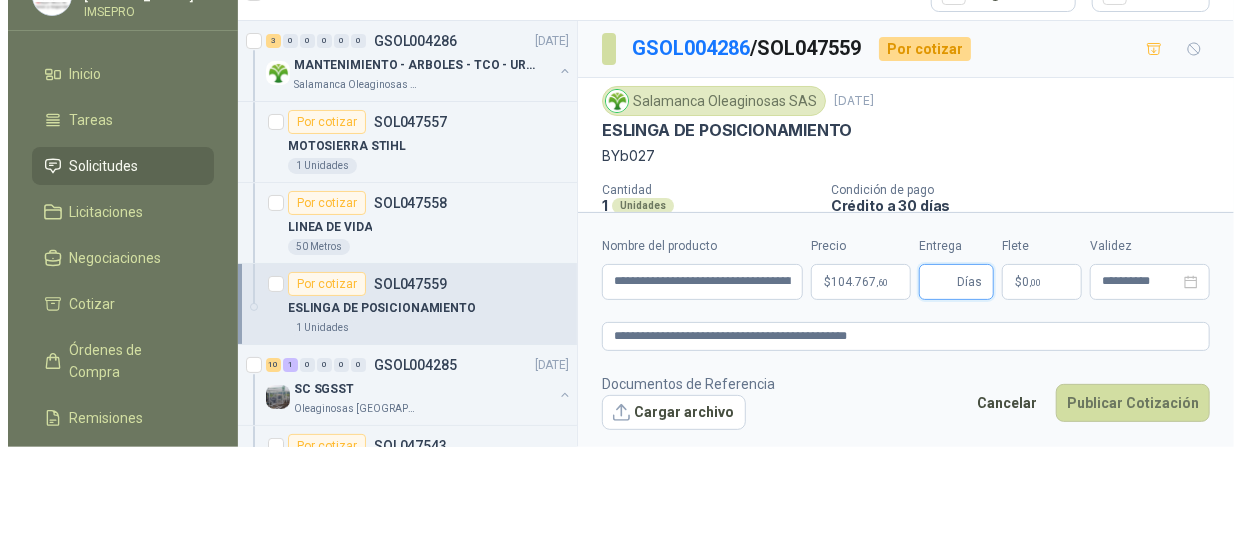 scroll, scrollTop: 0, scrollLeft: 0, axis: both 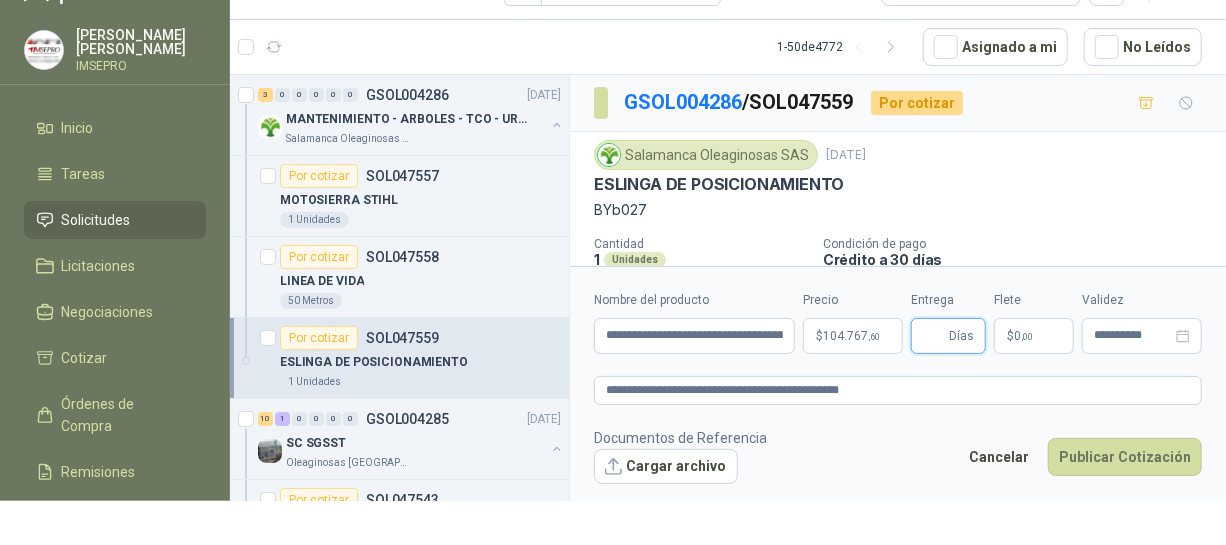 type 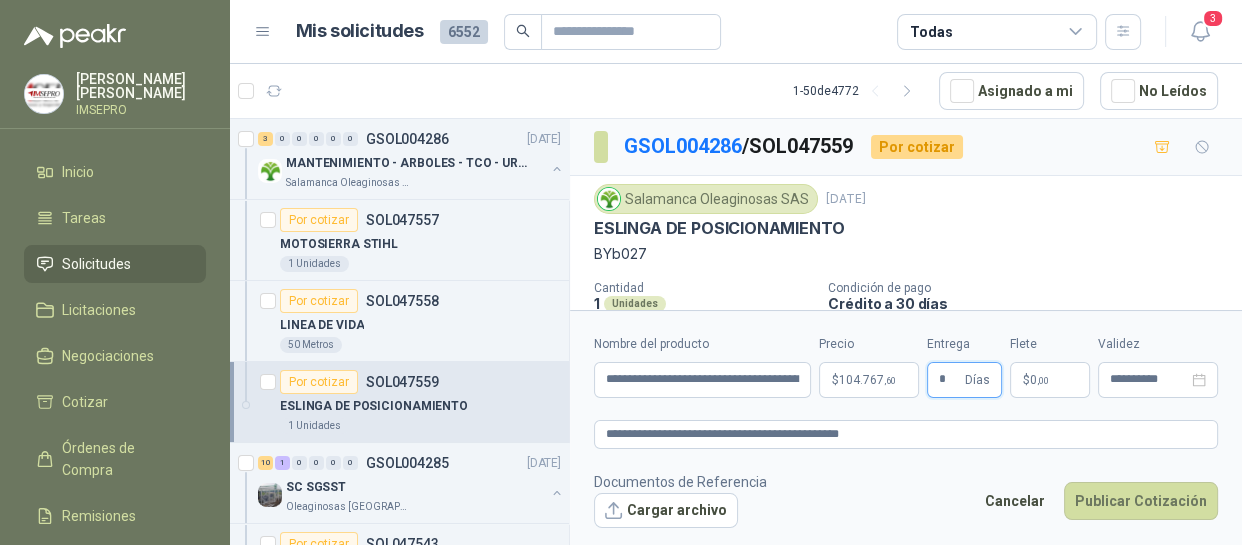 type on "*" 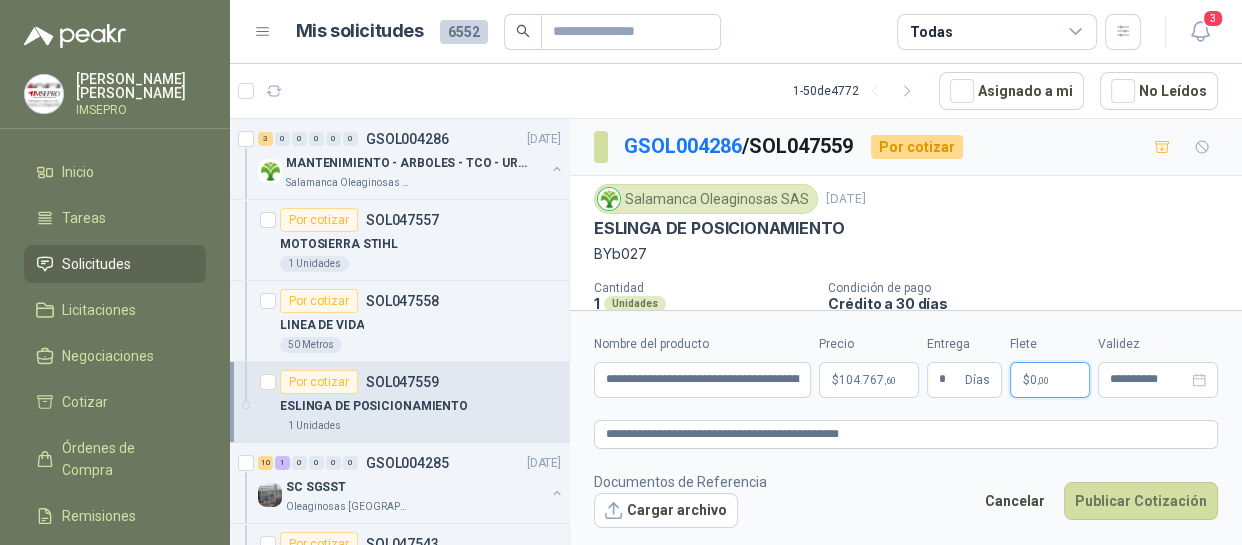 click on "$    0 ,00" at bounding box center [1050, 380] 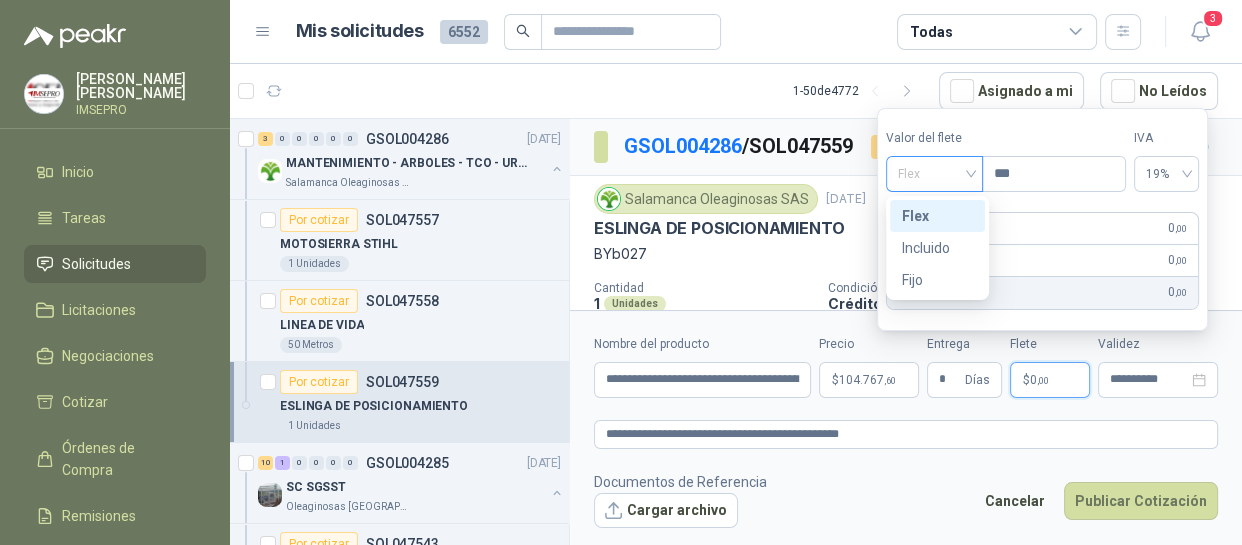 click on "Flex" at bounding box center [934, 174] 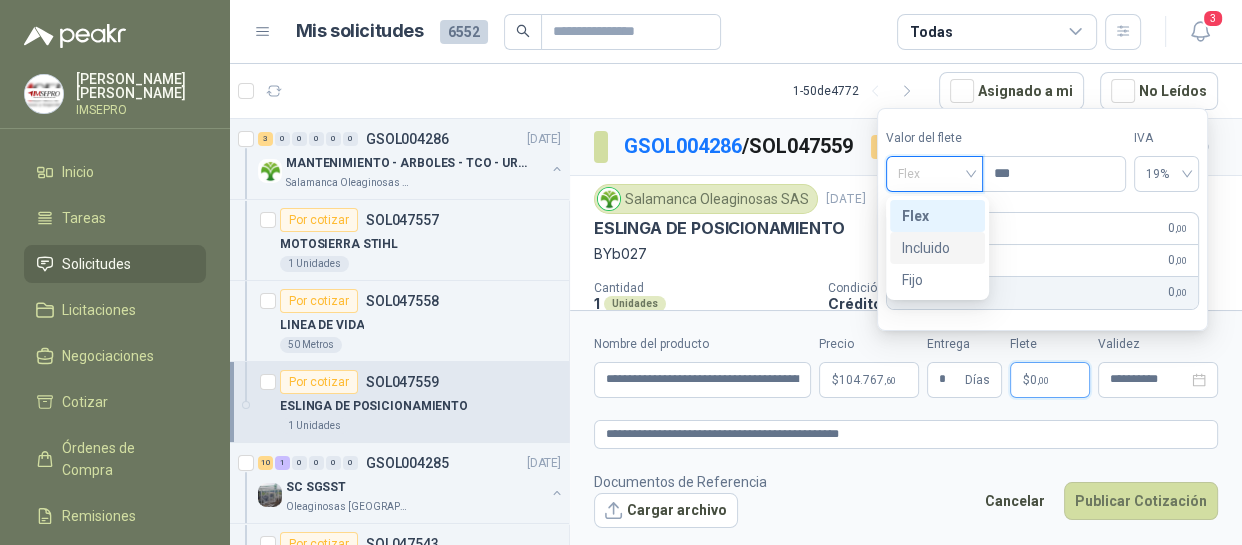 click on "Incluido" at bounding box center (937, 248) 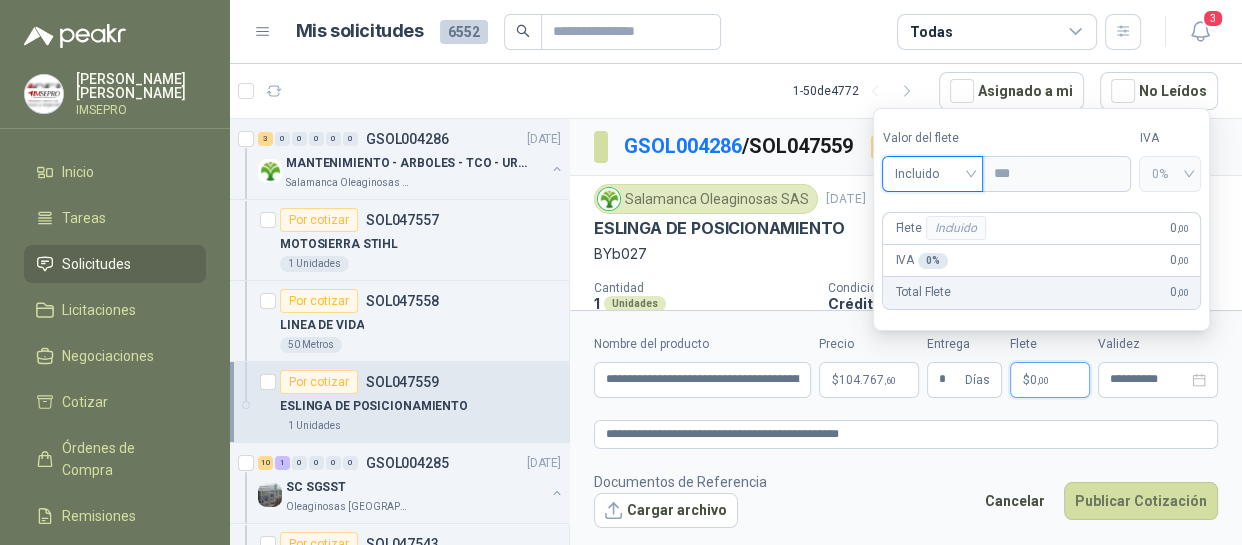 click on "Documentos de Referencia Cargar archivo Cancelar Publicar Cotización" at bounding box center [906, 500] 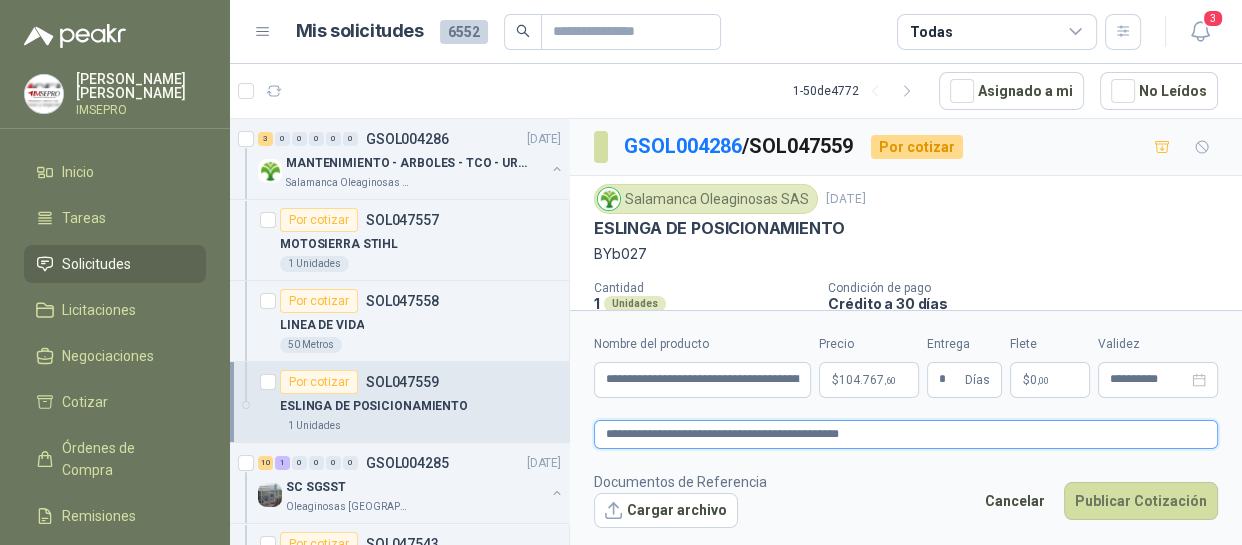 click on "**********" at bounding box center (906, 434) 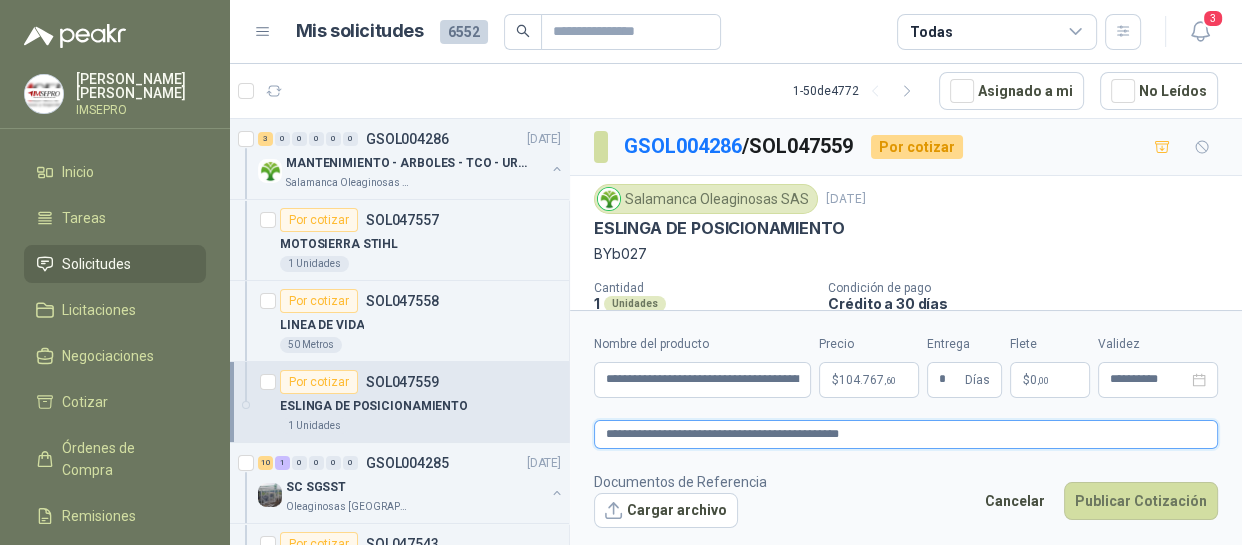 type 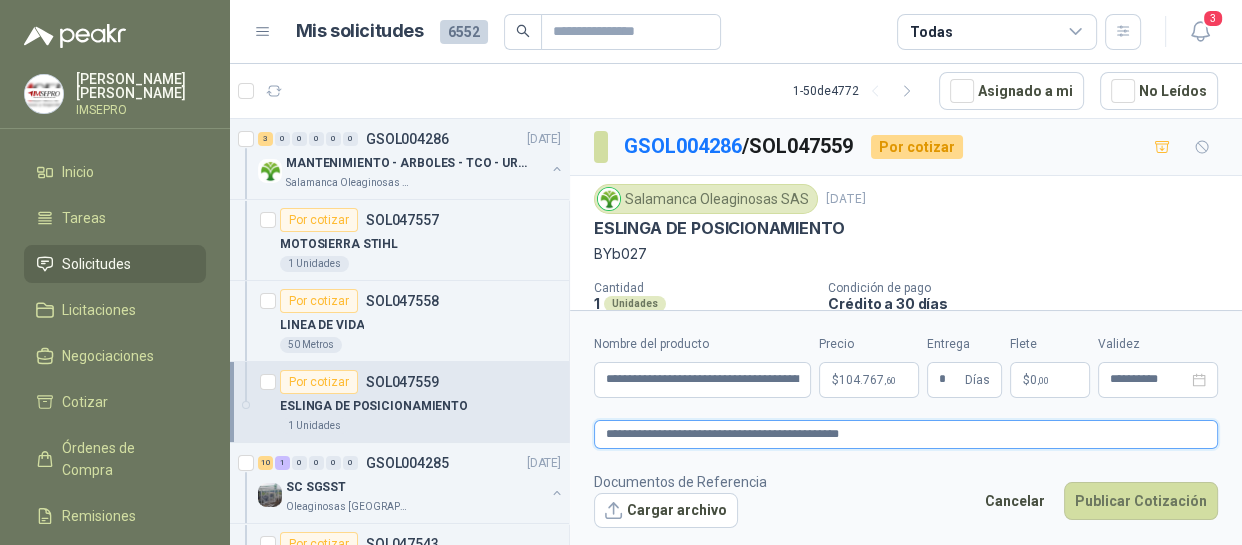 type on "**********" 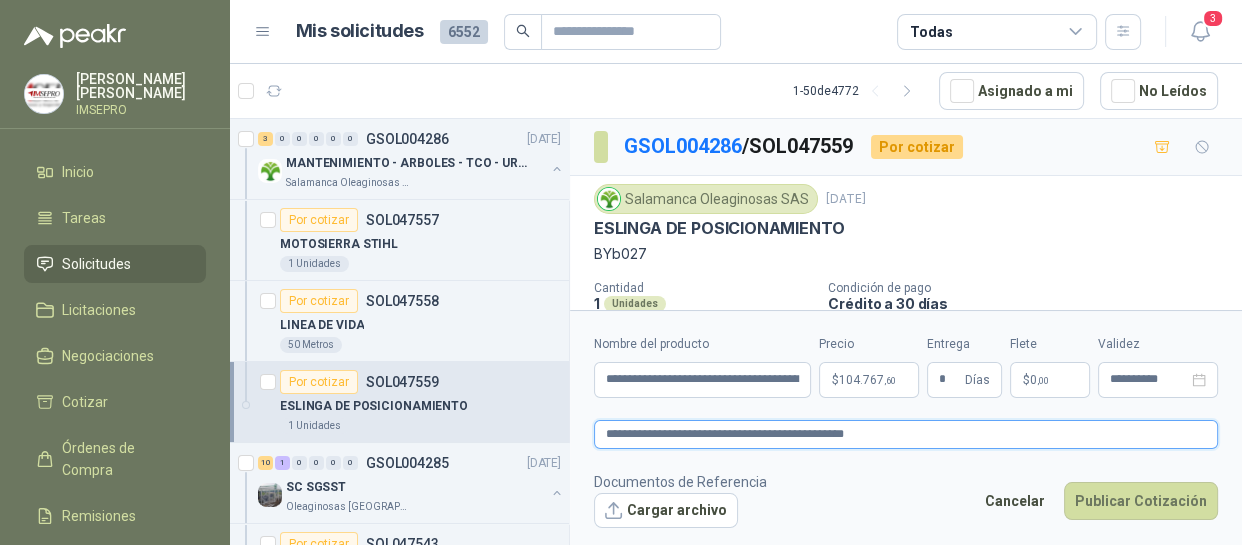 type 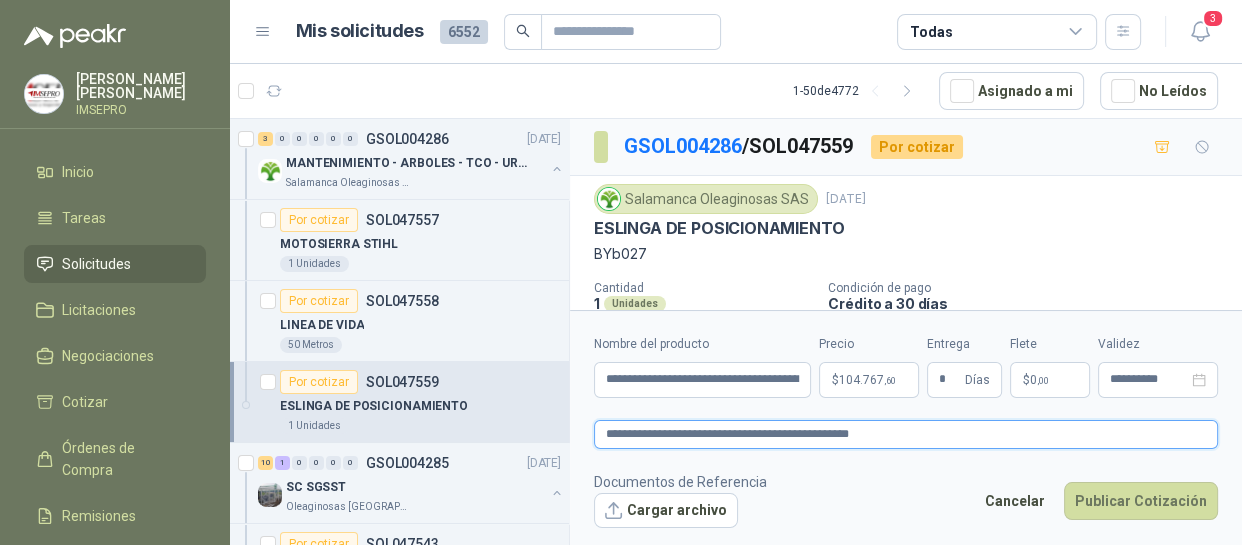 type on "**********" 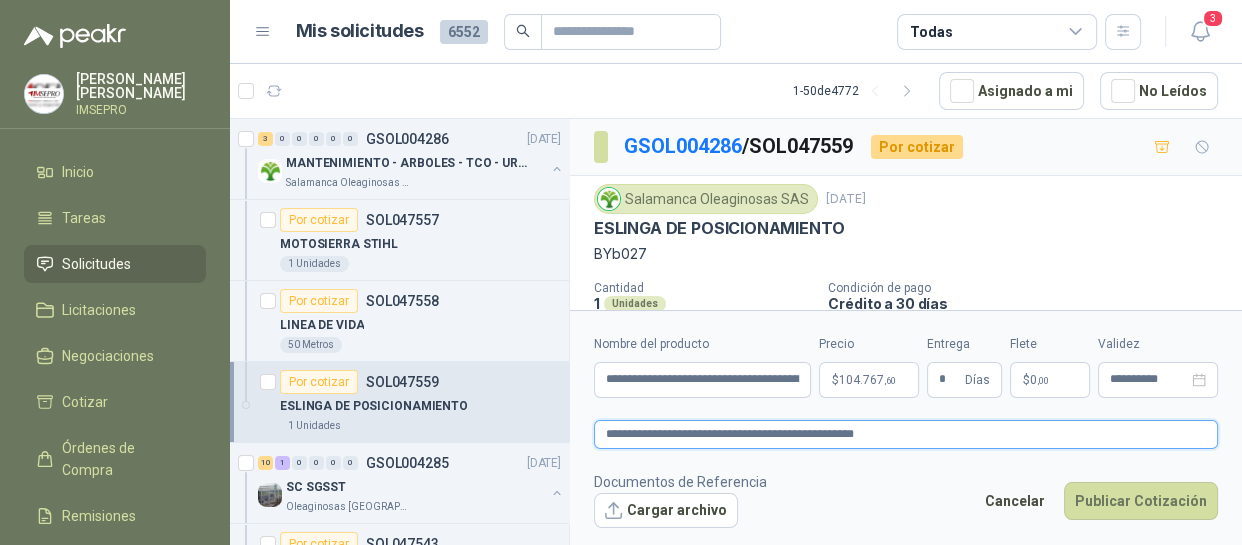 type 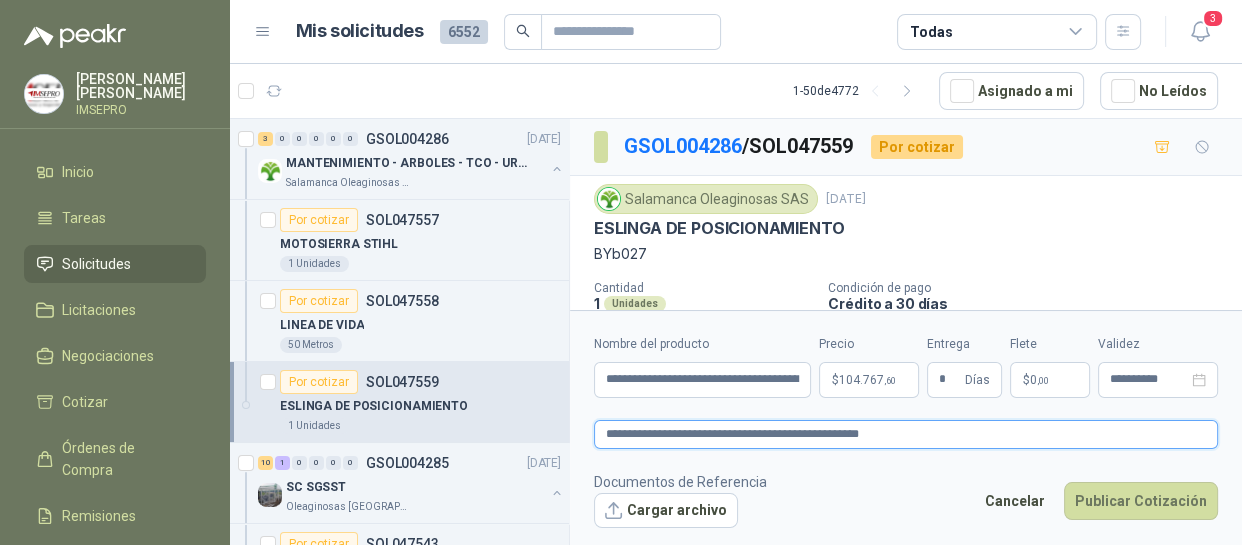 type 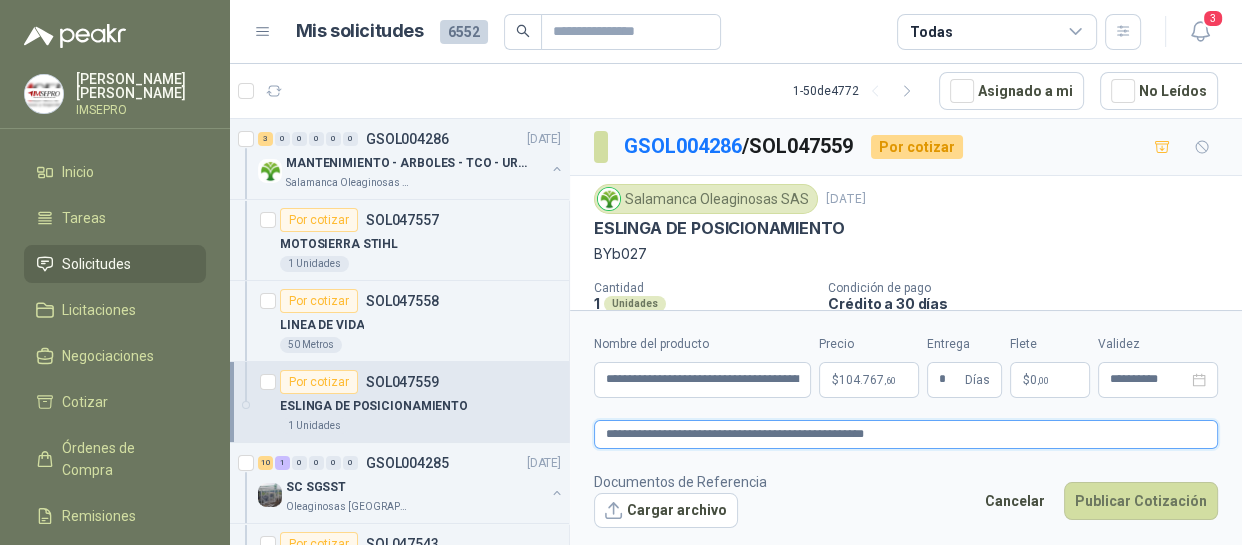 type 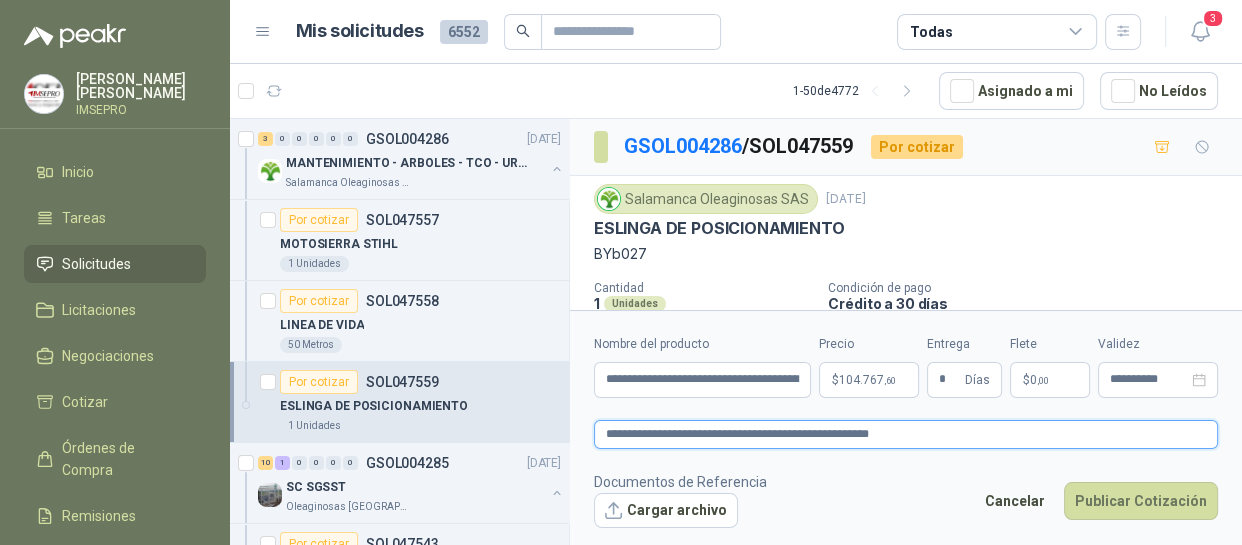 type 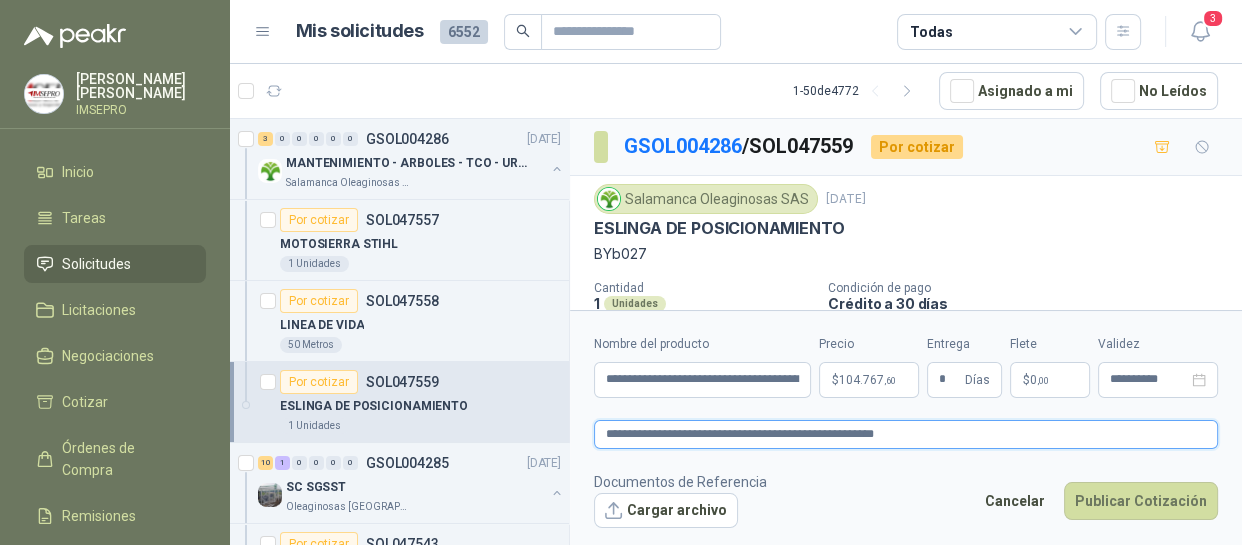 type 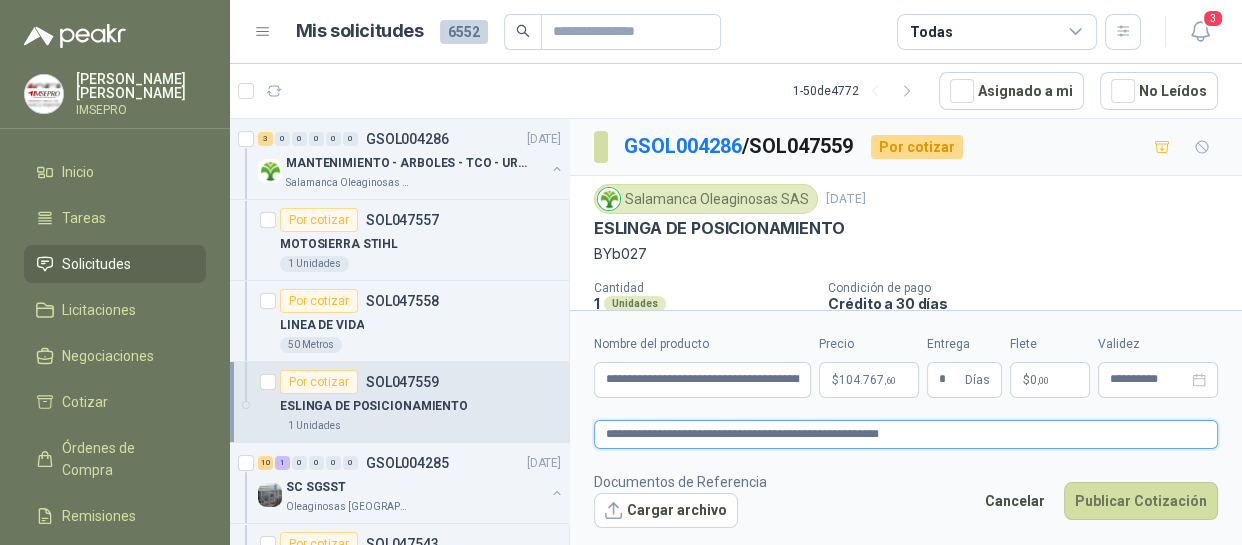 type 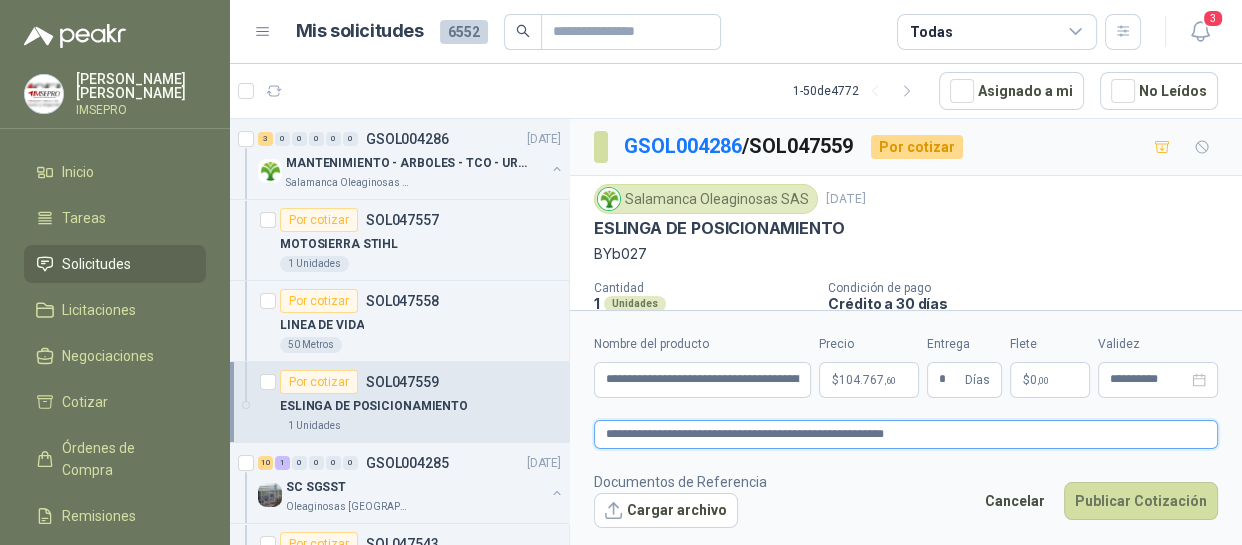 type 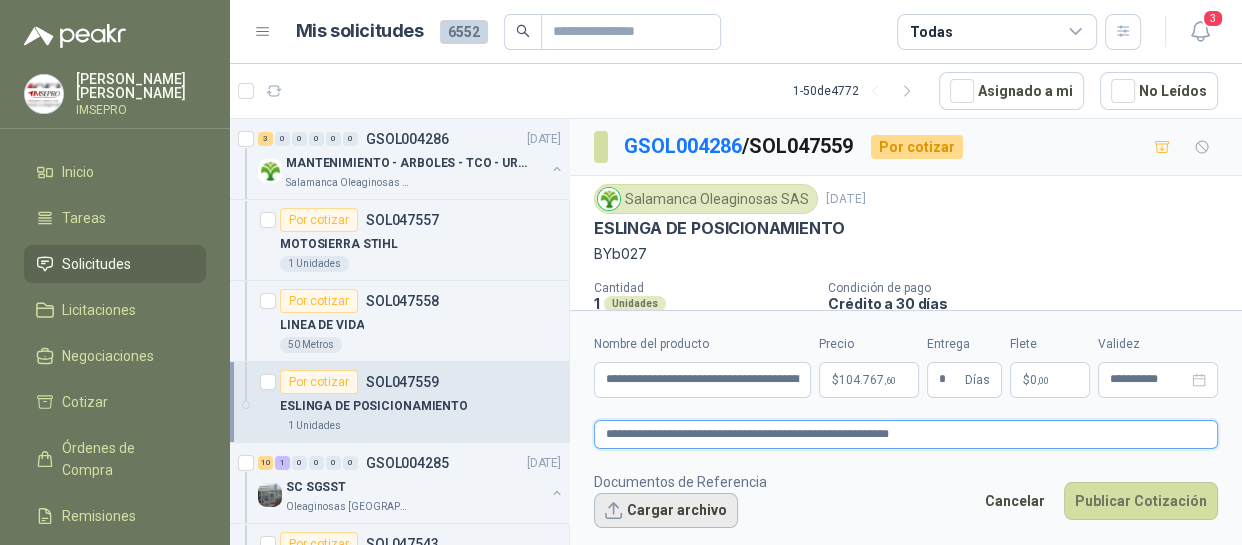 type on "**********" 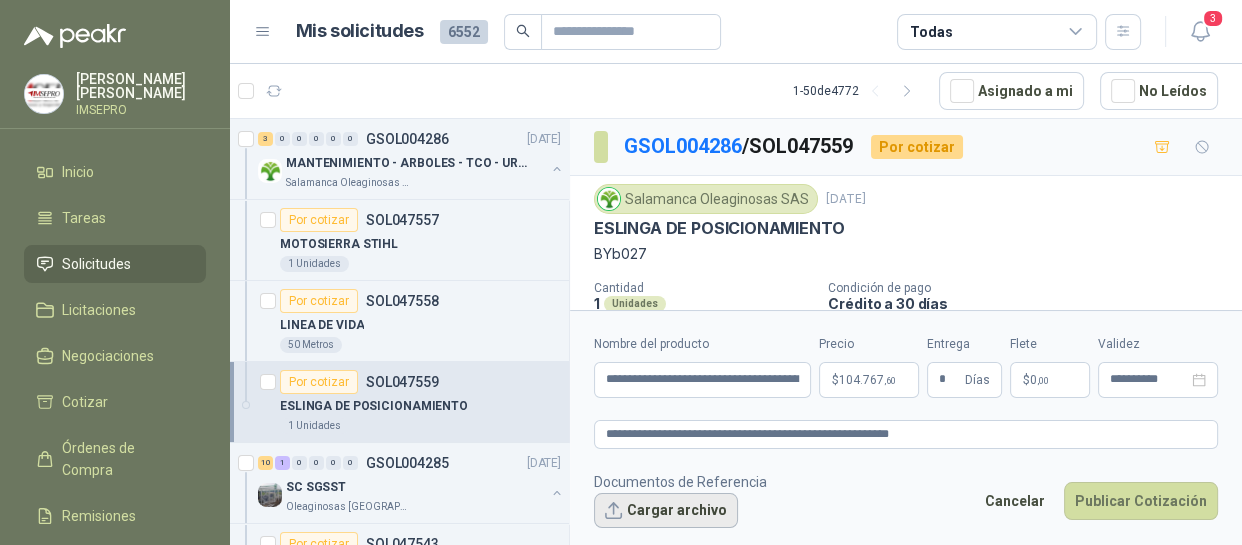 click on "Cargar archivo" at bounding box center [666, 511] 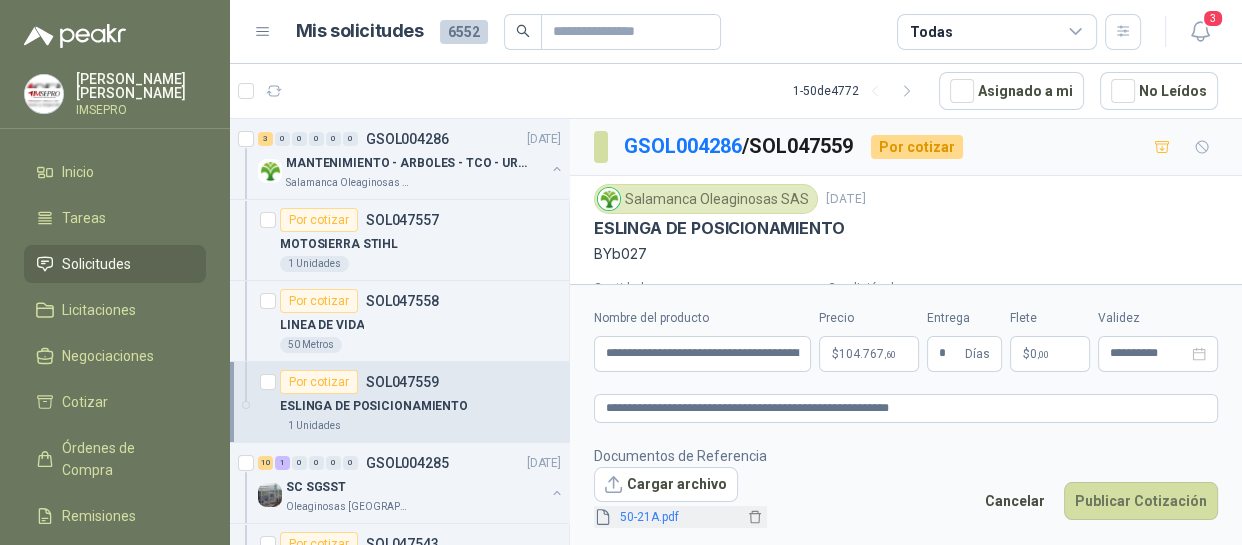 click on "50-21A.pdf" at bounding box center [678, 517] 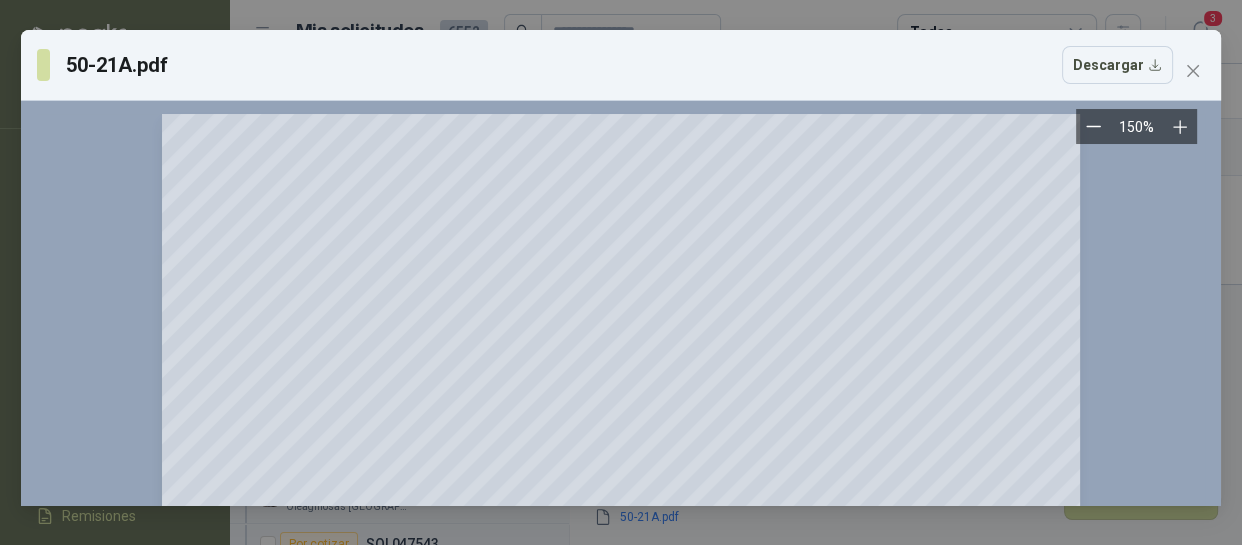 scroll, scrollTop: 0, scrollLeft: 0, axis: both 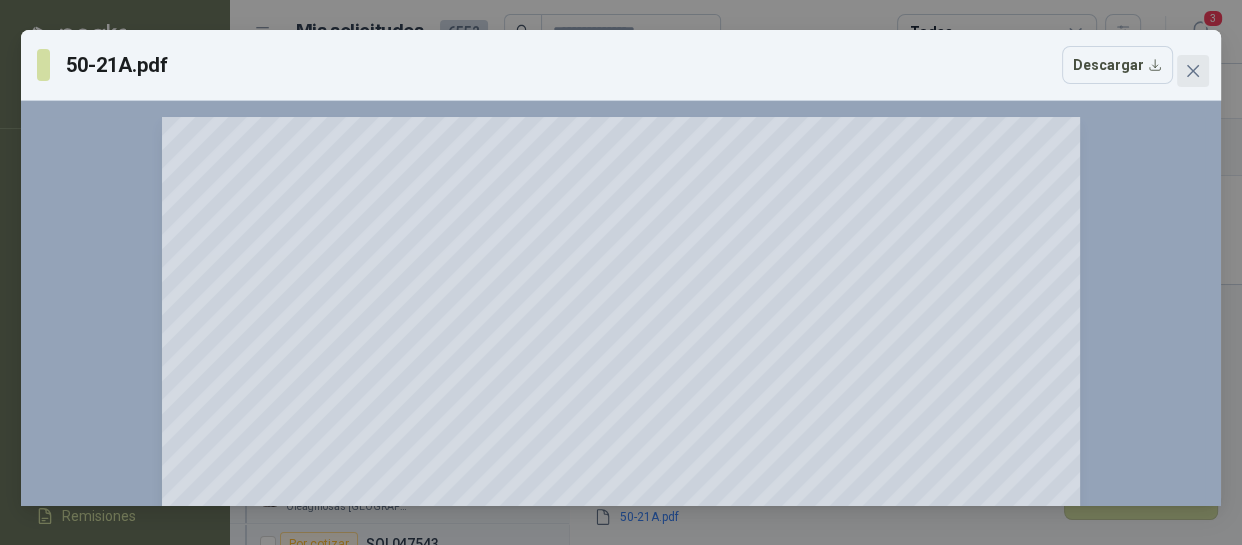 click 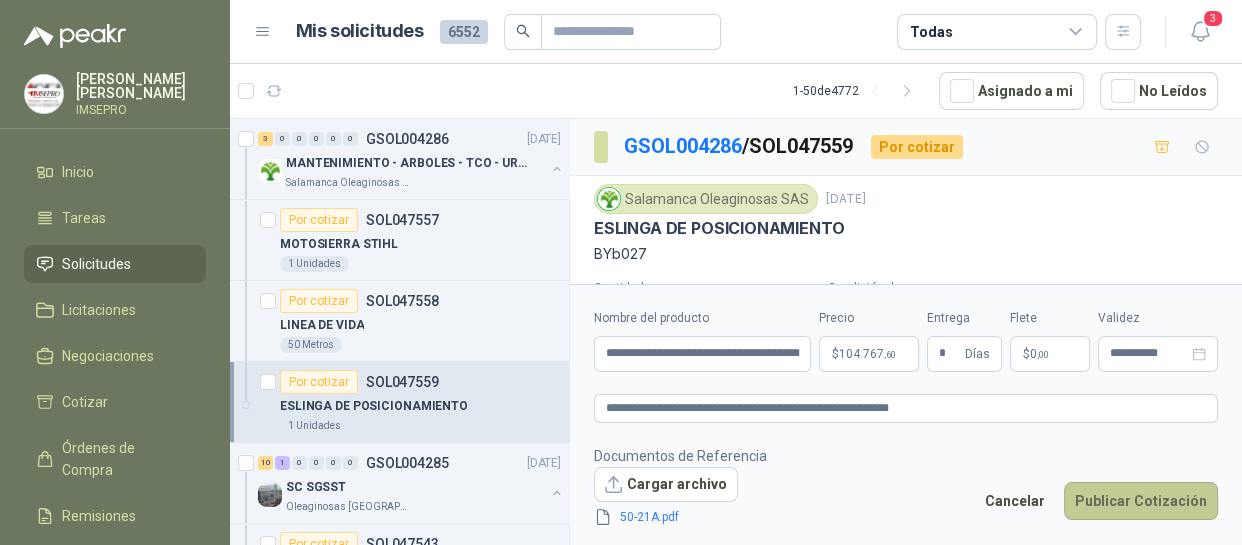 click on "Publicar Cotización" at bounding box center (1141, 501) 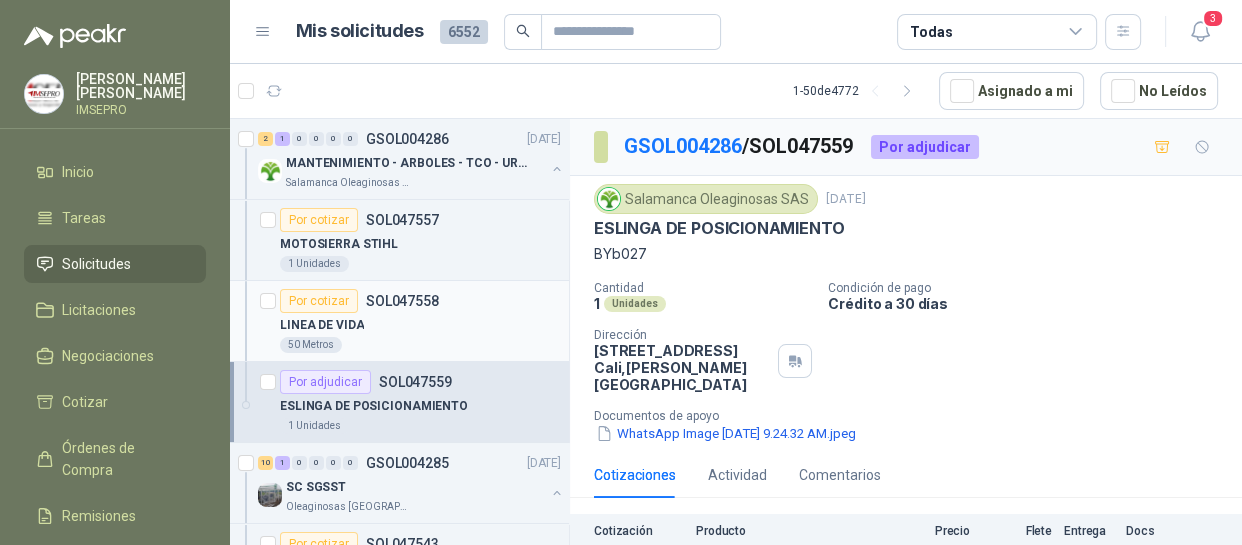 click on "LINEA DE VIDA" at bounding box center [420, 325] 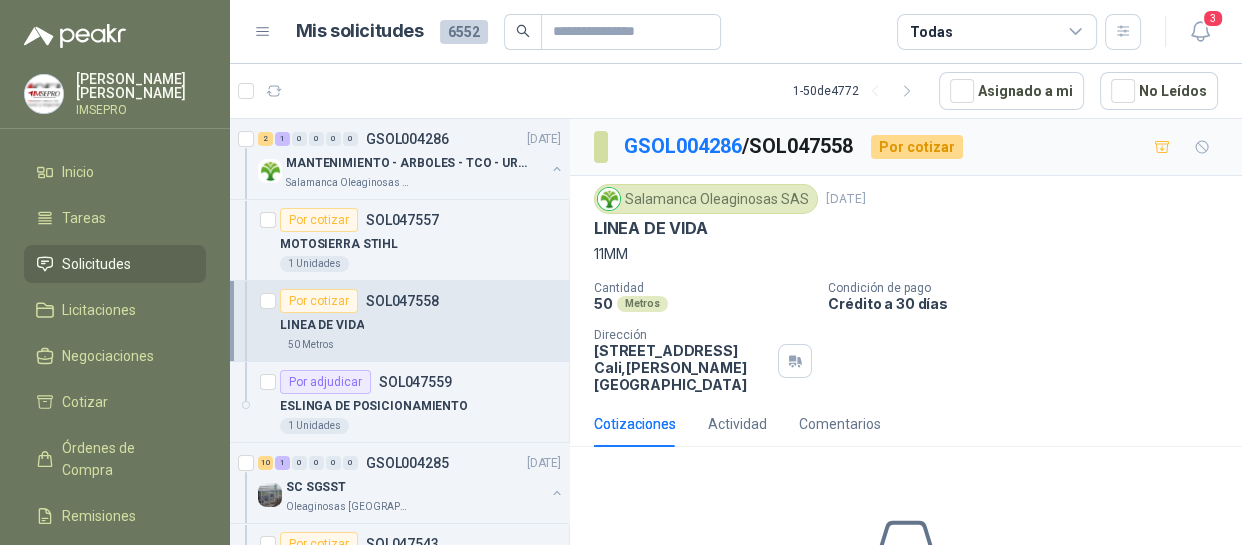 scroll, scrollTop: 151, scrollLeft: 0, axis: vertical 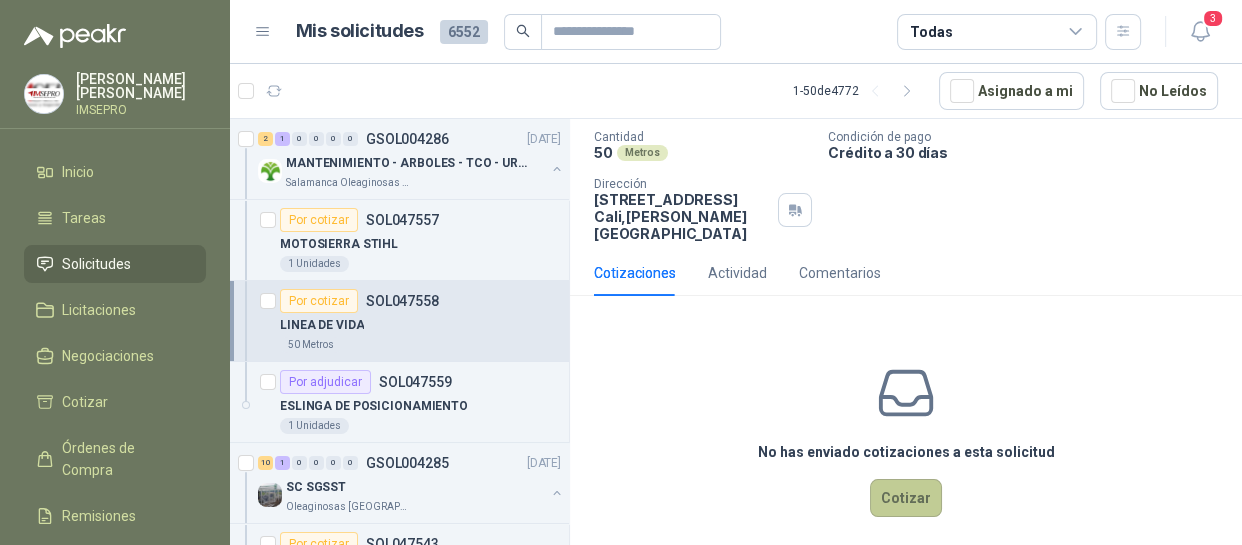 click on "Cotizar" at bounding box center [906, 498] 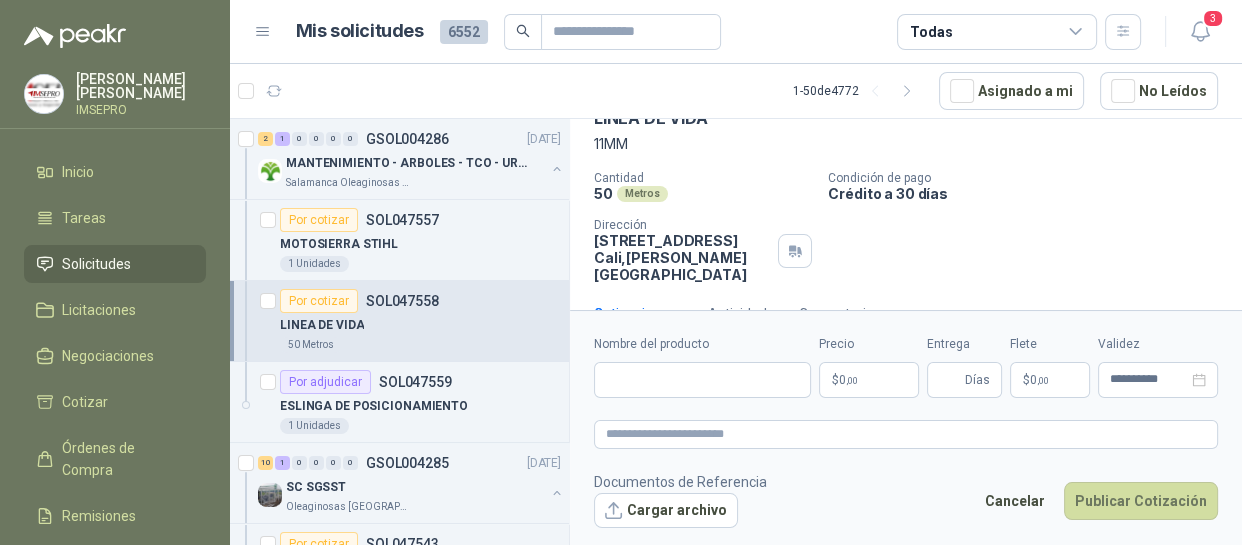 scroll, scrollTop: 138, scrollLeft: 0, axis: vertical 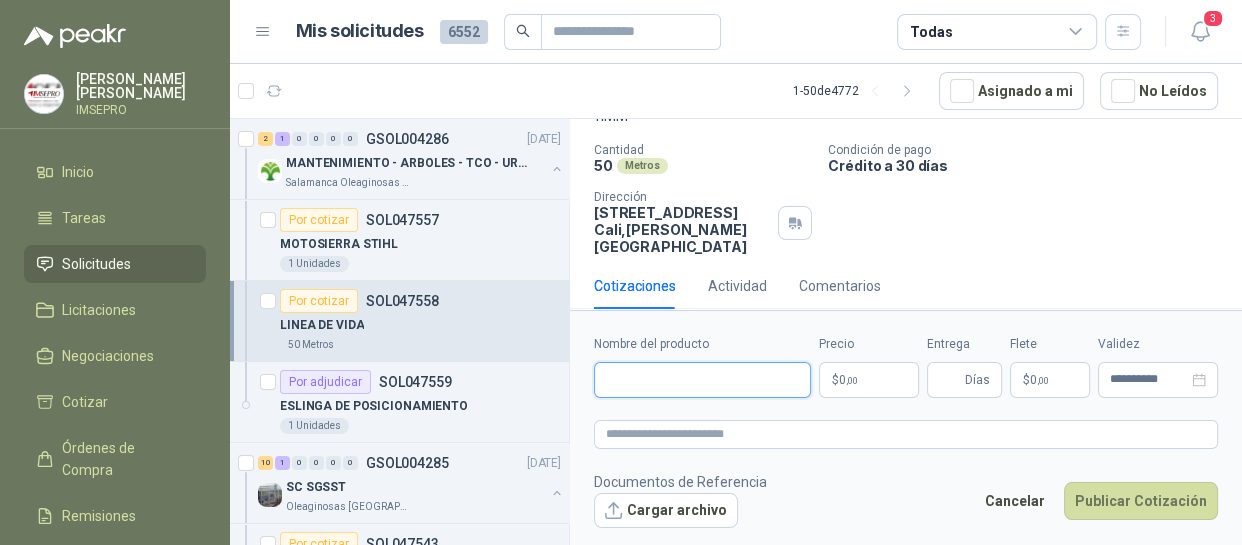 click on "Nombre del producto" at bounding box center (702, 380) 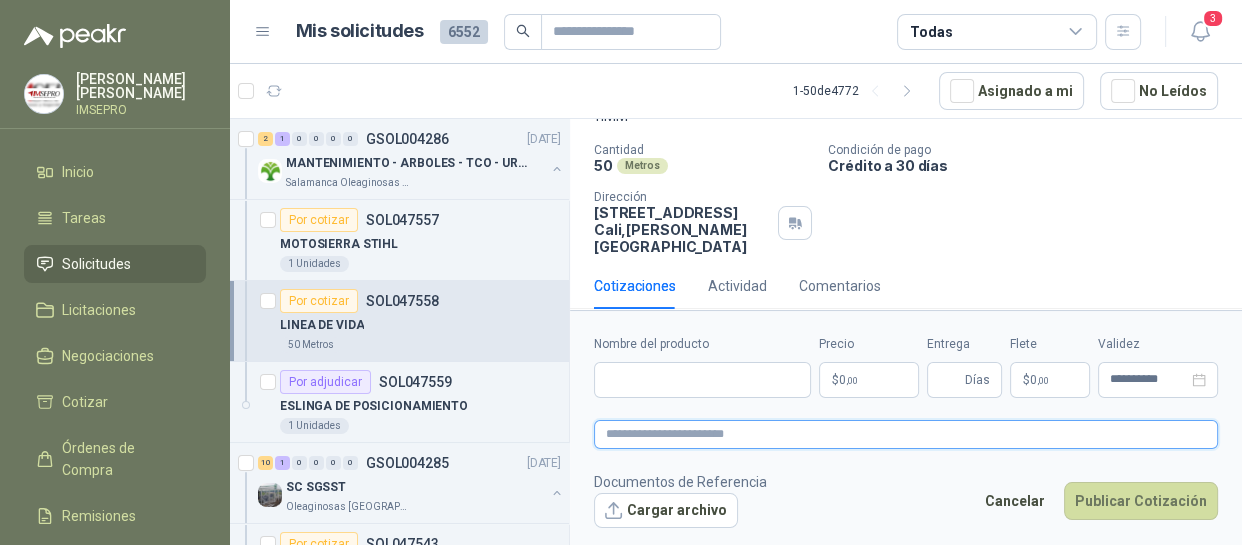 click at bounding box center [906, 434] 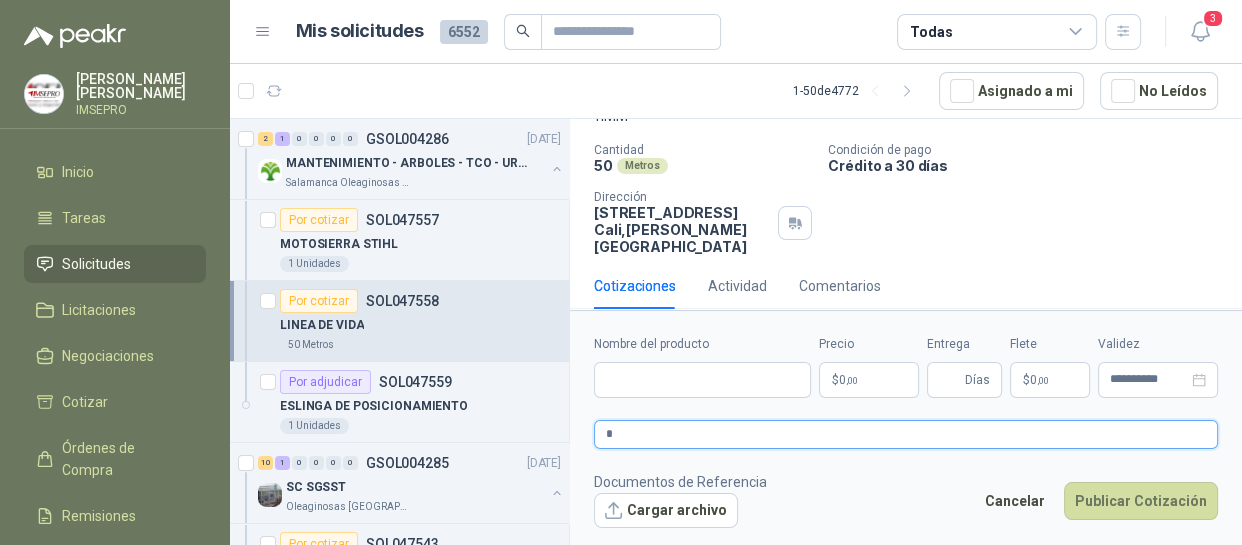 type 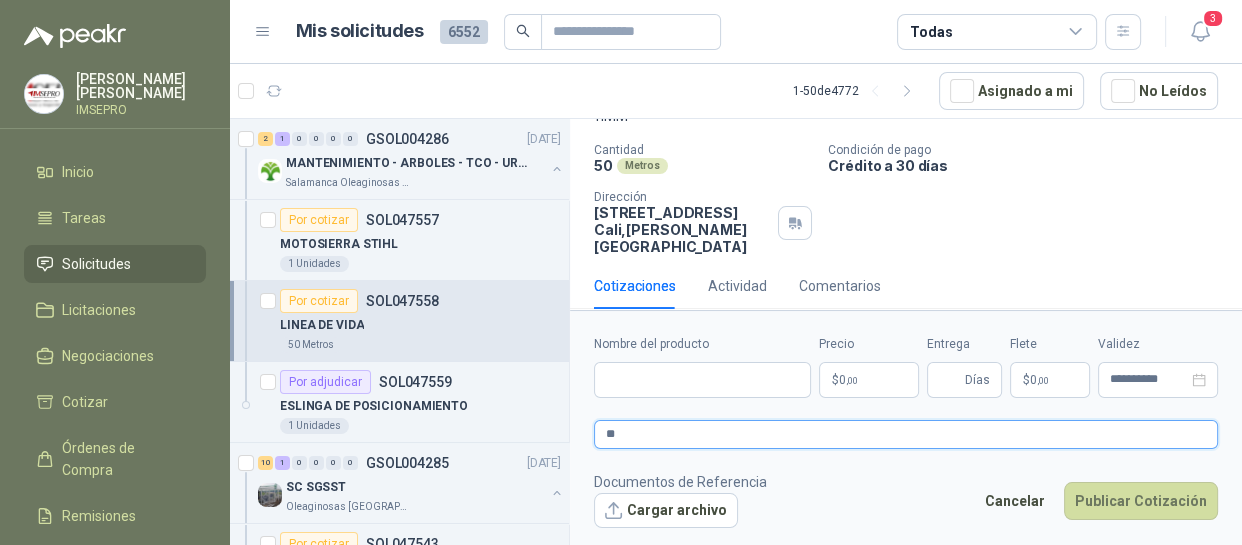 type 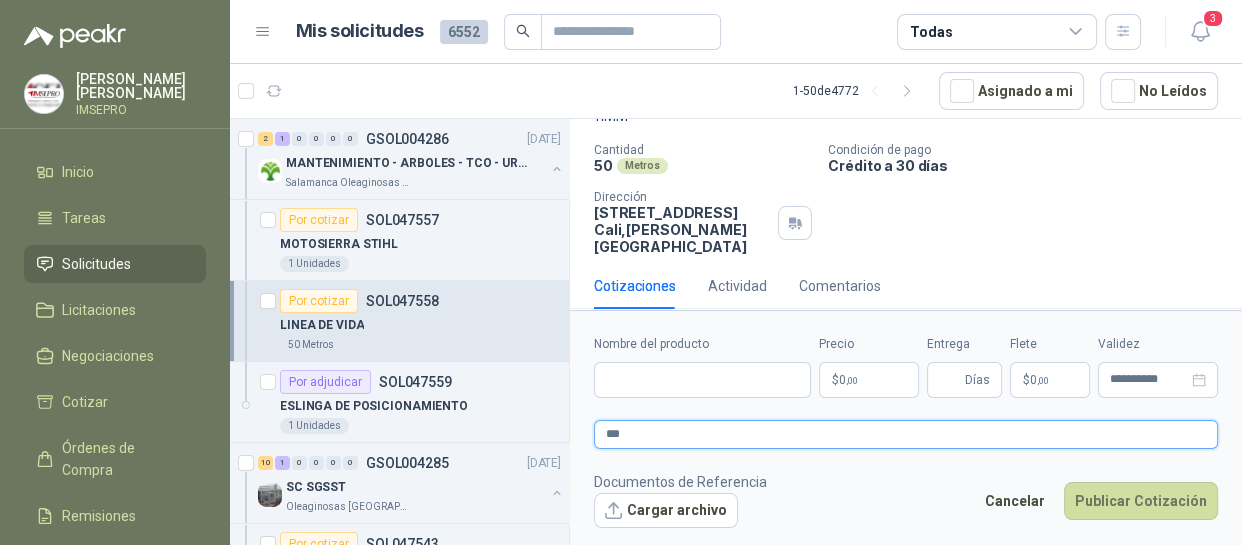 type 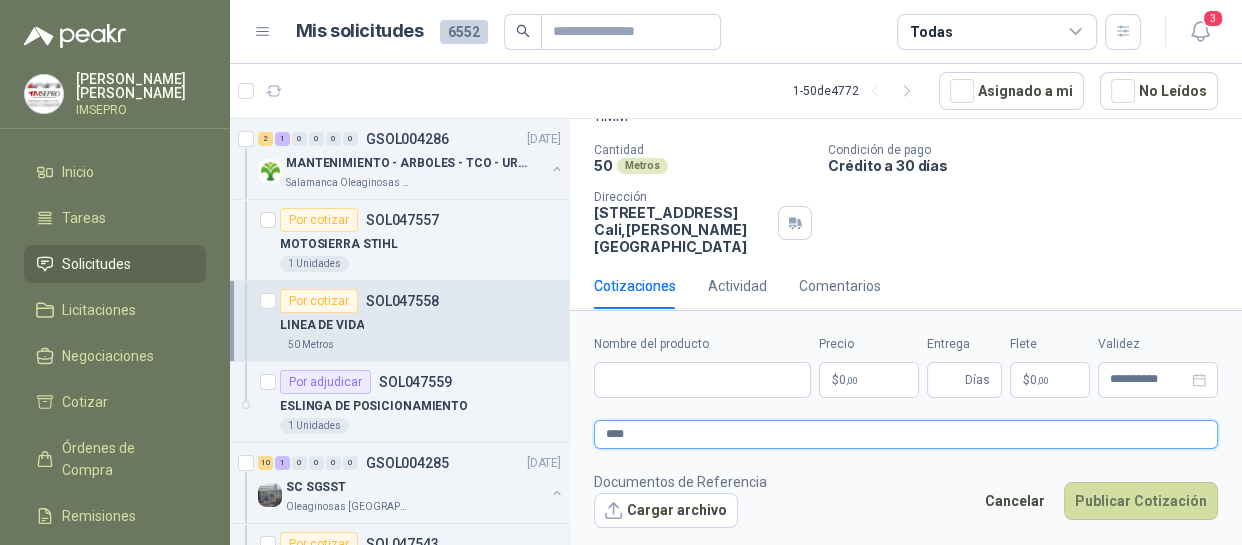 type 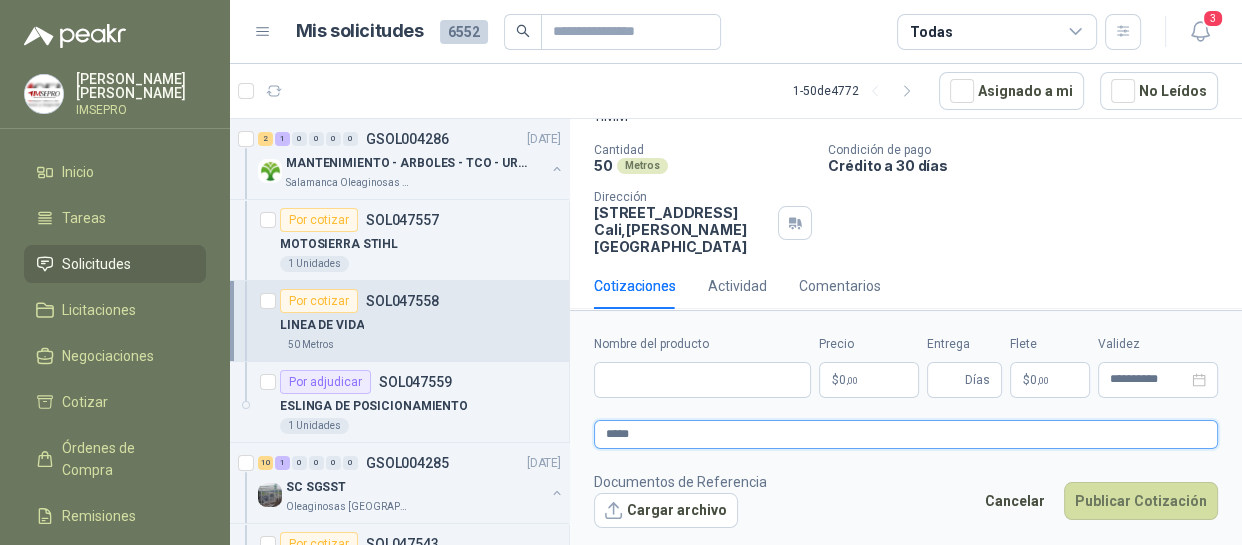 type 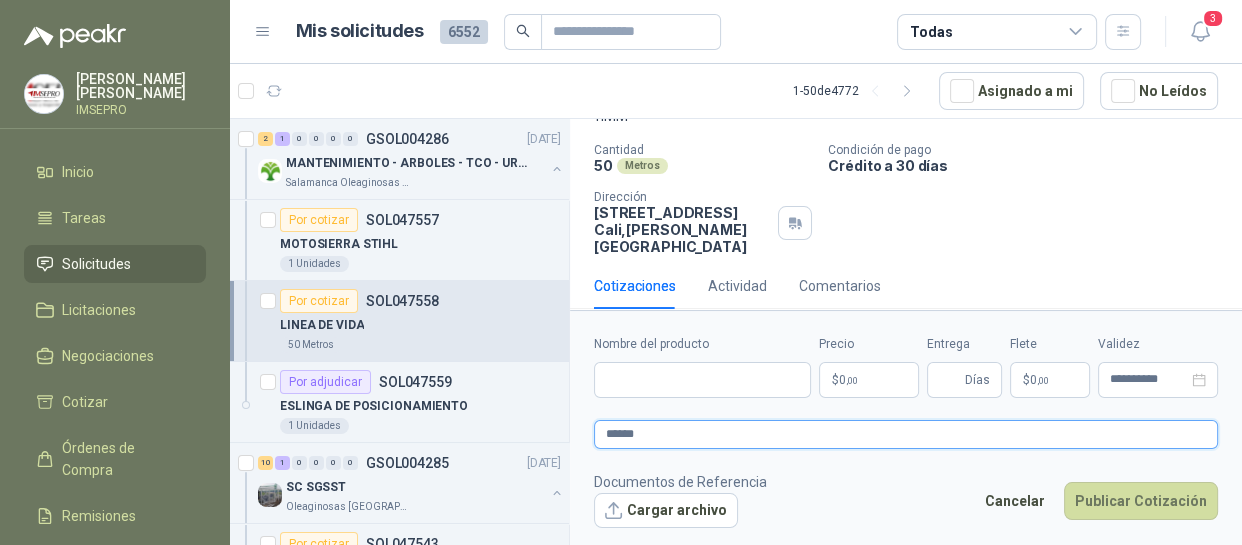 type 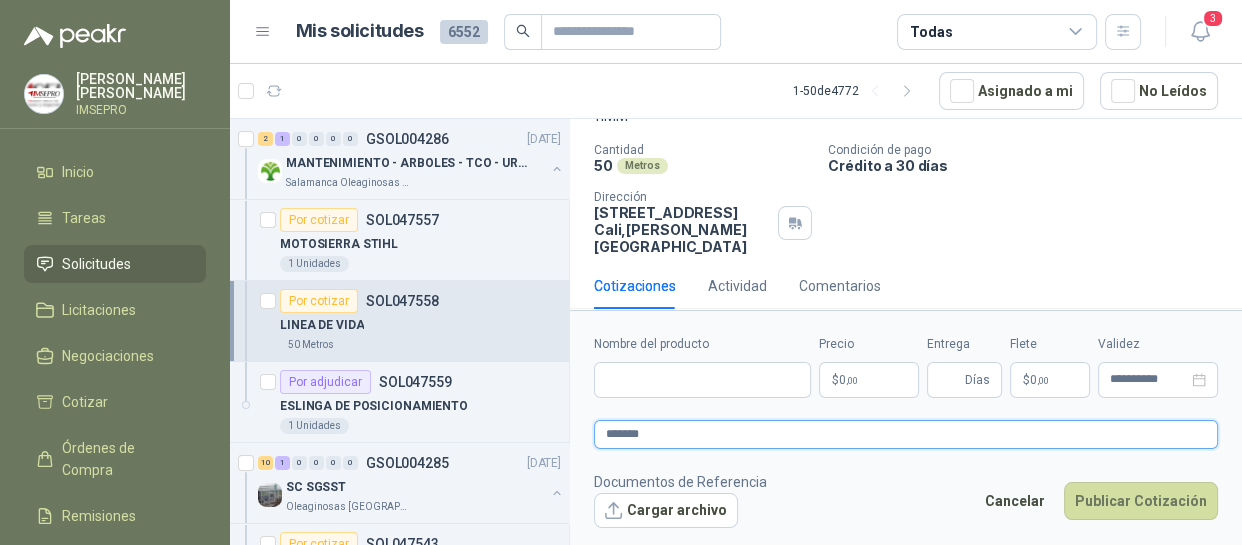 type 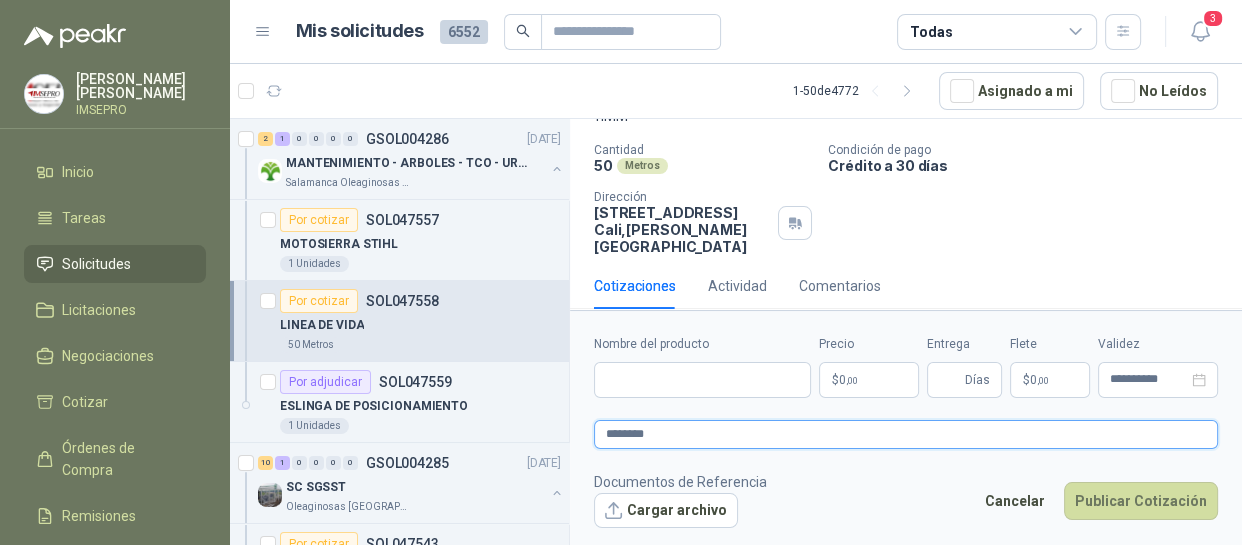 type 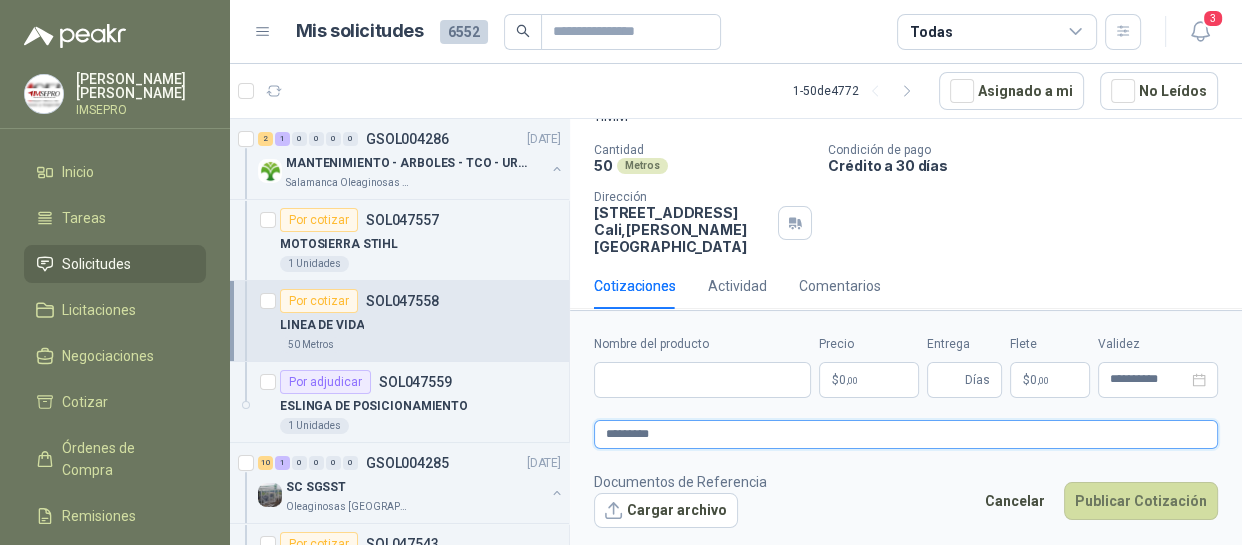 type 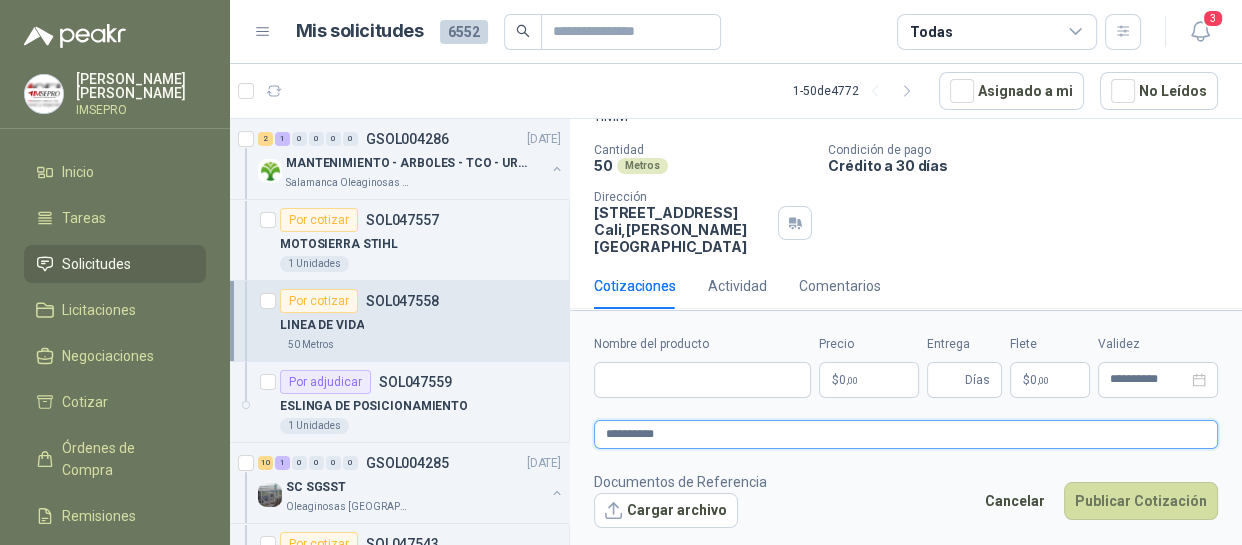 type 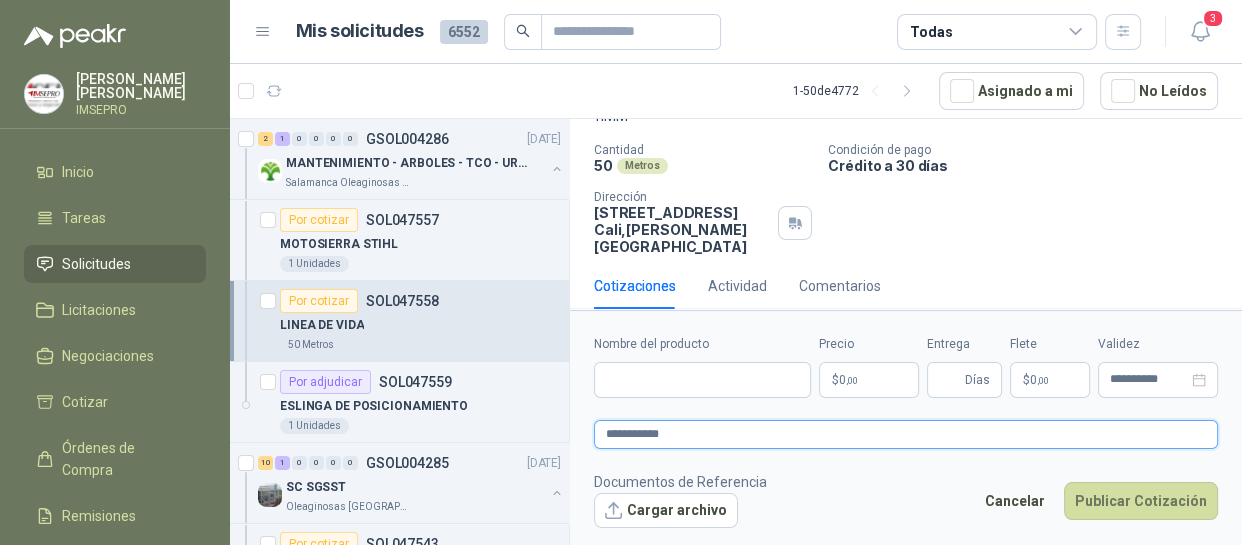 type 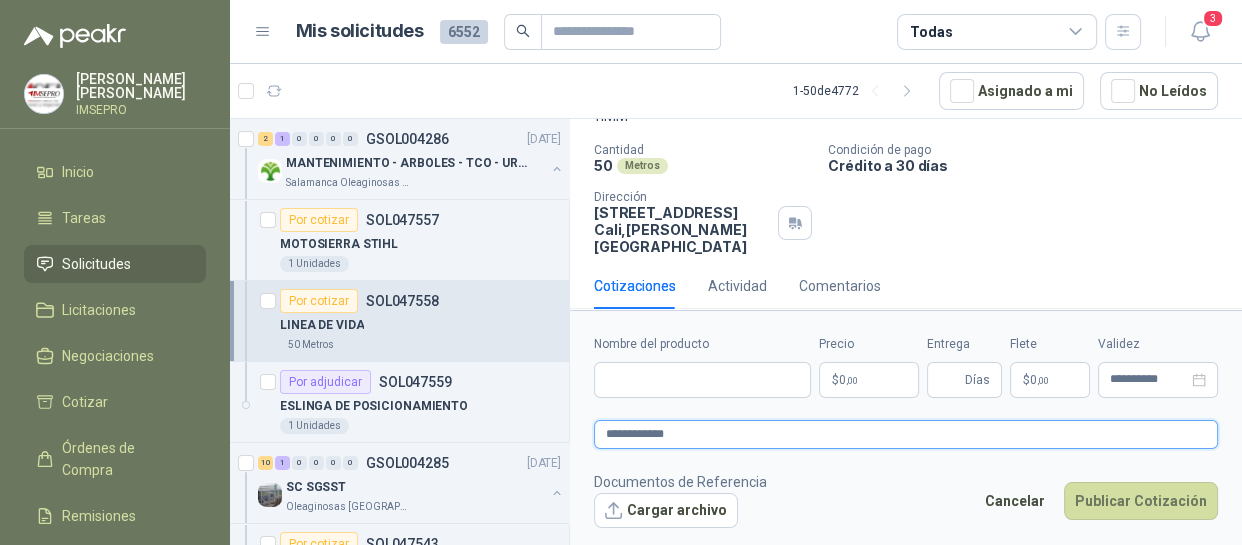 type 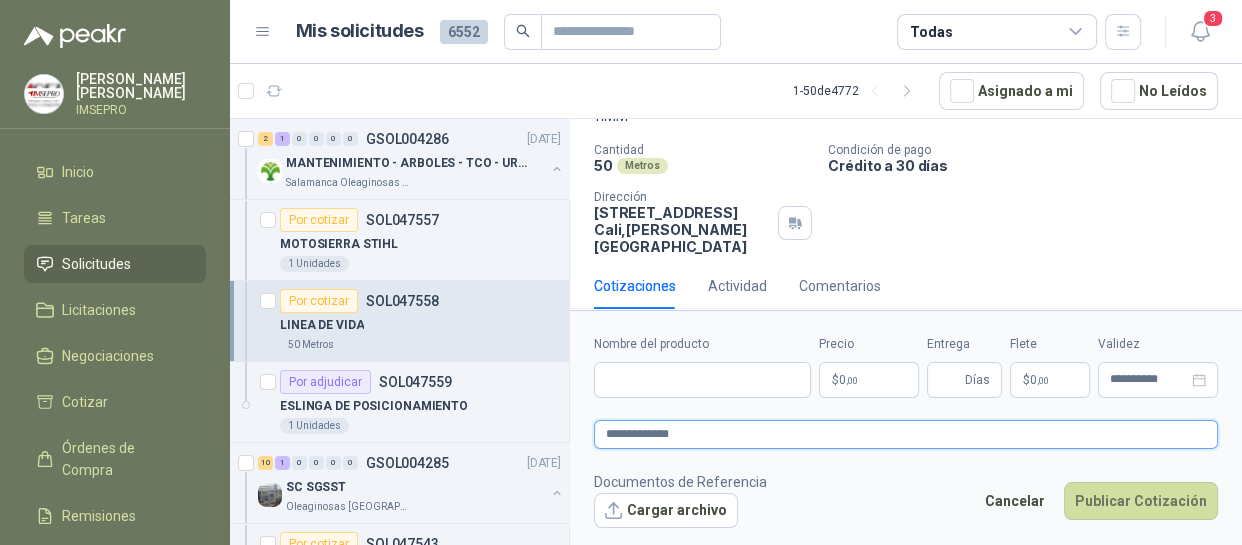 type 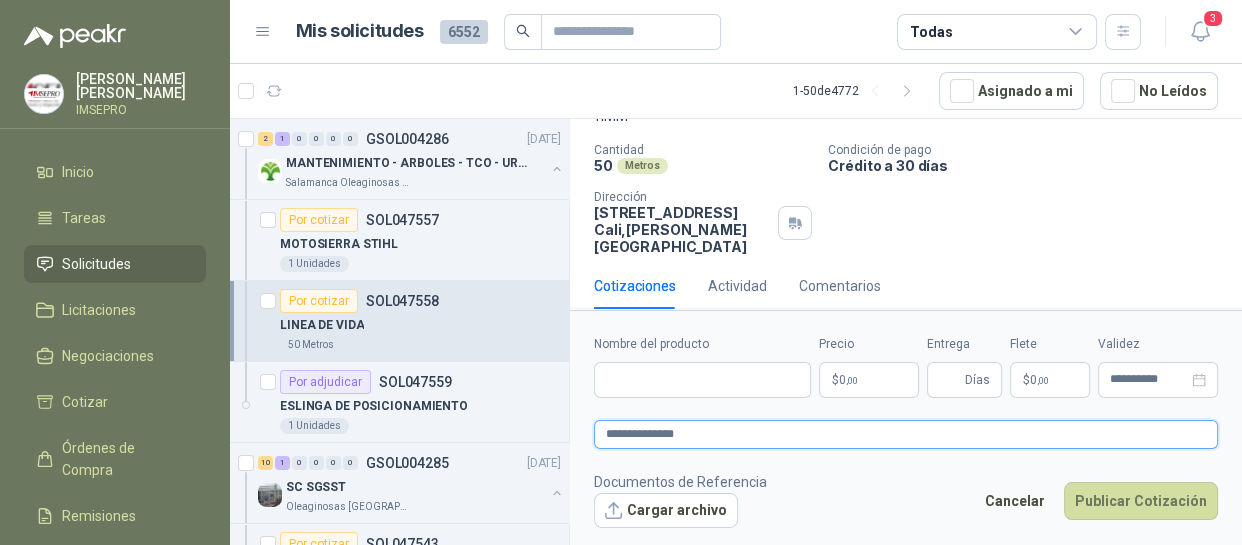 type 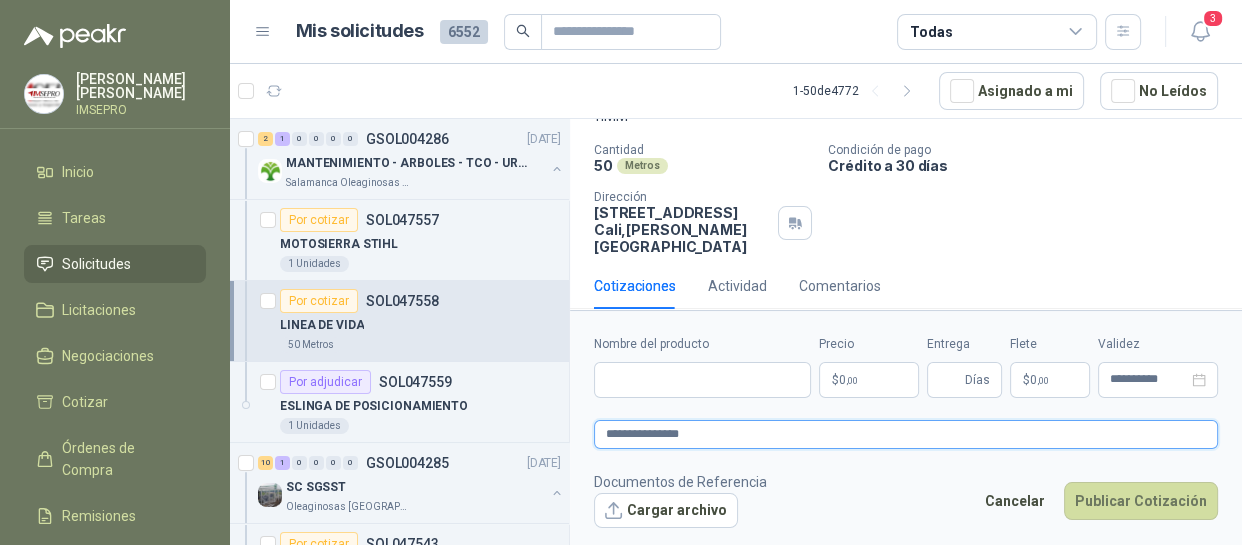 type 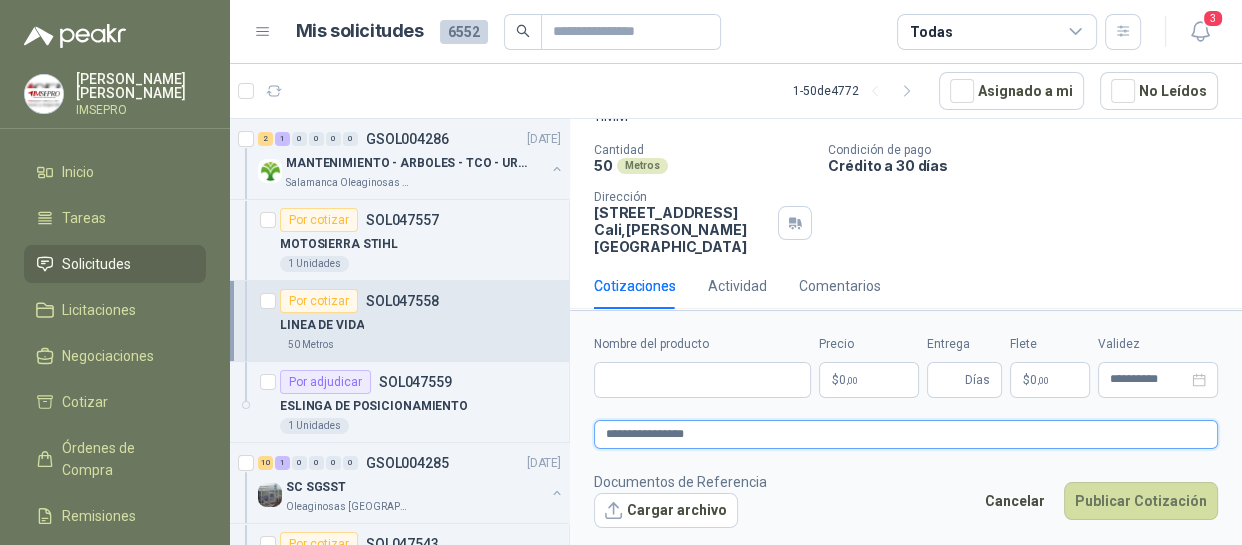 type 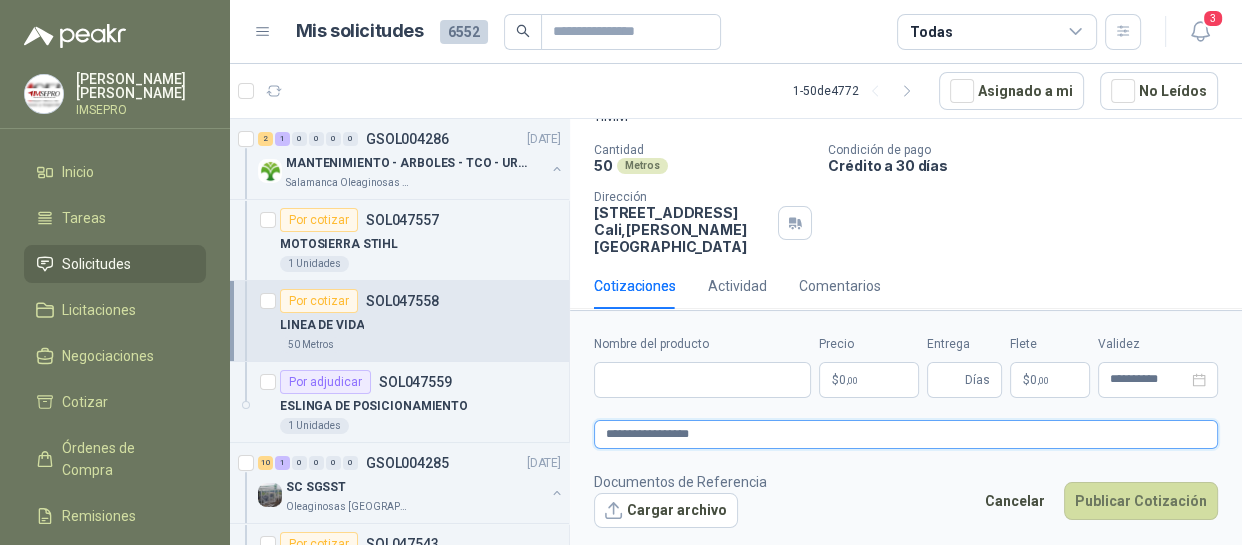 type 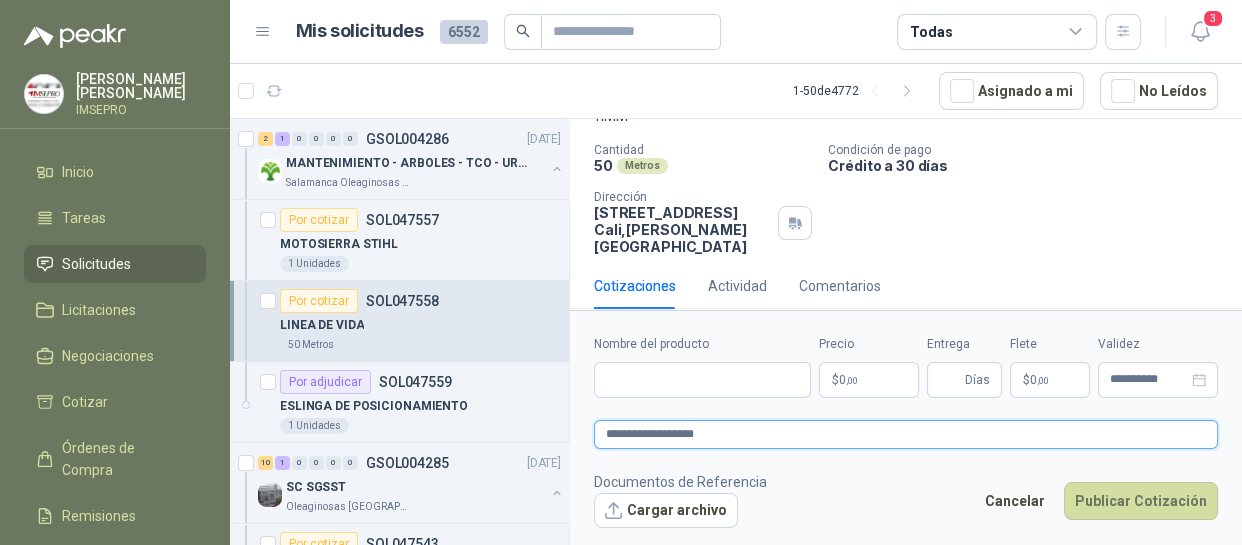 type 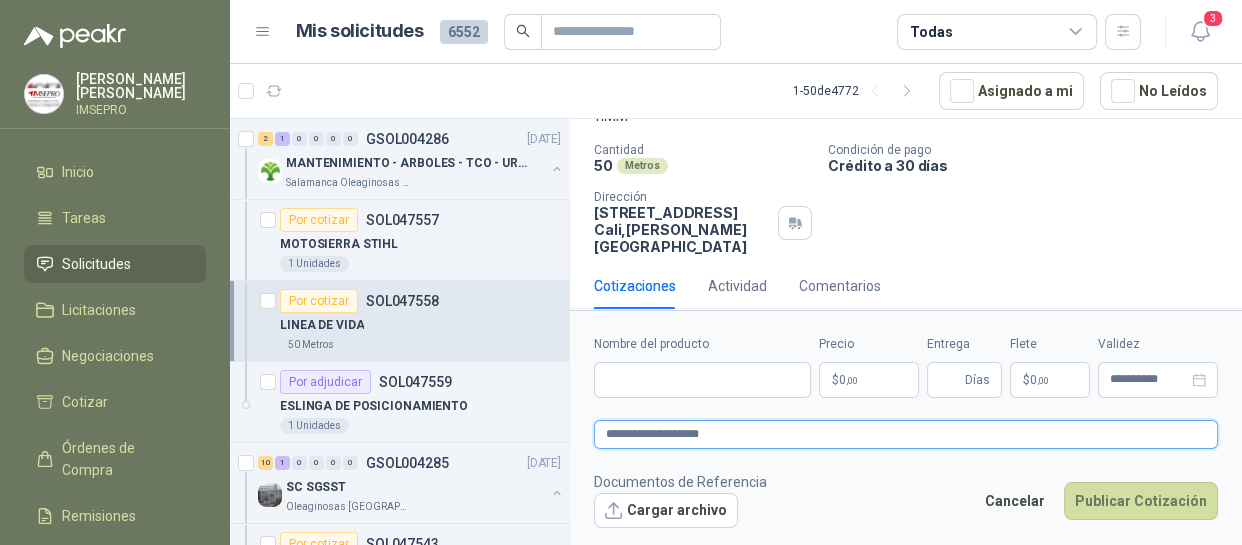 type 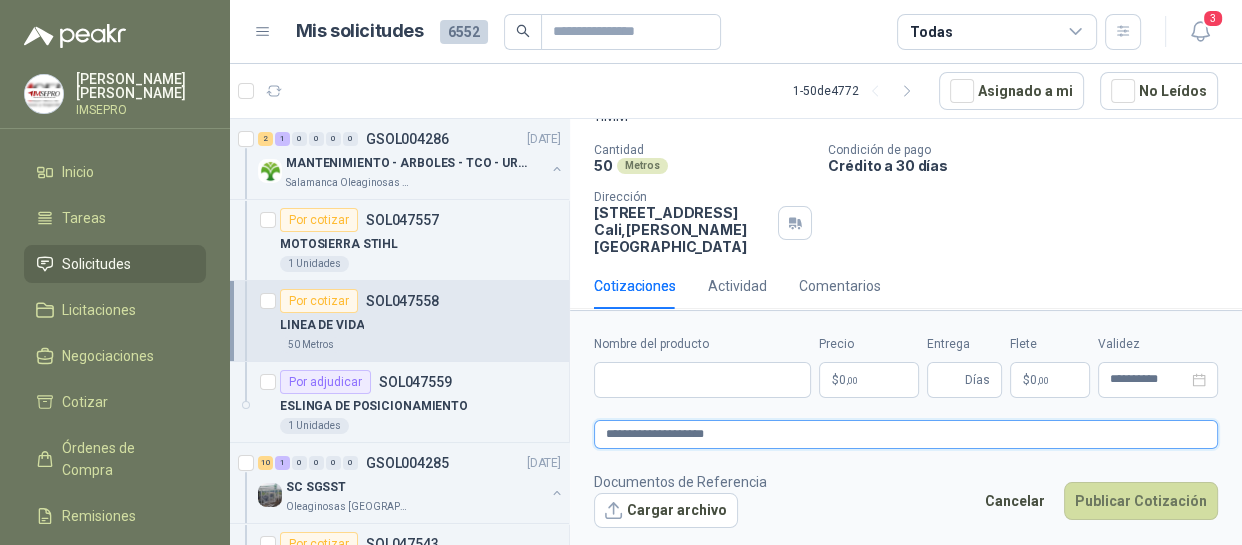 type 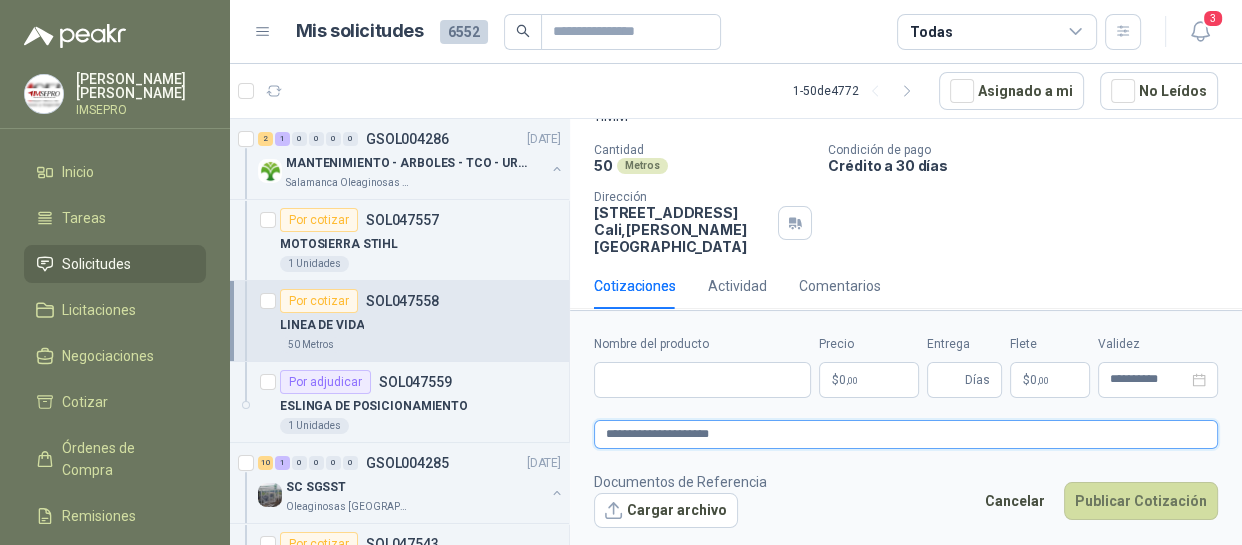 type 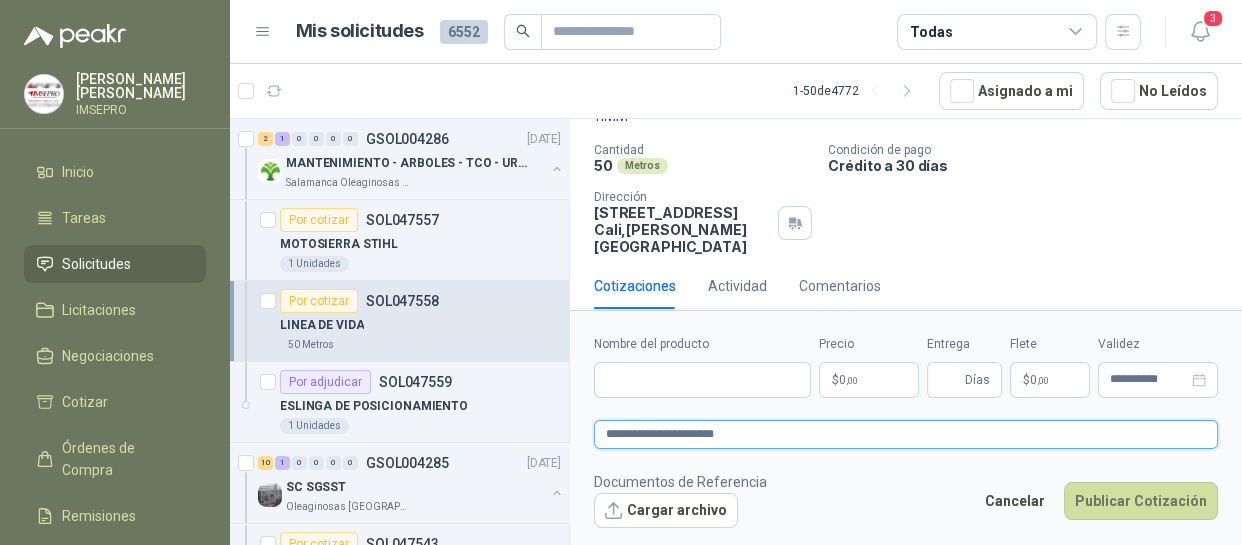 type 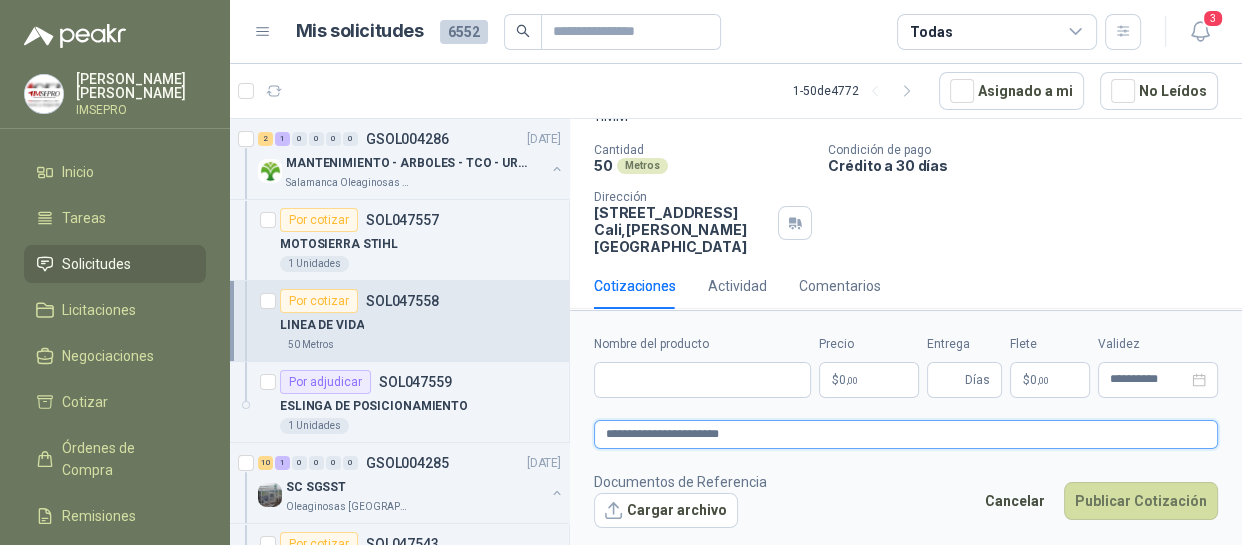 type 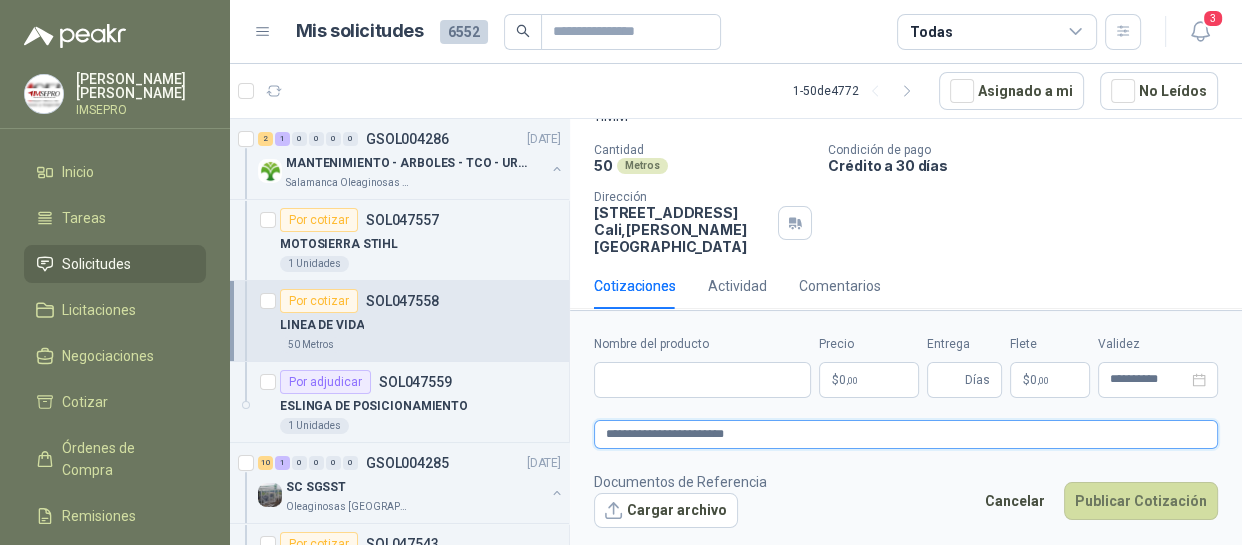 type 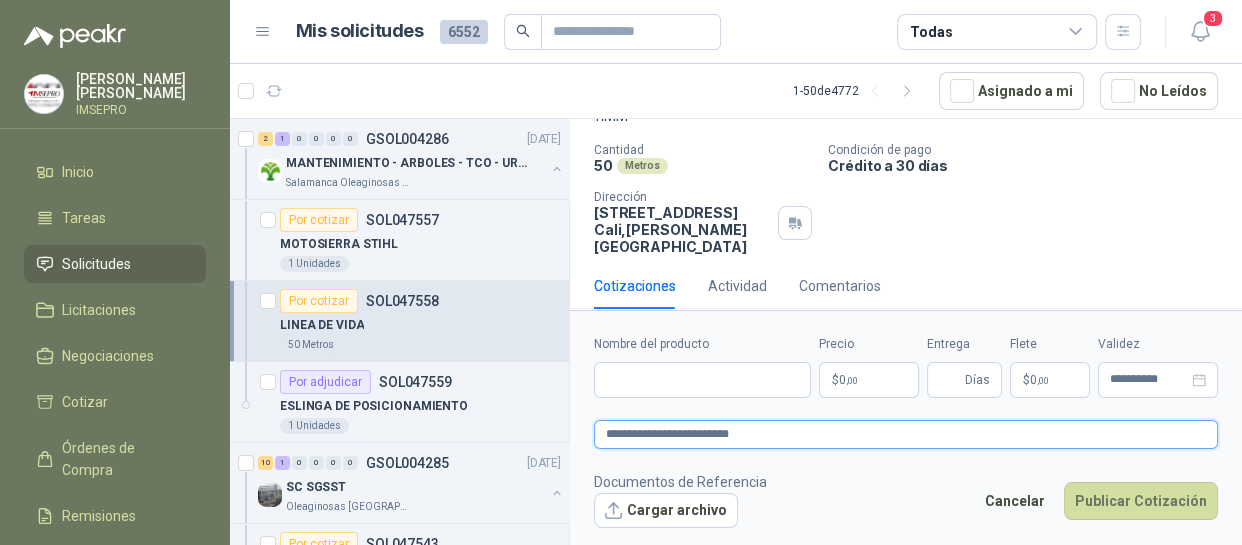 type 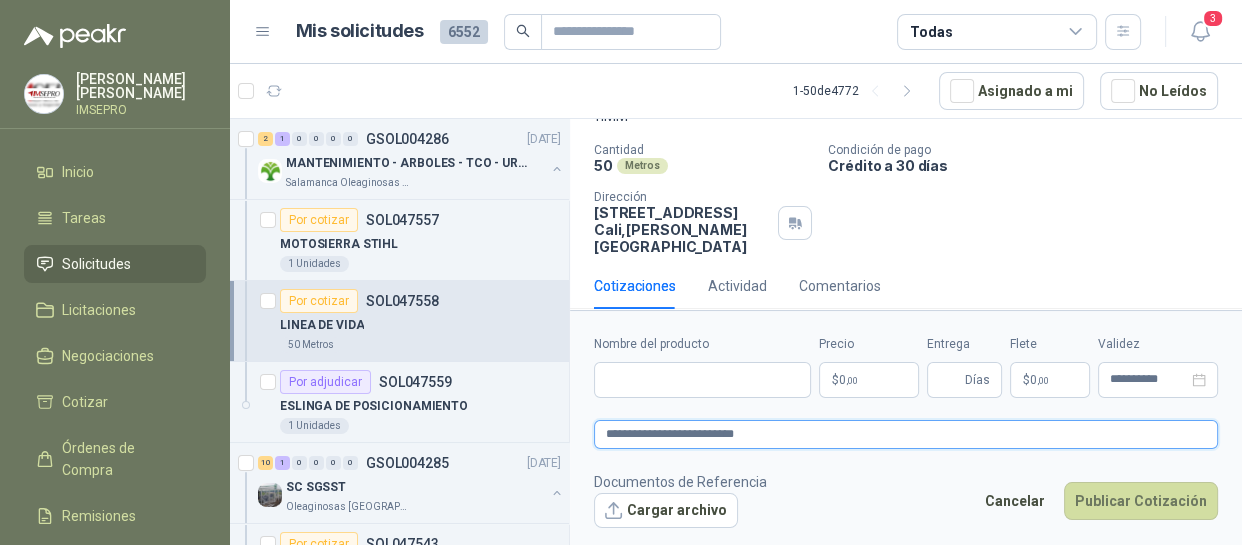 type 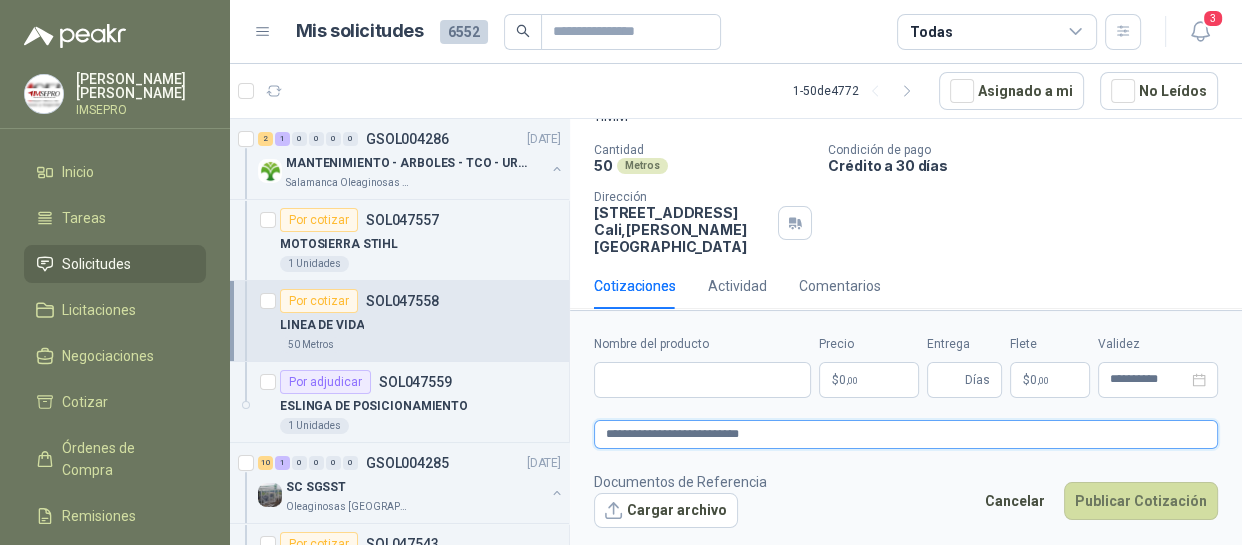 type 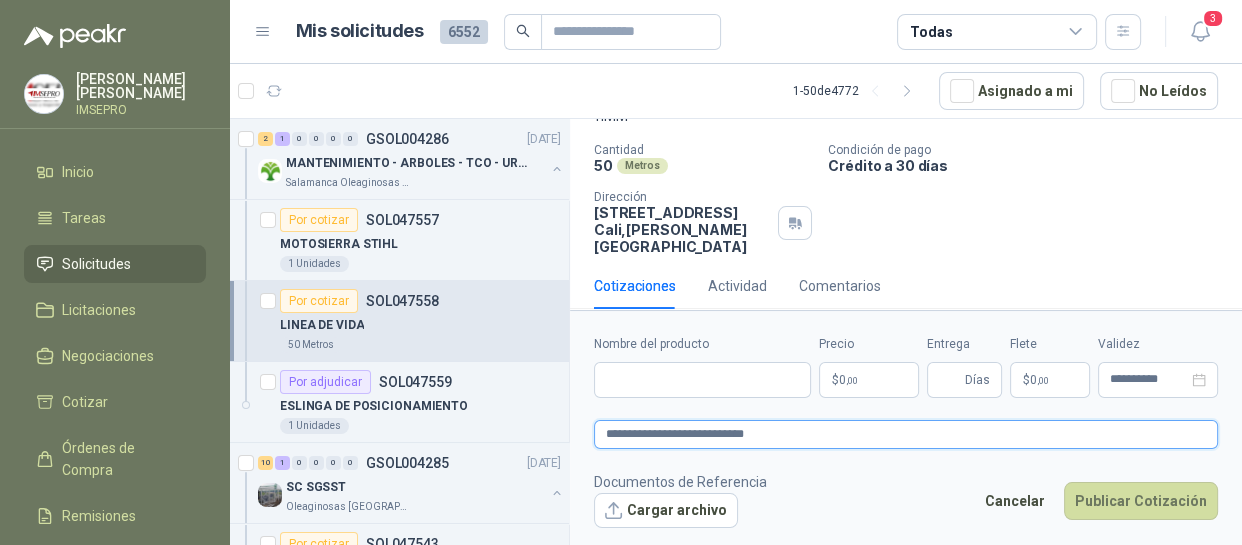 type 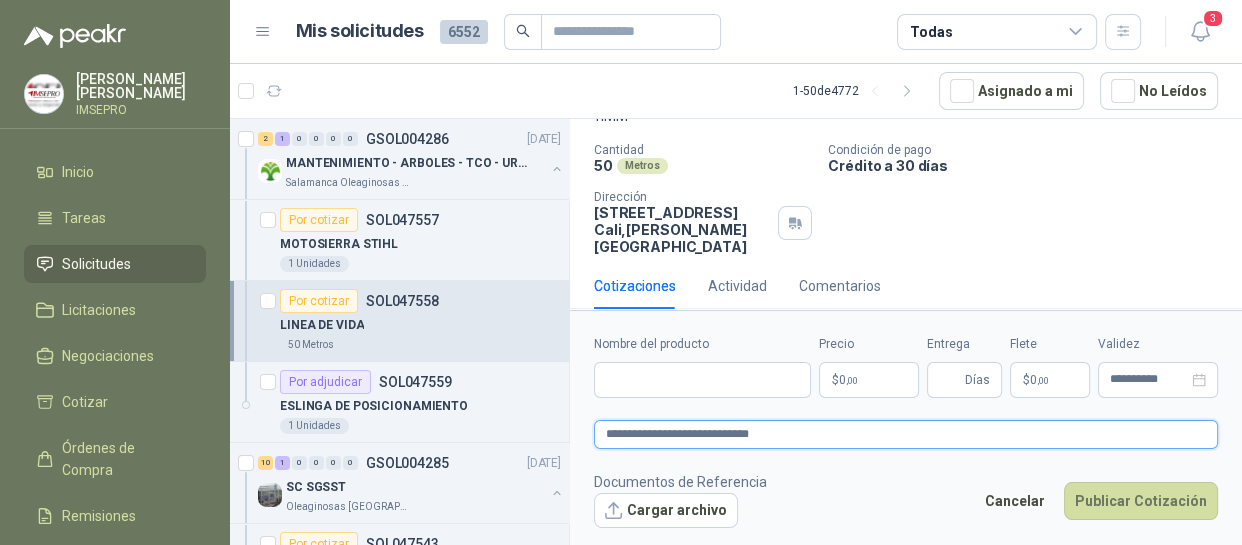 type 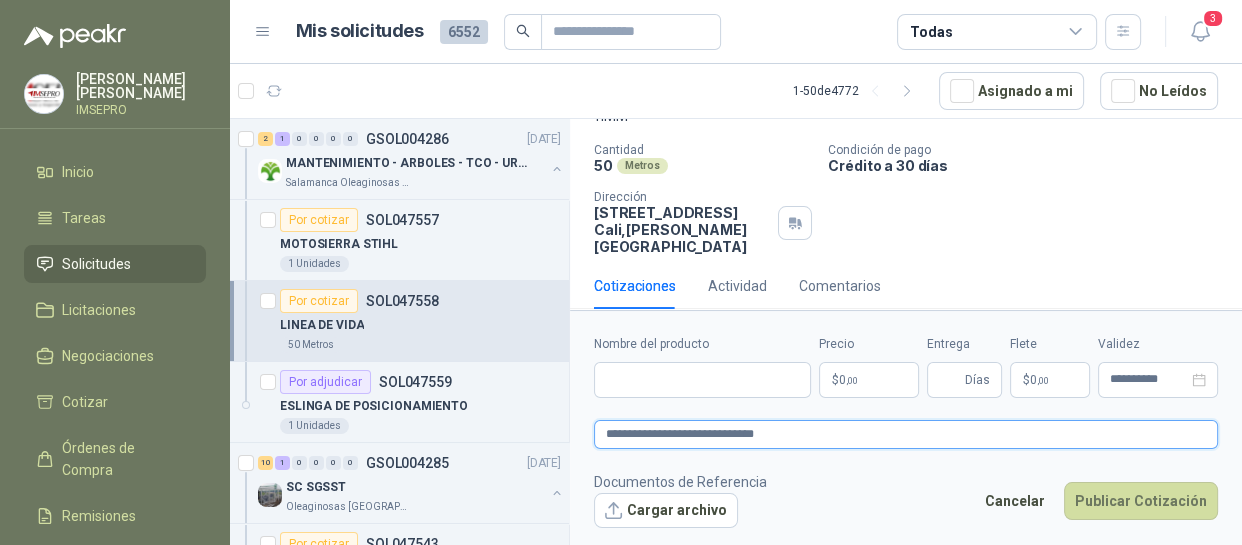 type 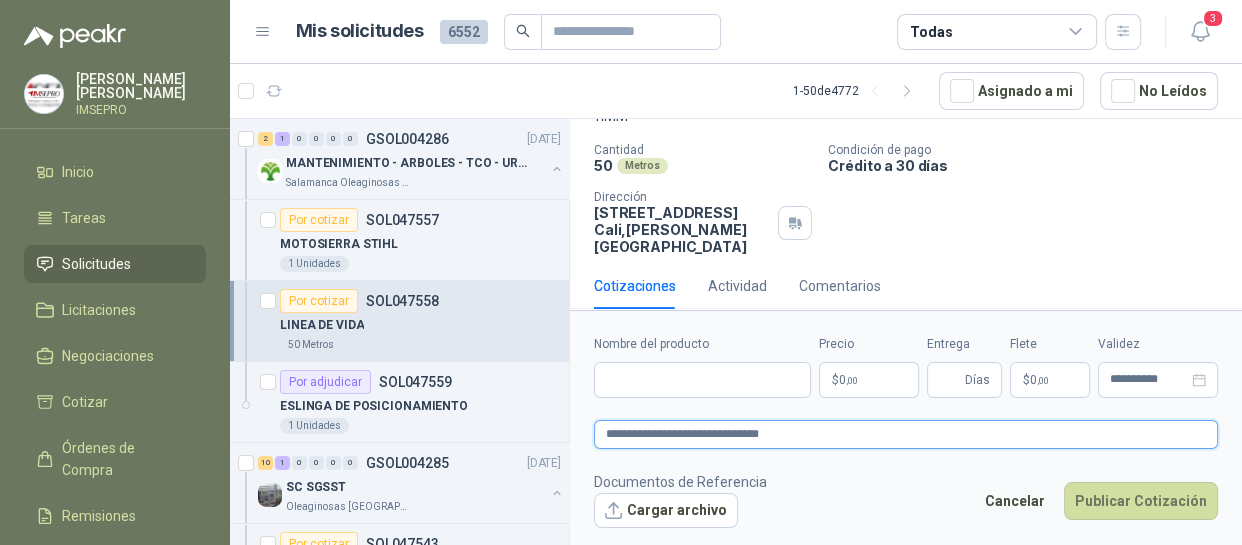 type 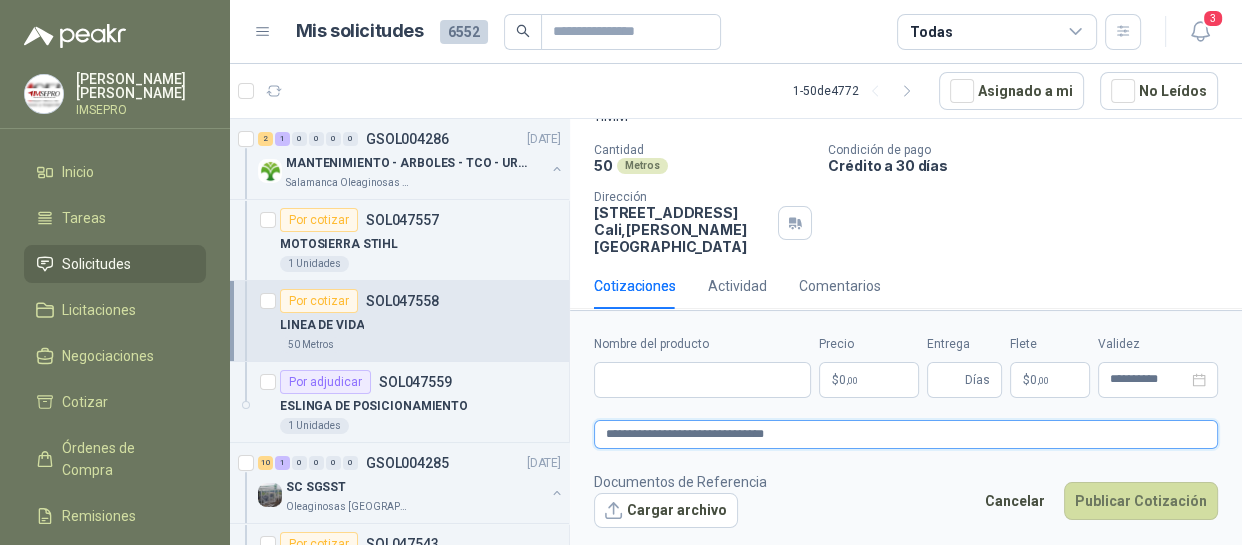 type 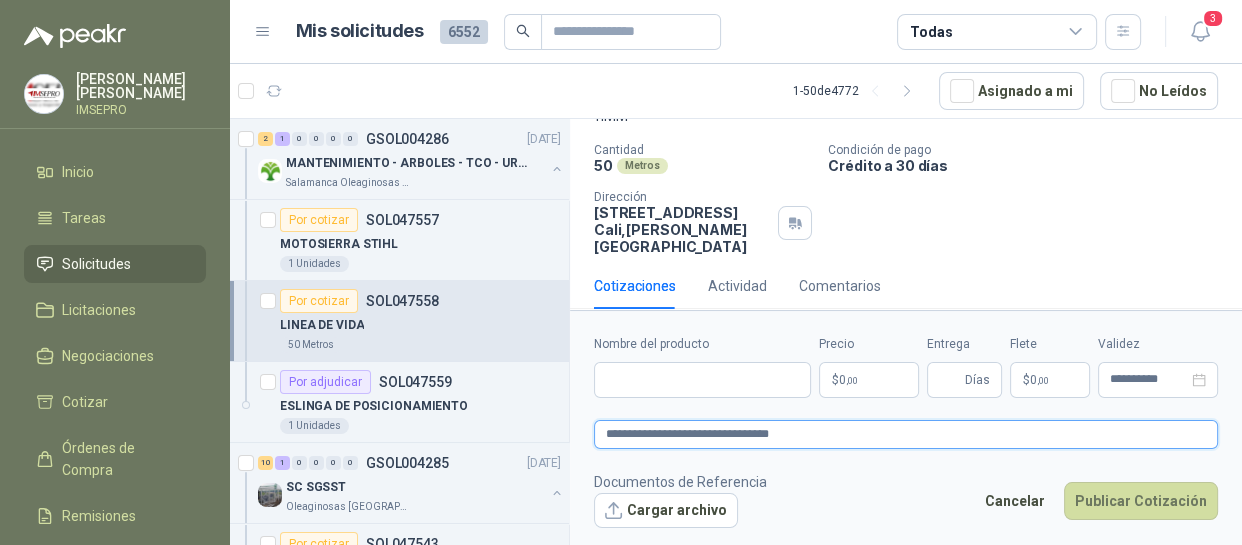type 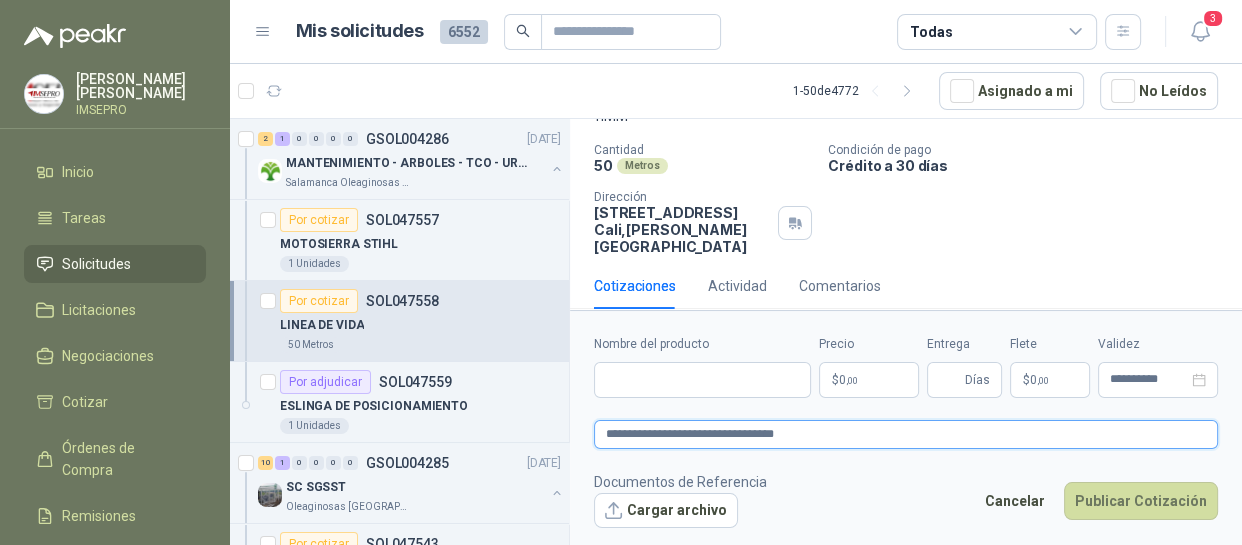 type 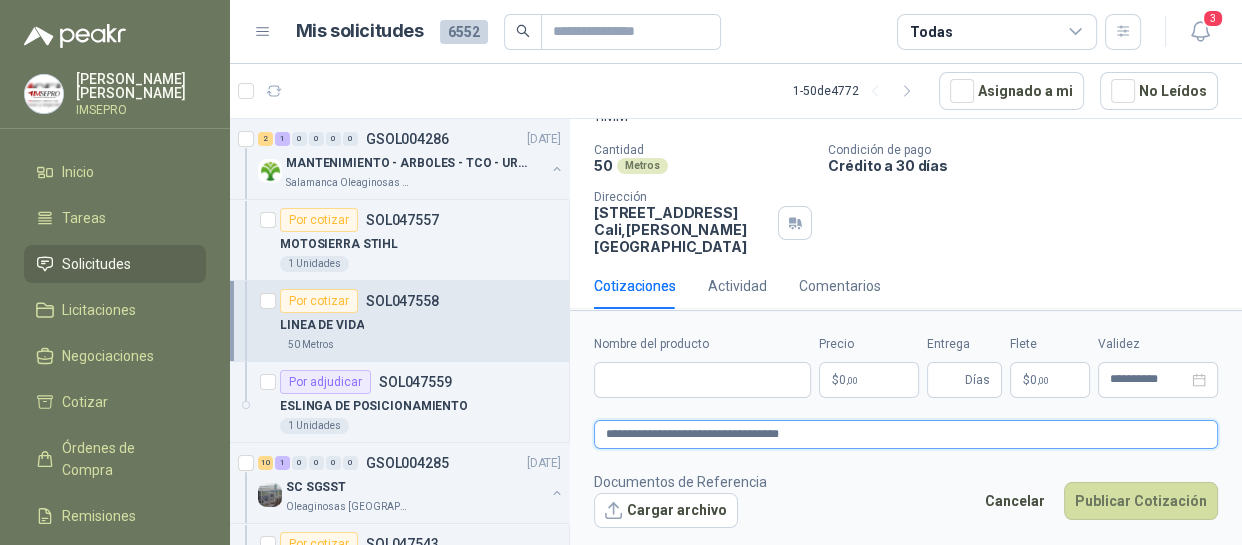 type 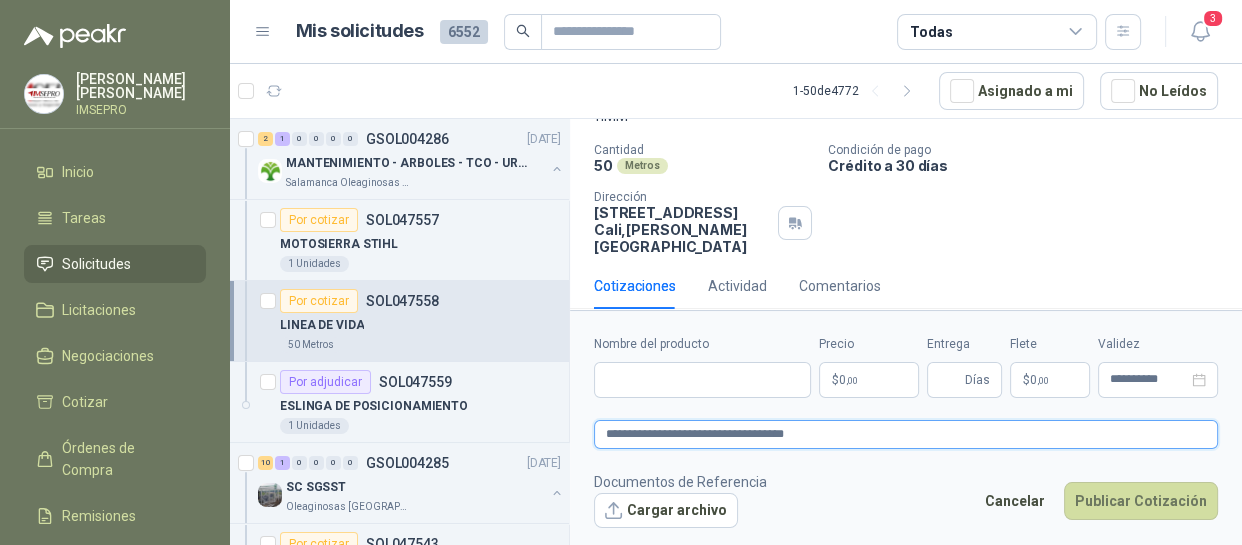 type 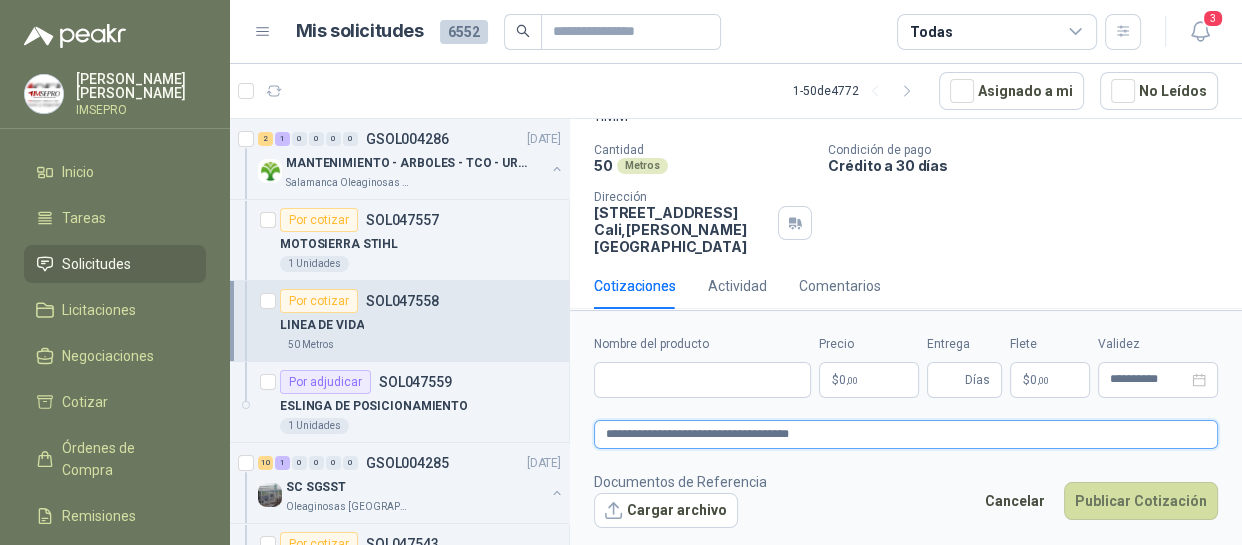 type 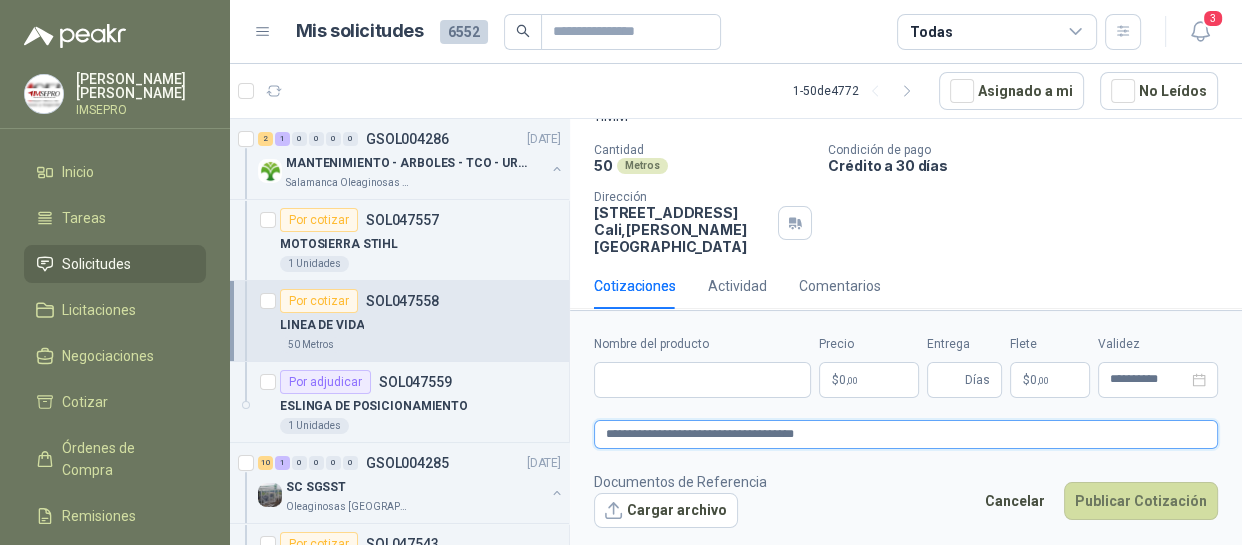 type 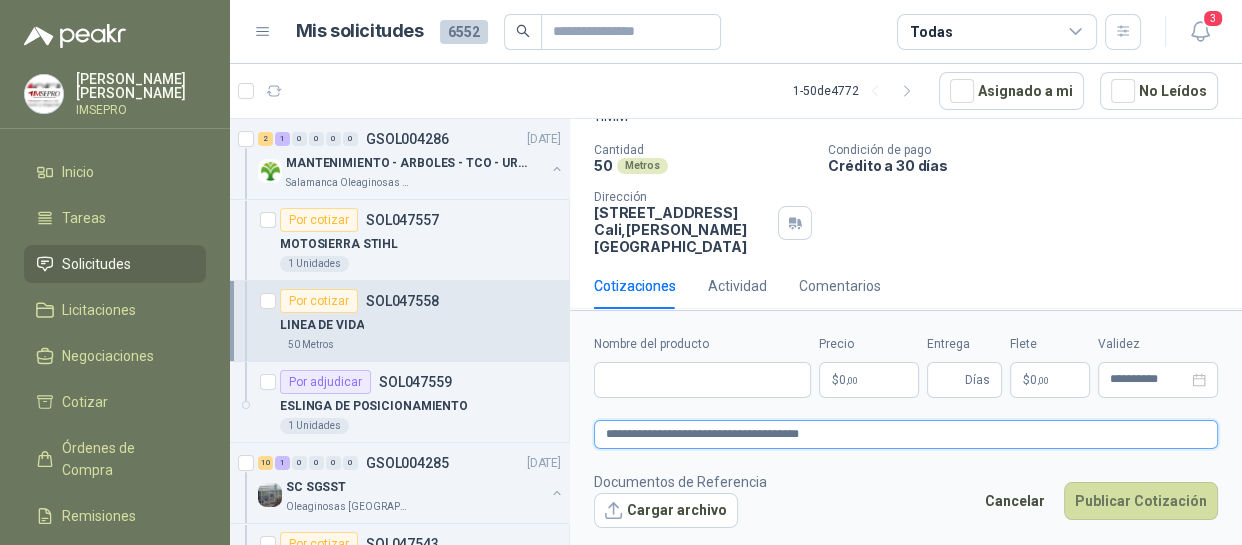 type 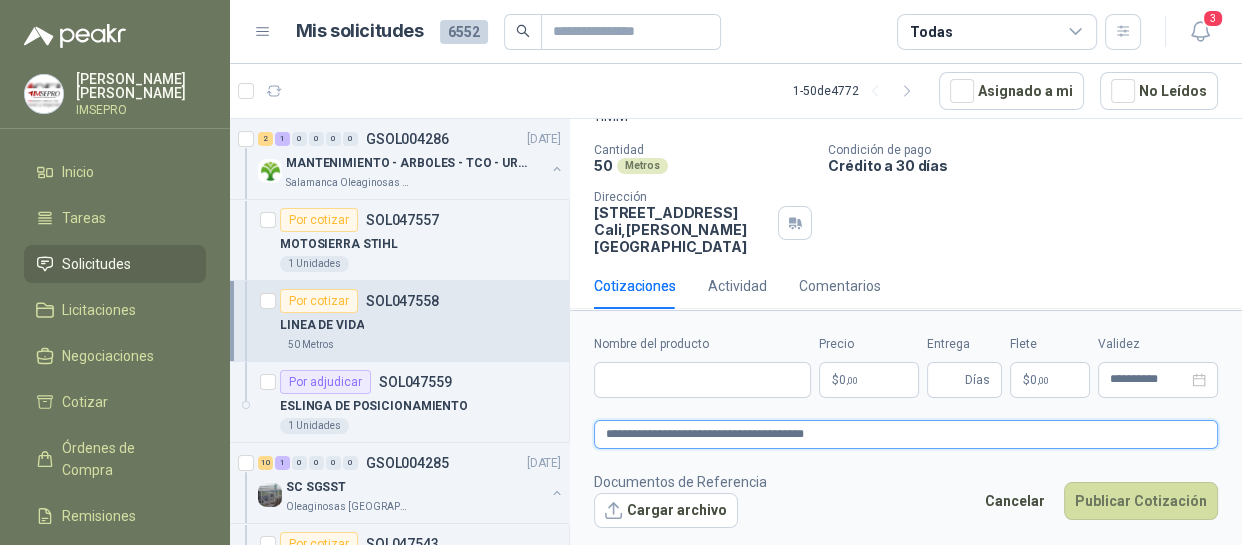 type 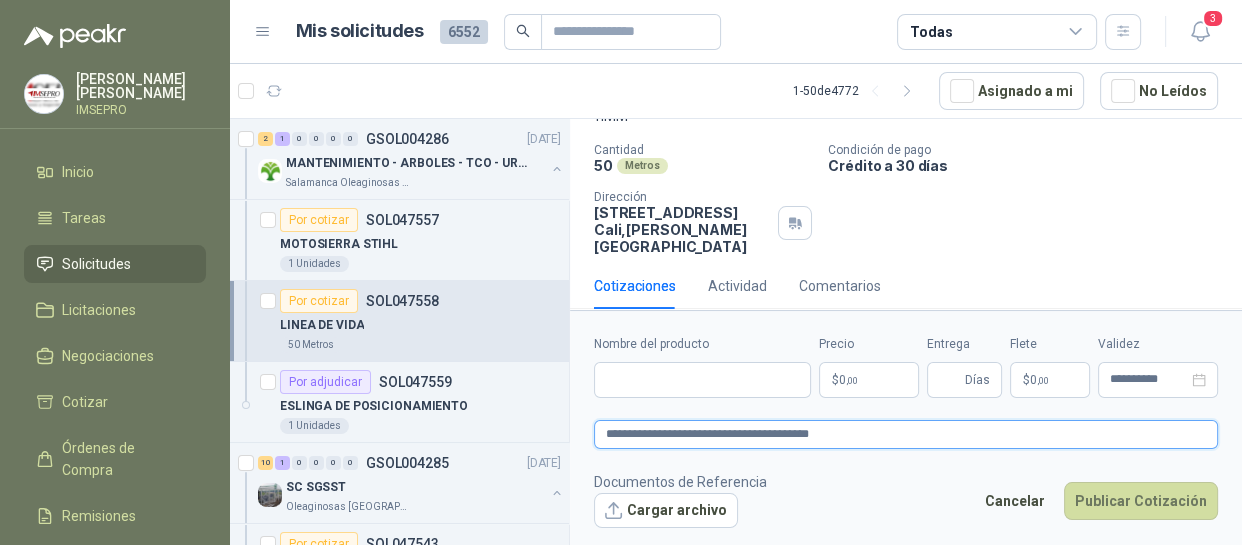 type 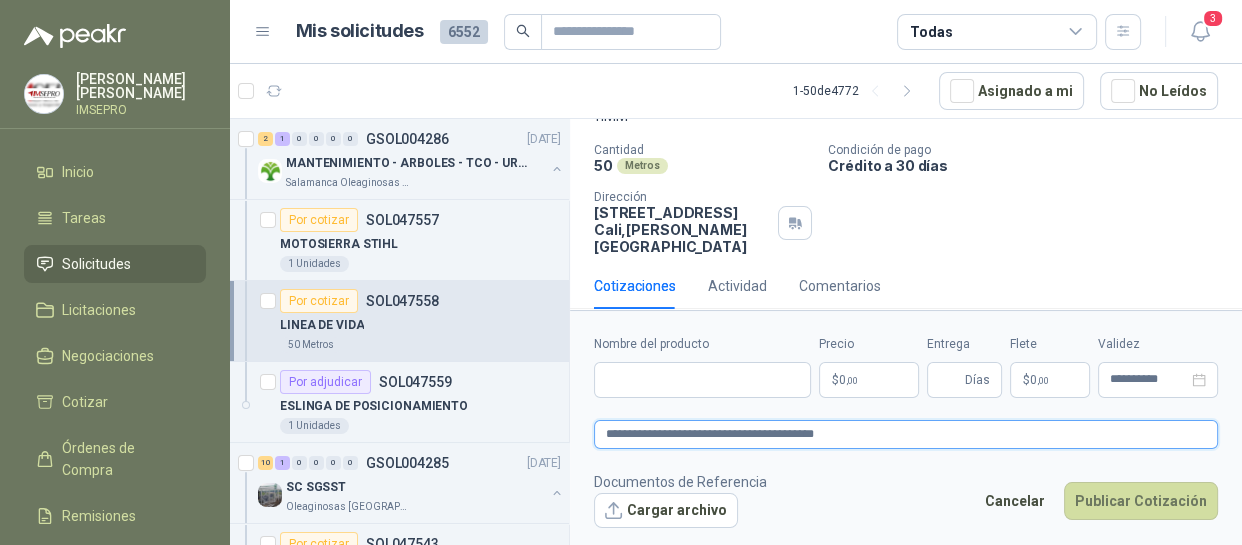 type 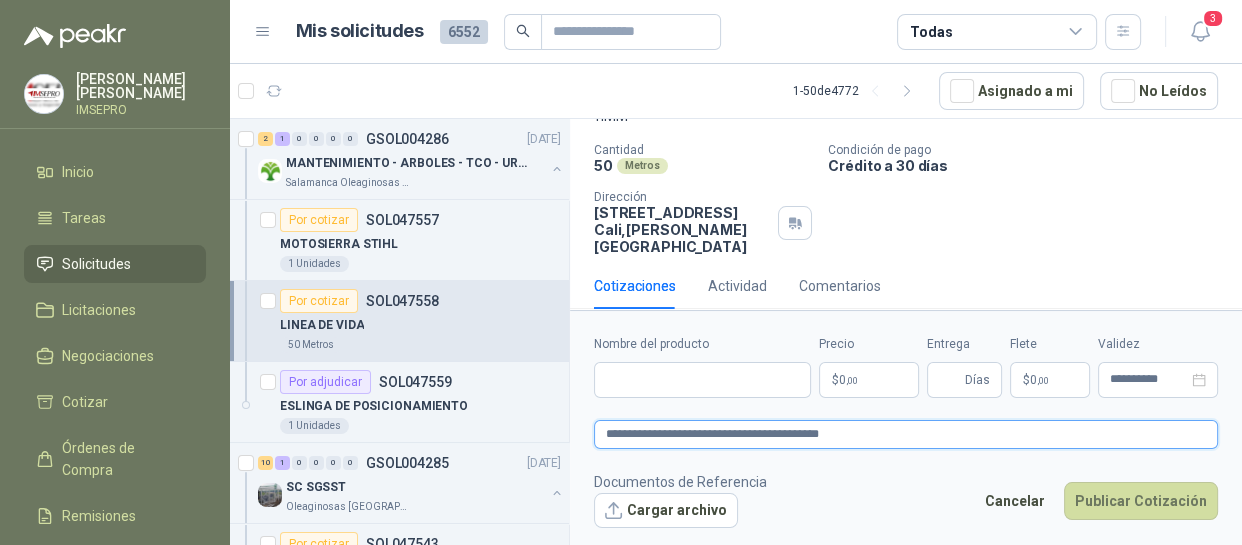 type 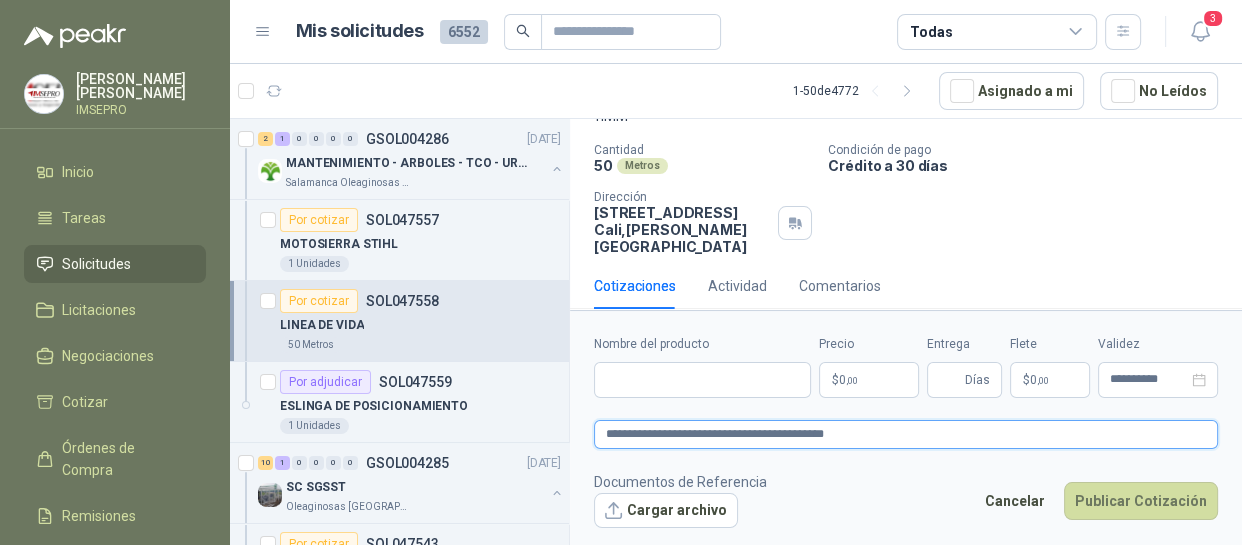 type 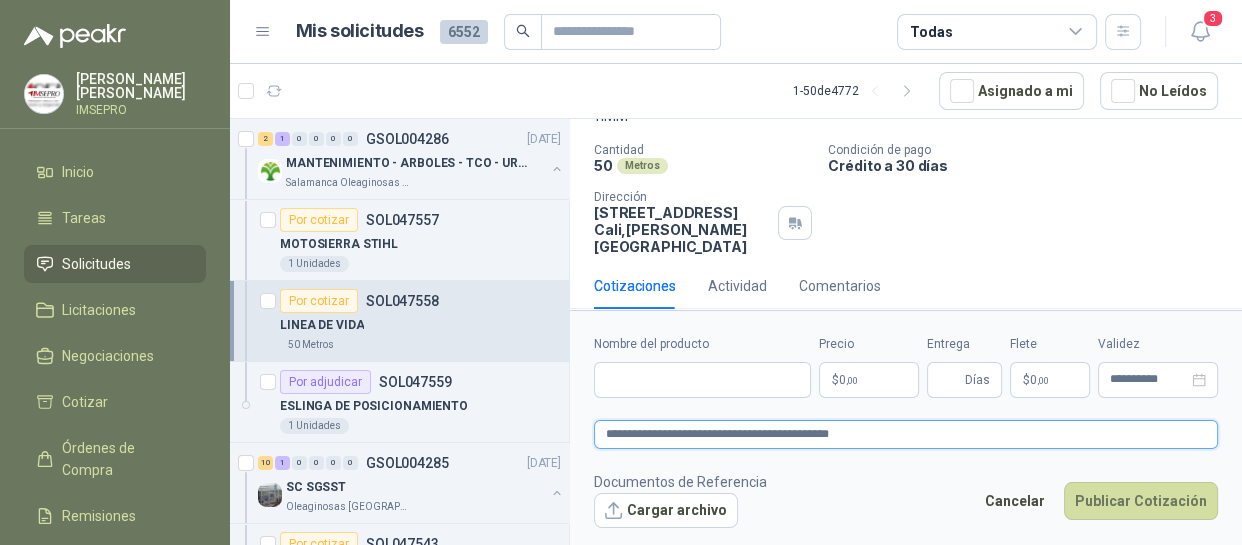type 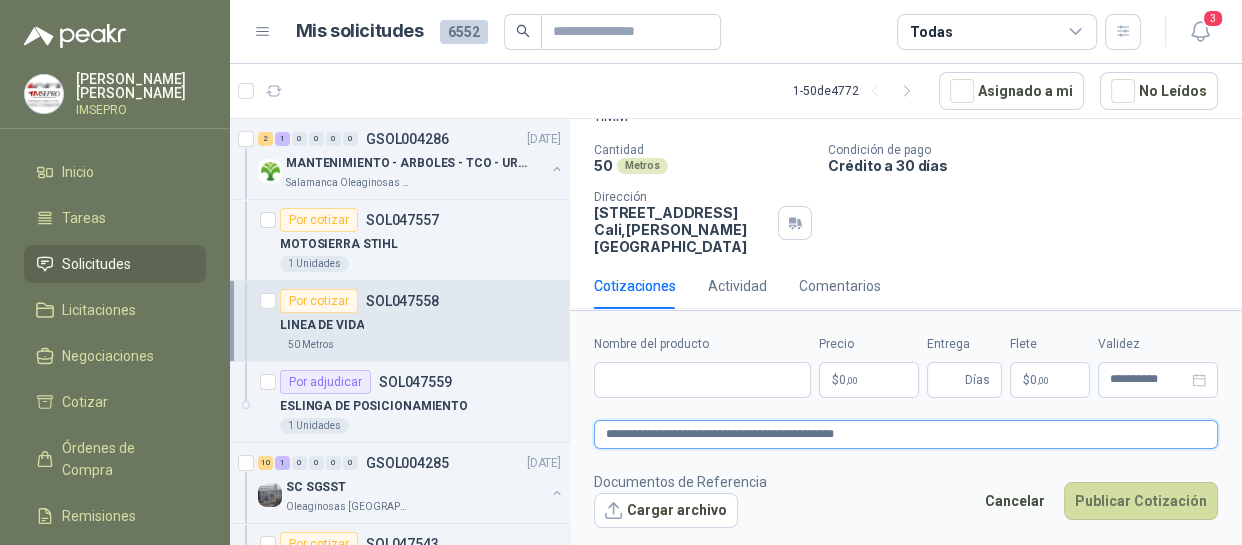 type 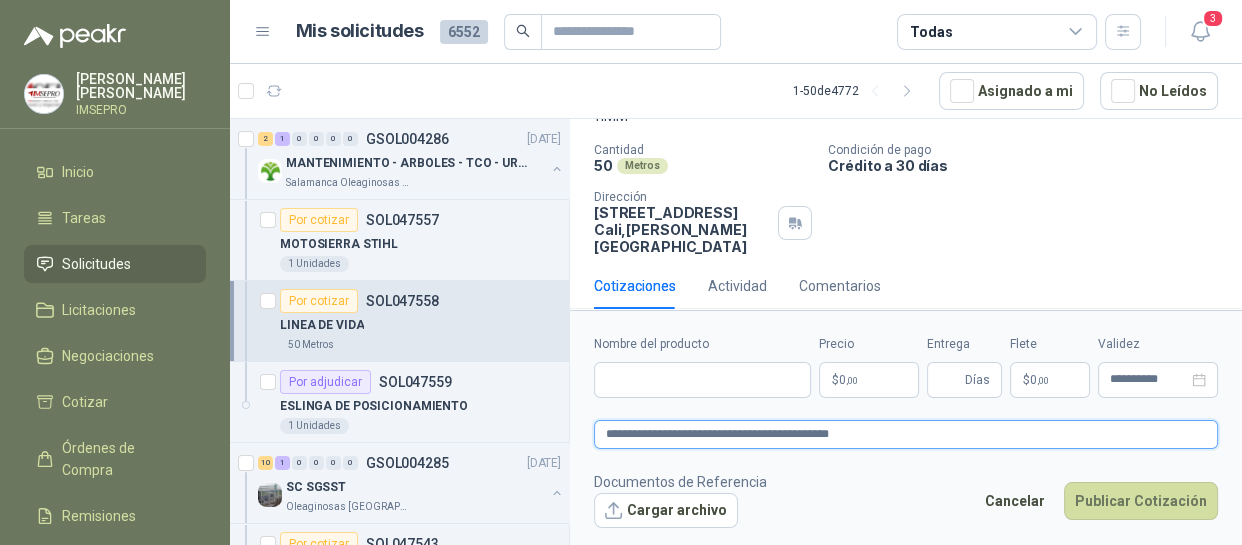 type 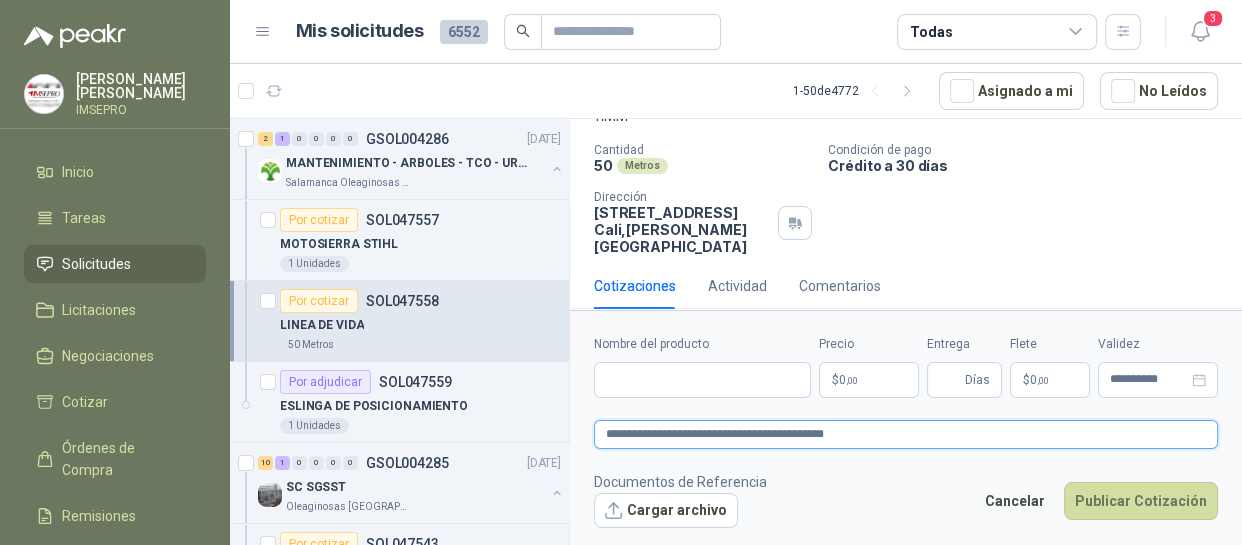 type 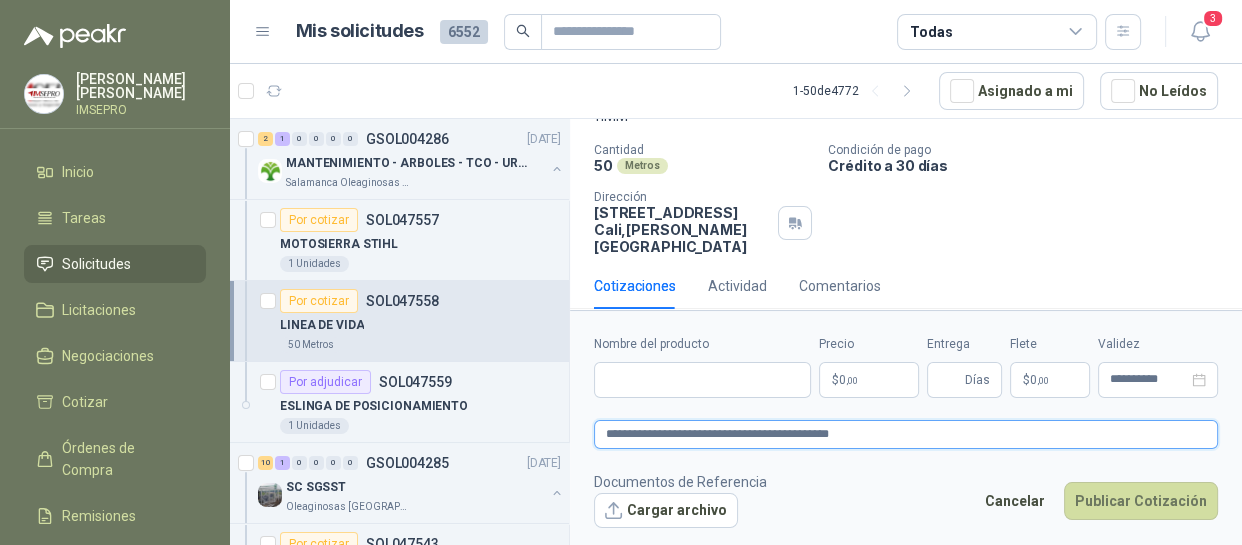 type 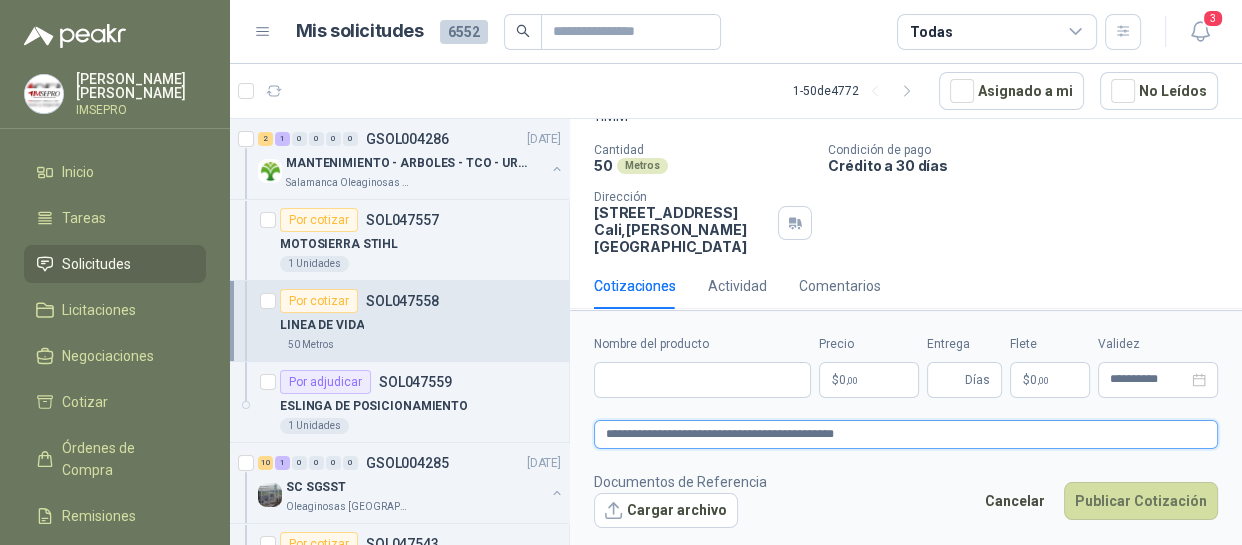 type 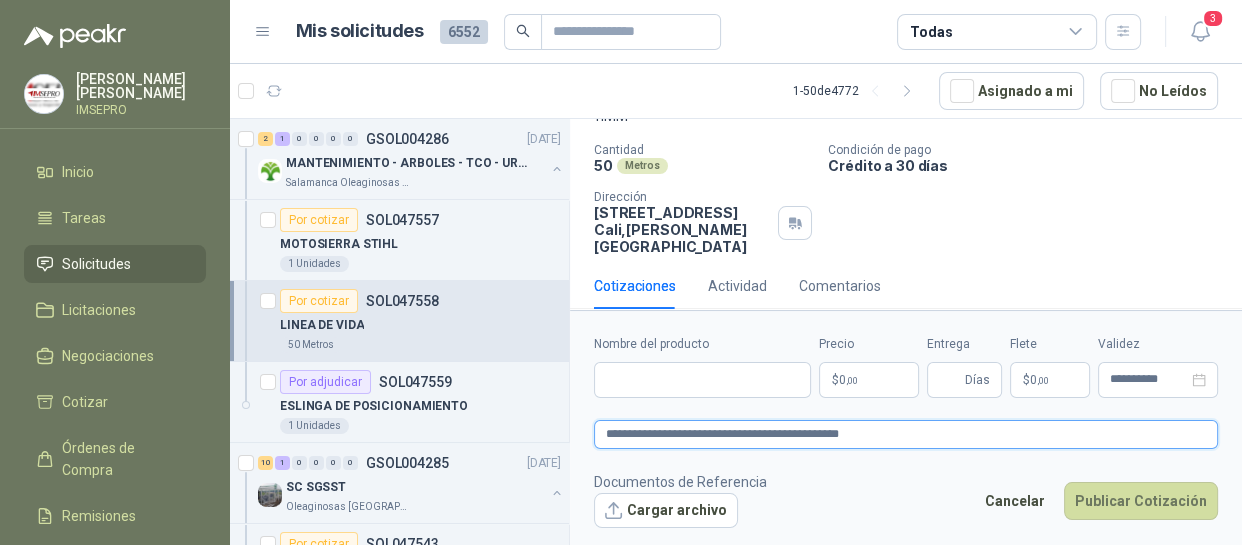 type 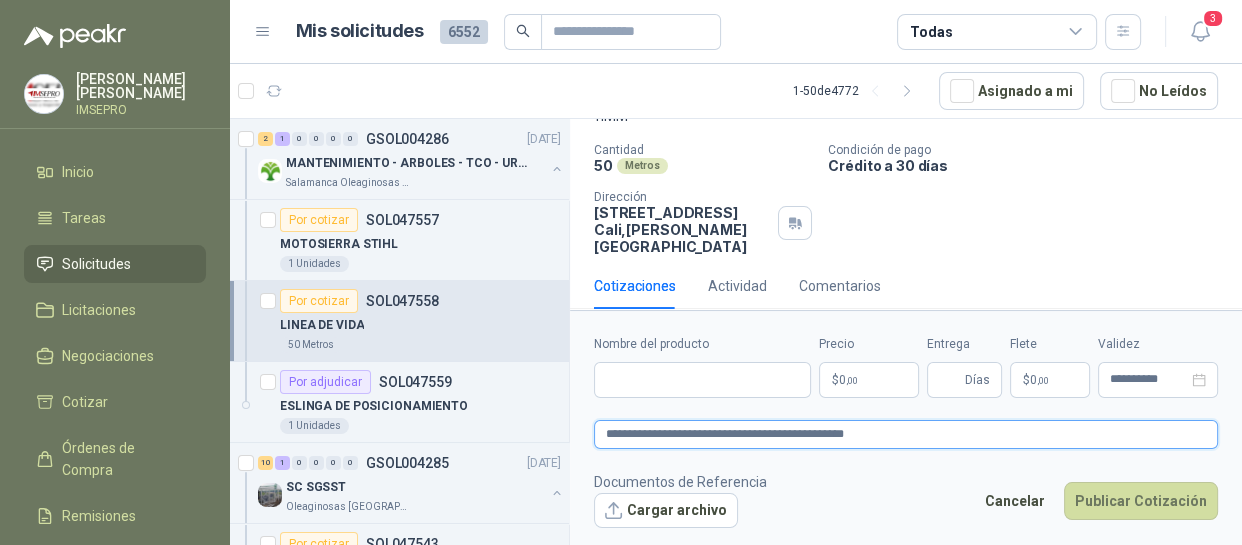 type 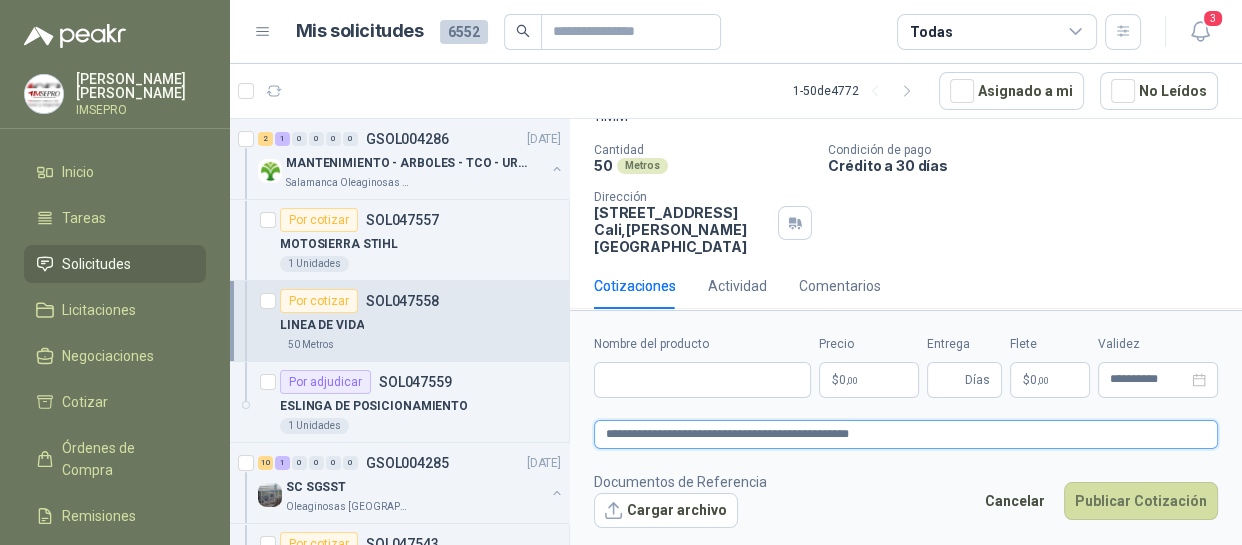 type 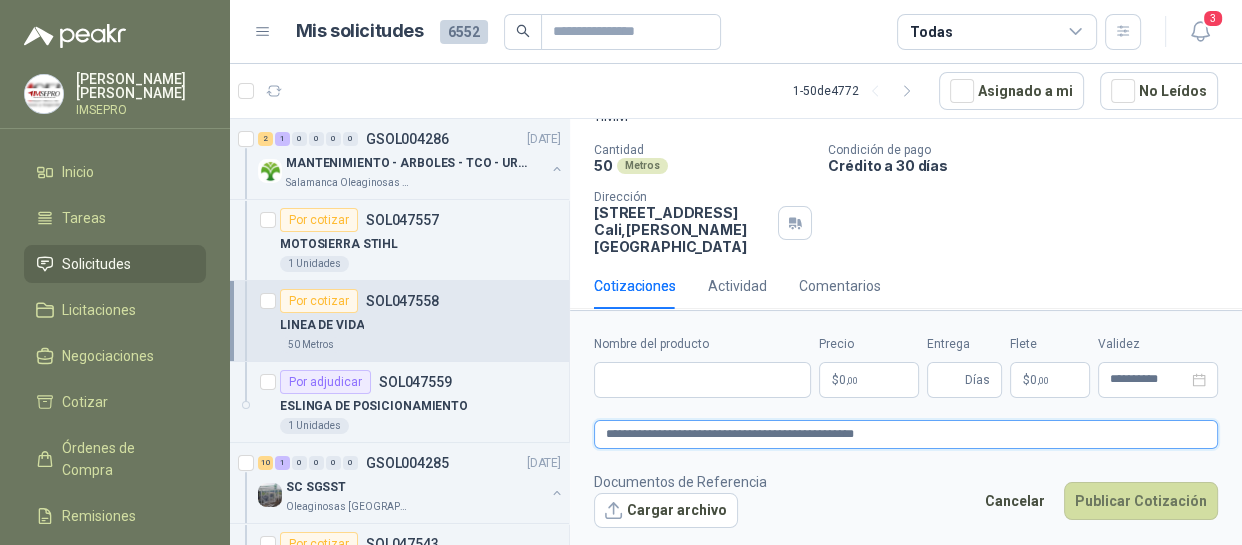 type 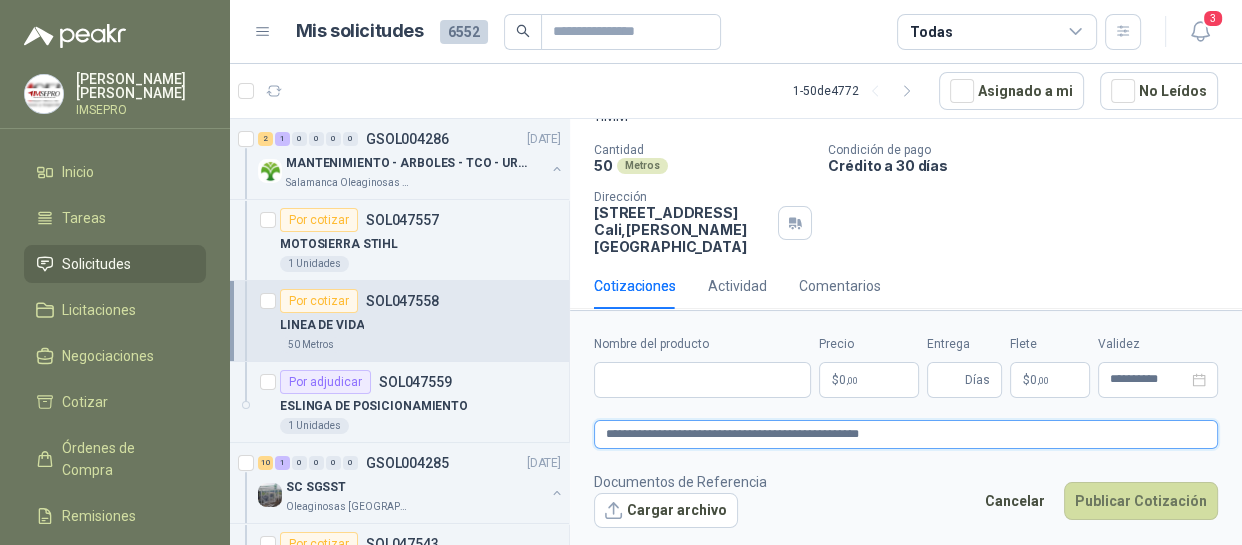 type 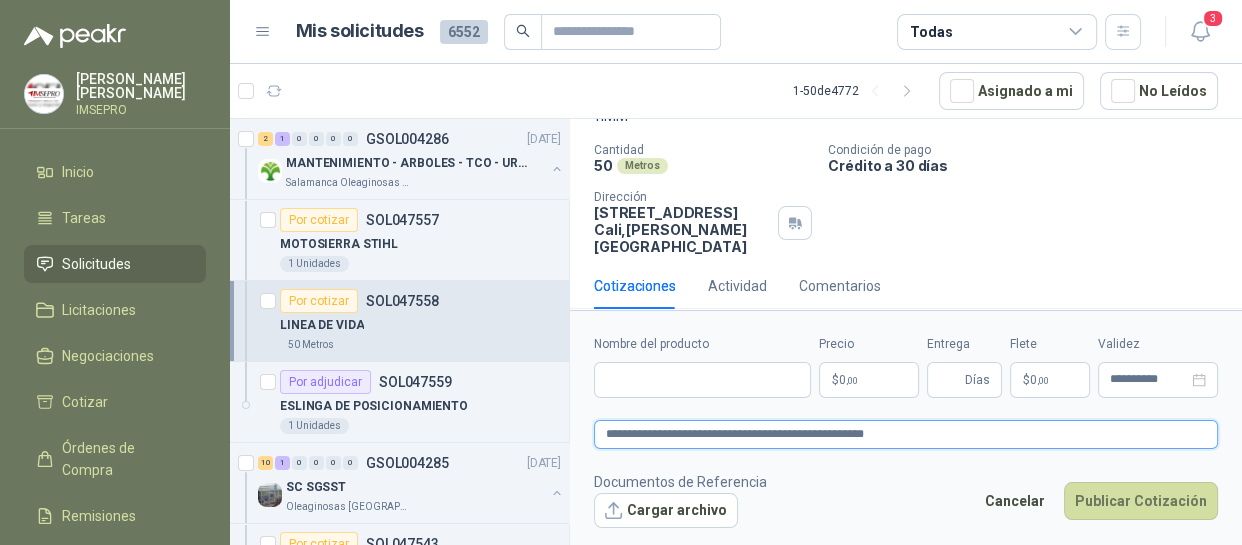 type 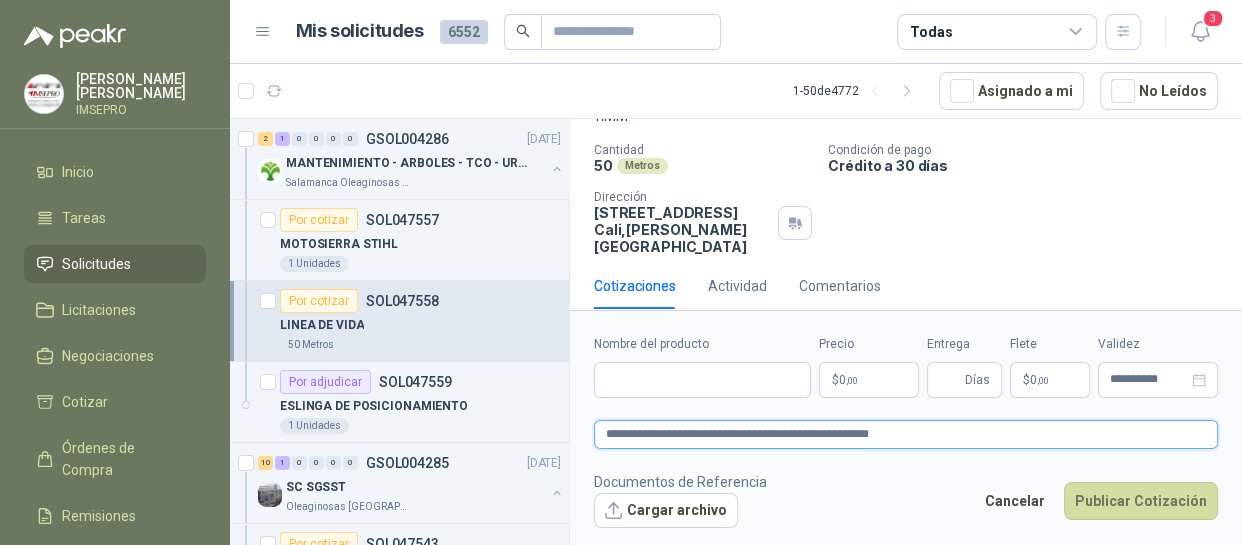 type 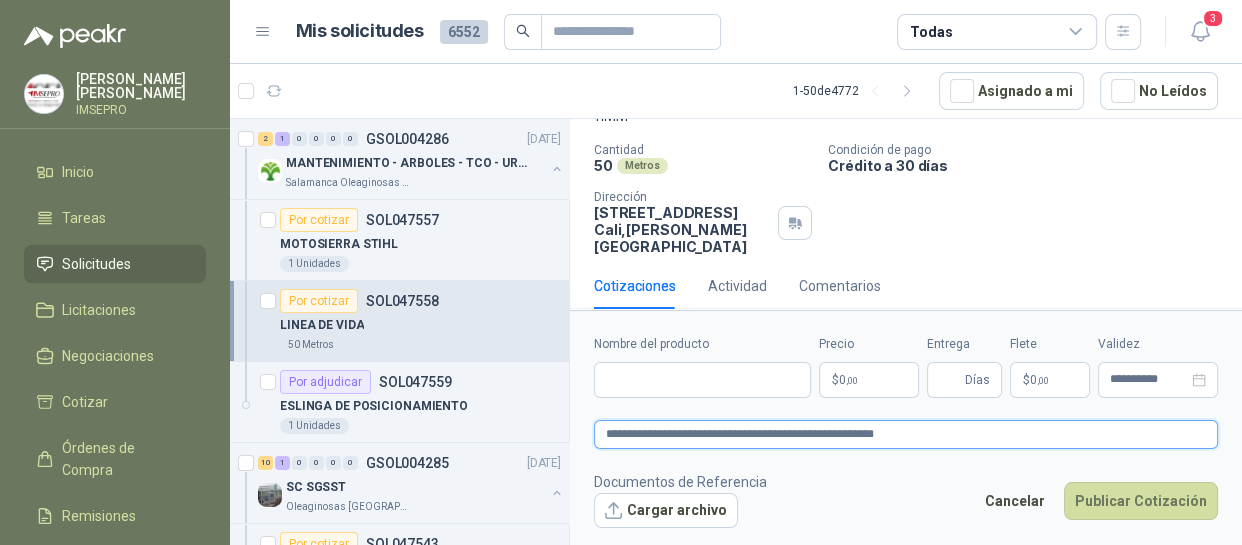 type 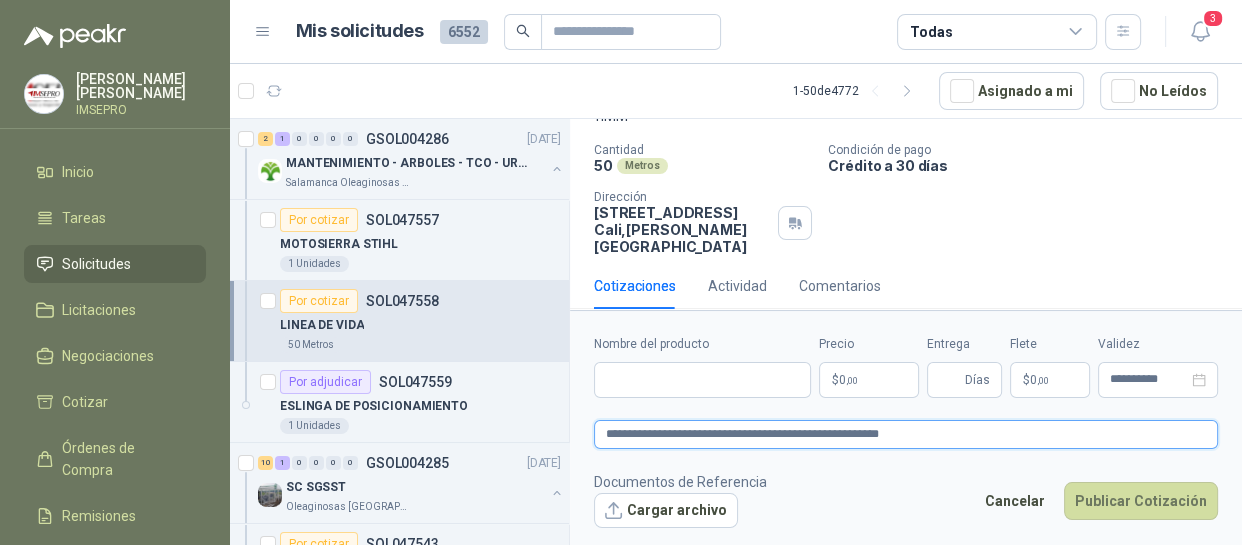type 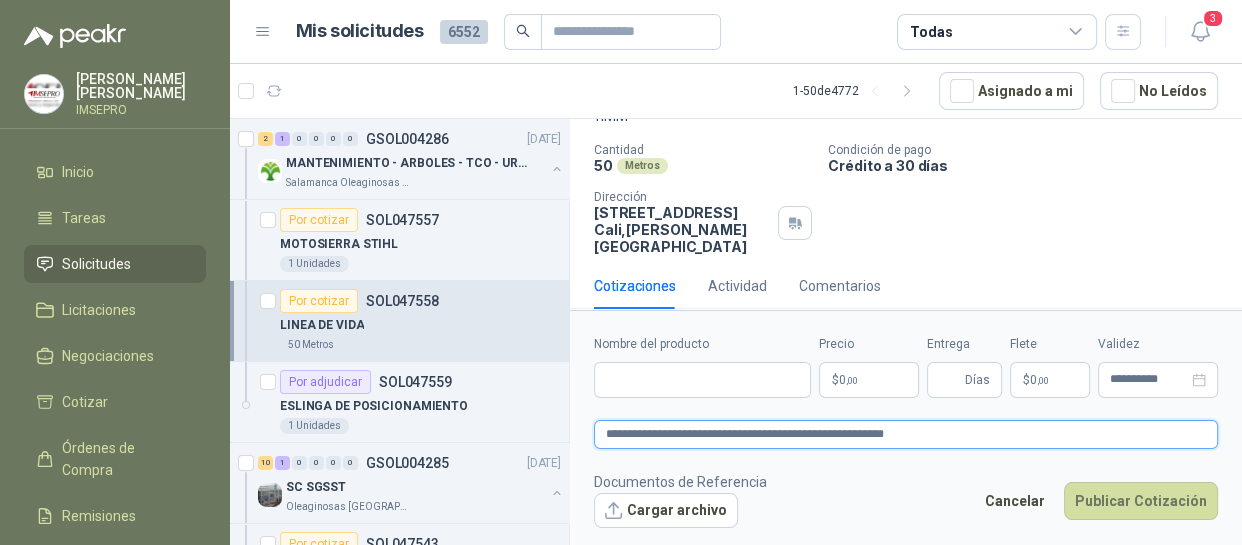 type 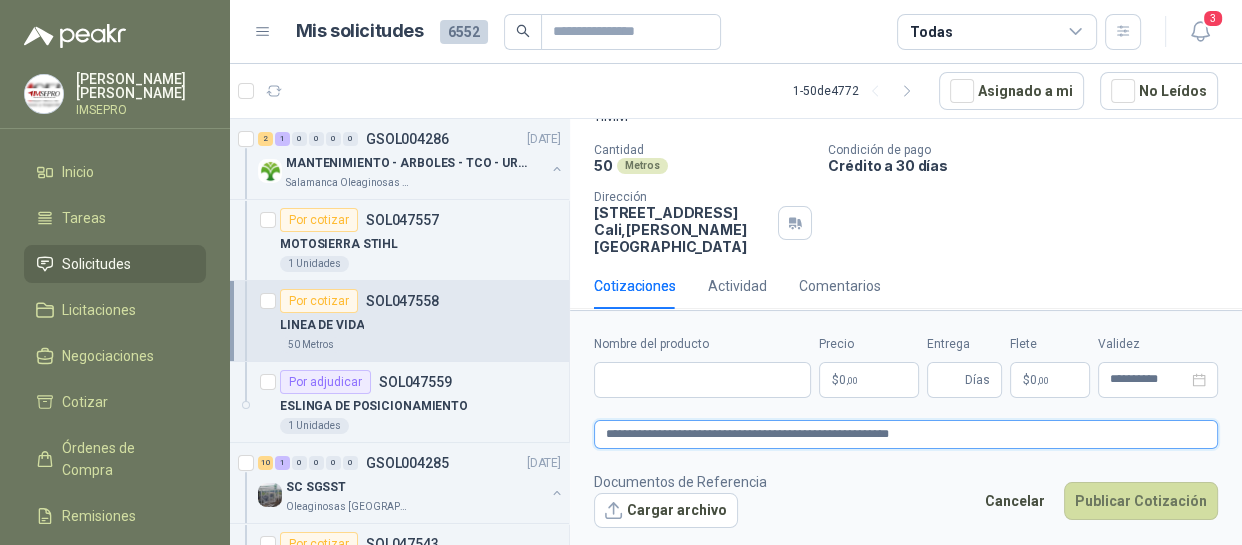 type 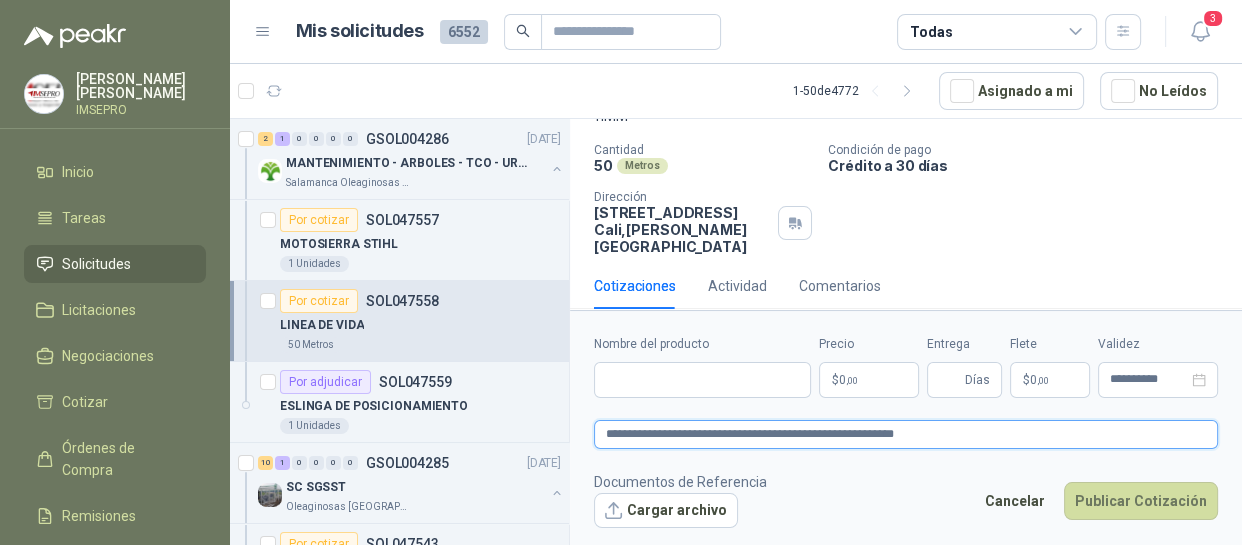 type 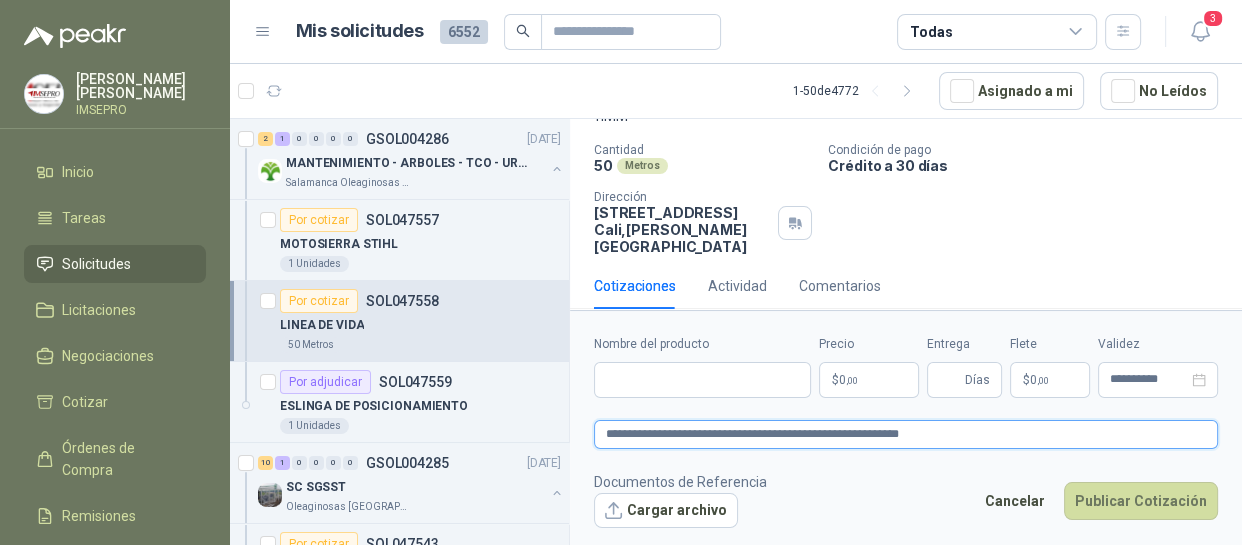 click on "**********" at bounding box center [906, 434] 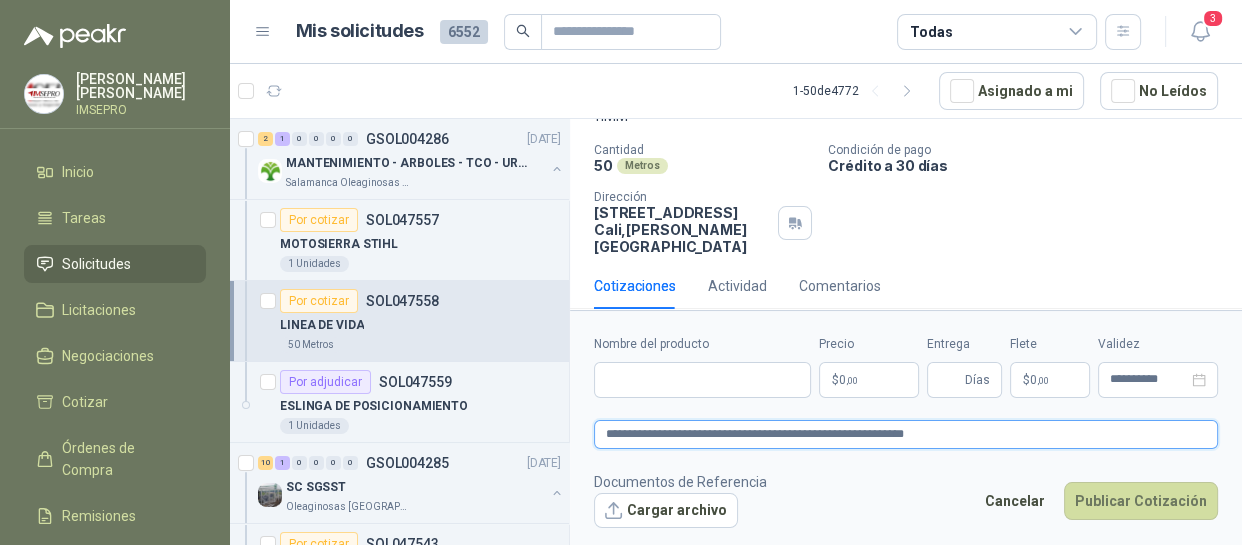 type 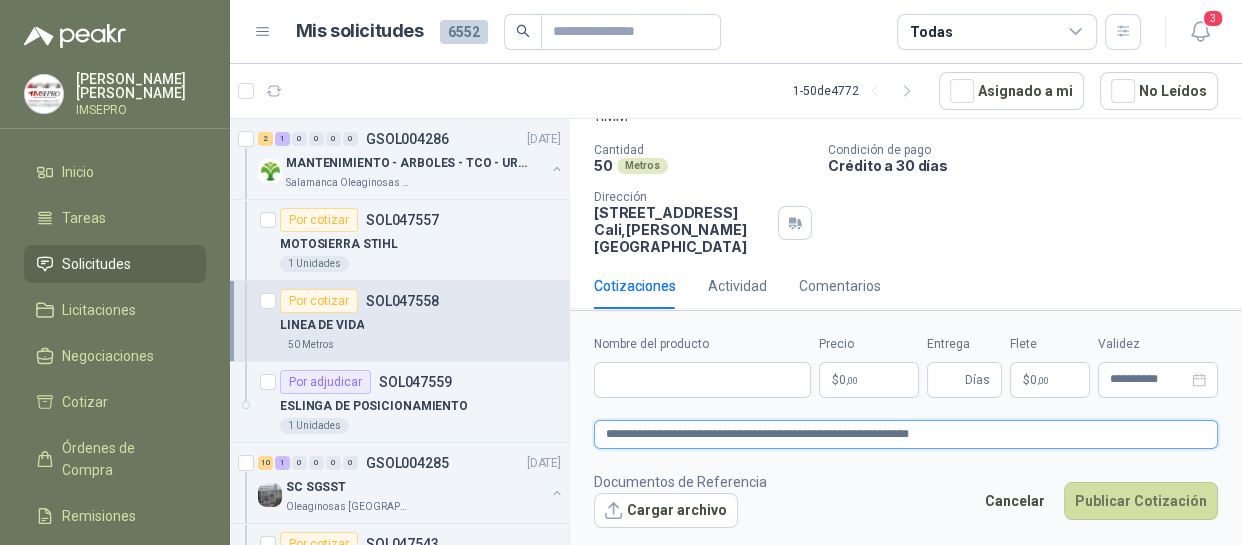 type 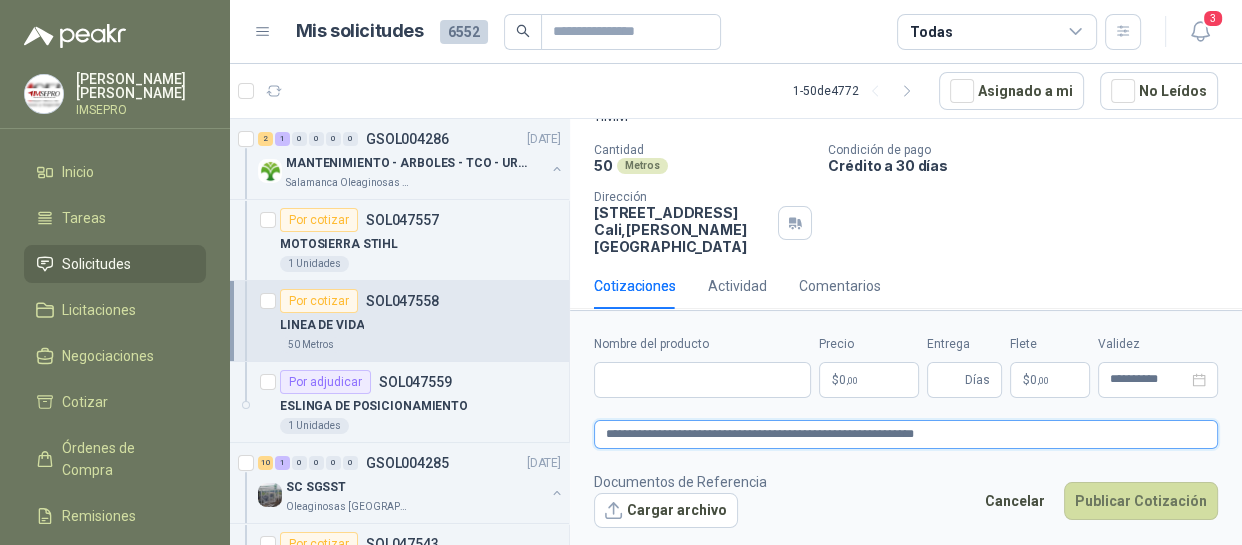 type 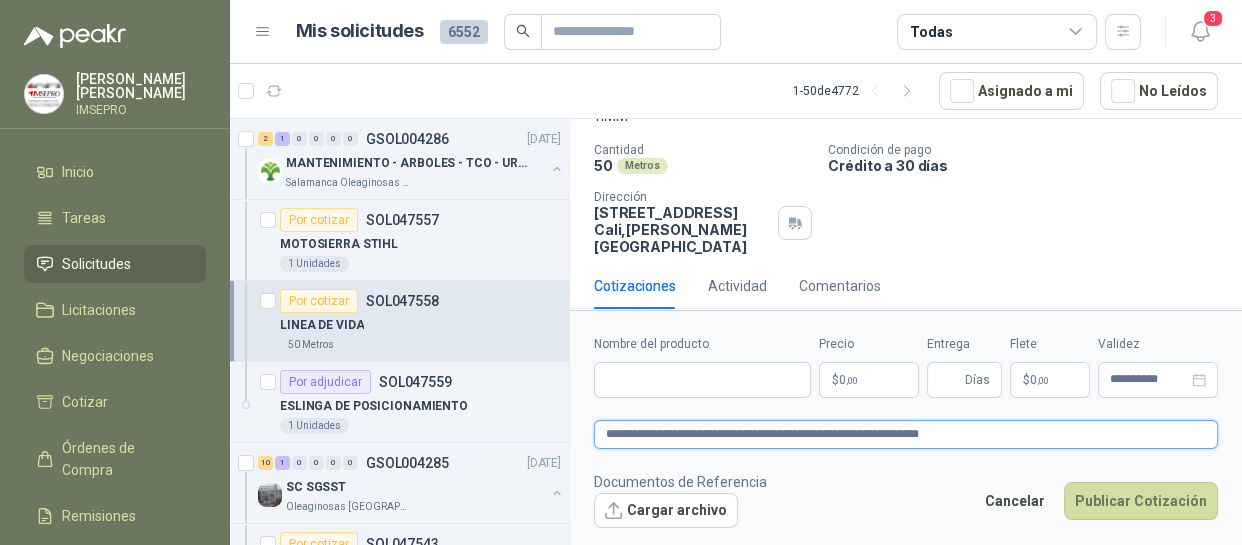 type 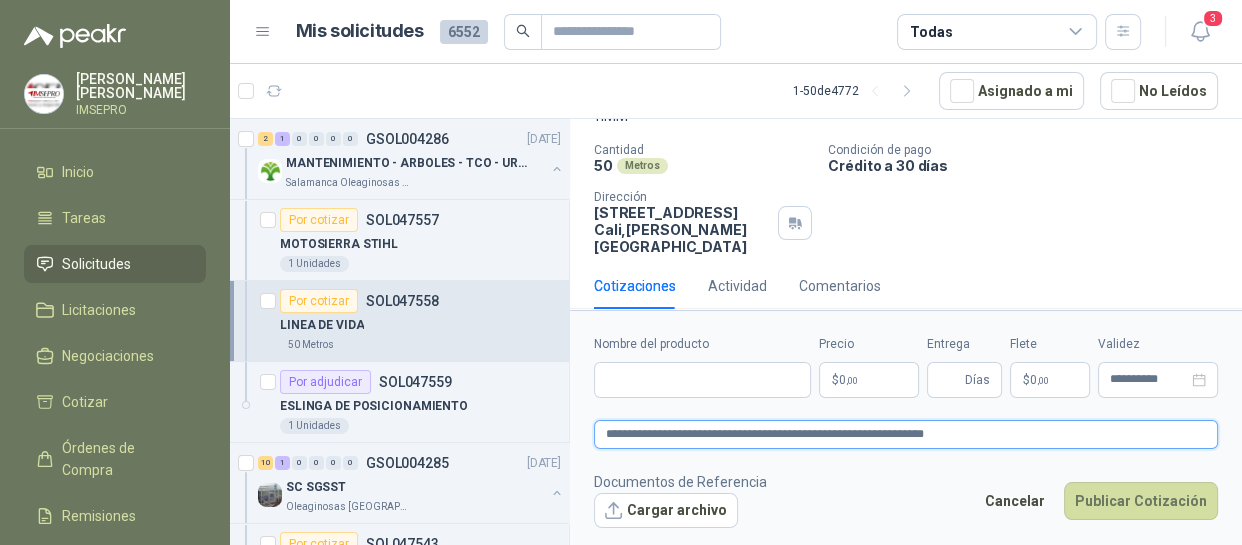 type 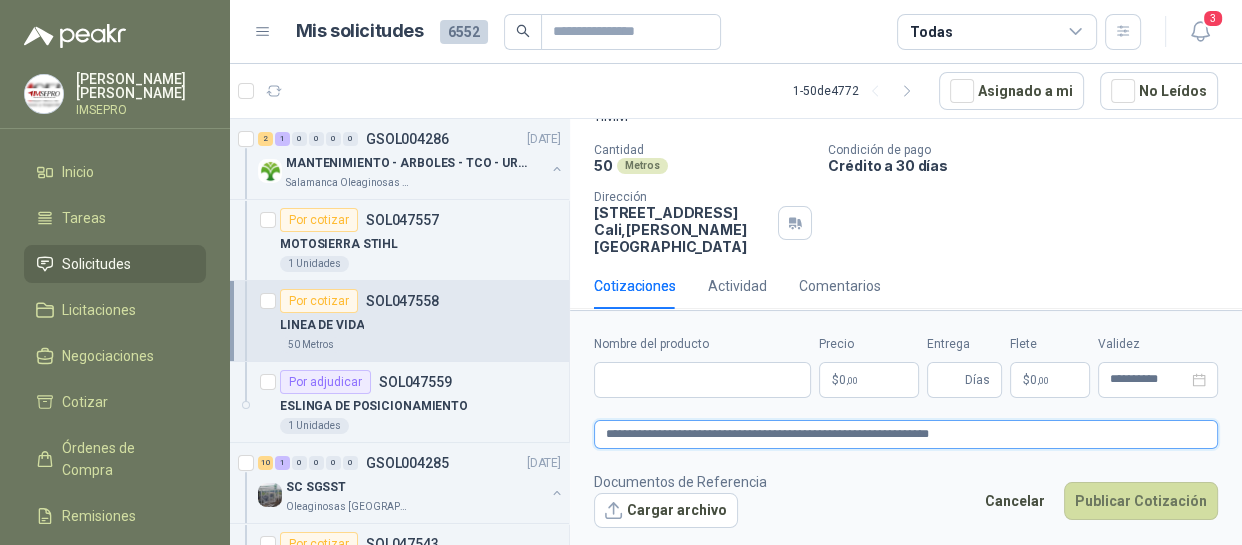 type 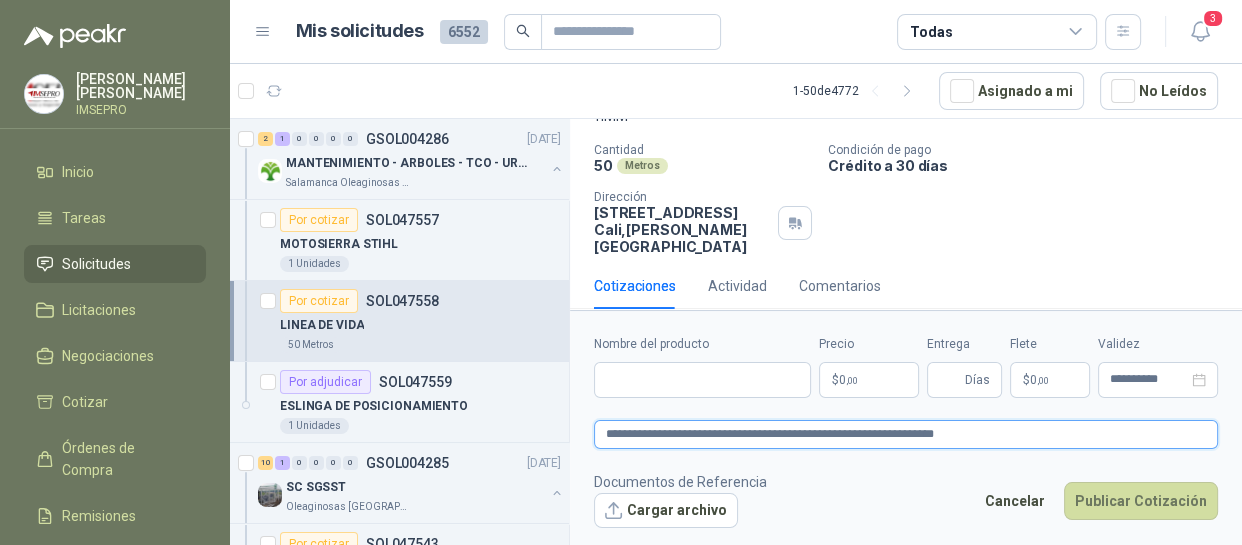 type 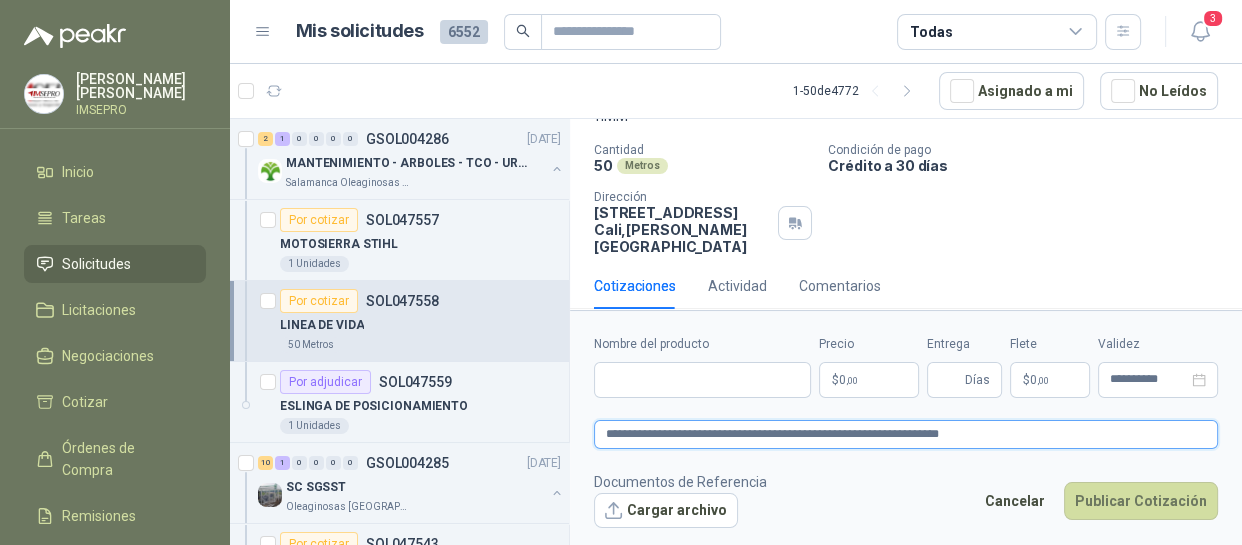 type 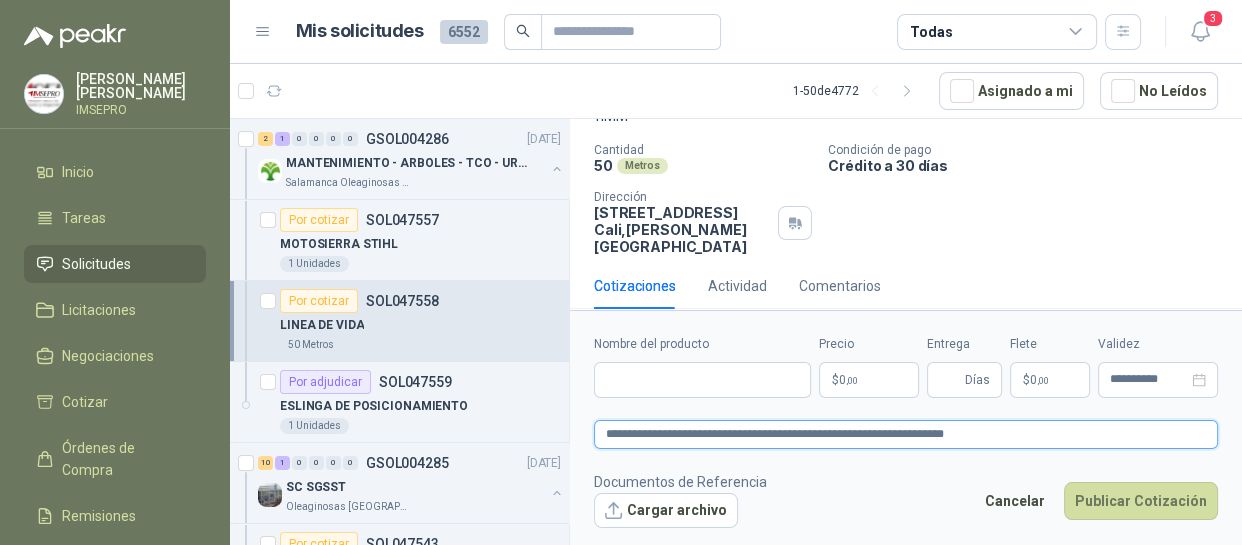 type 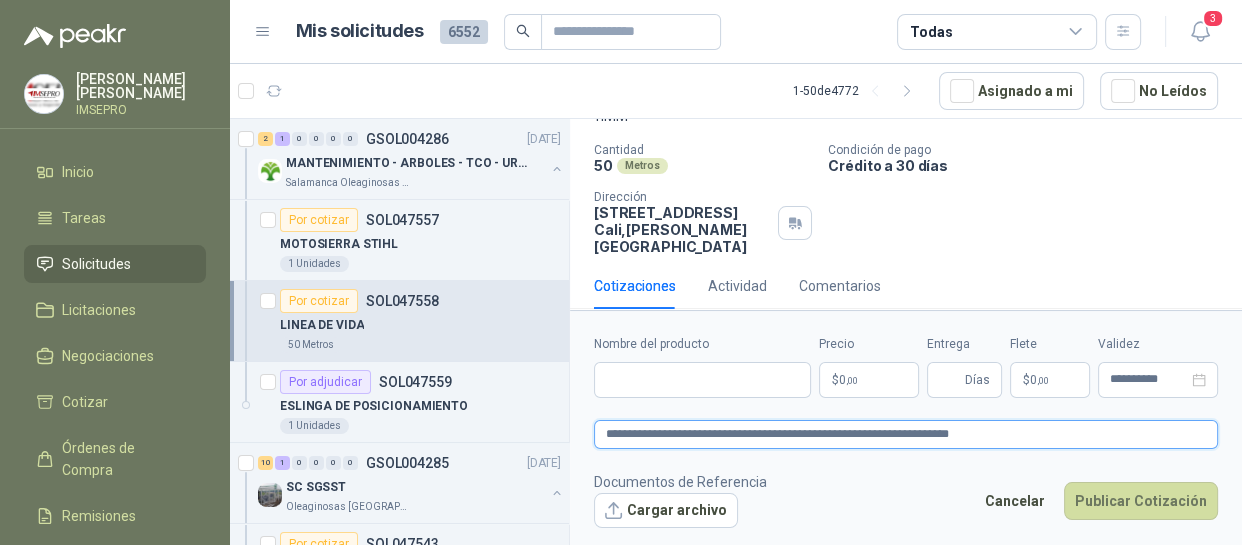 type 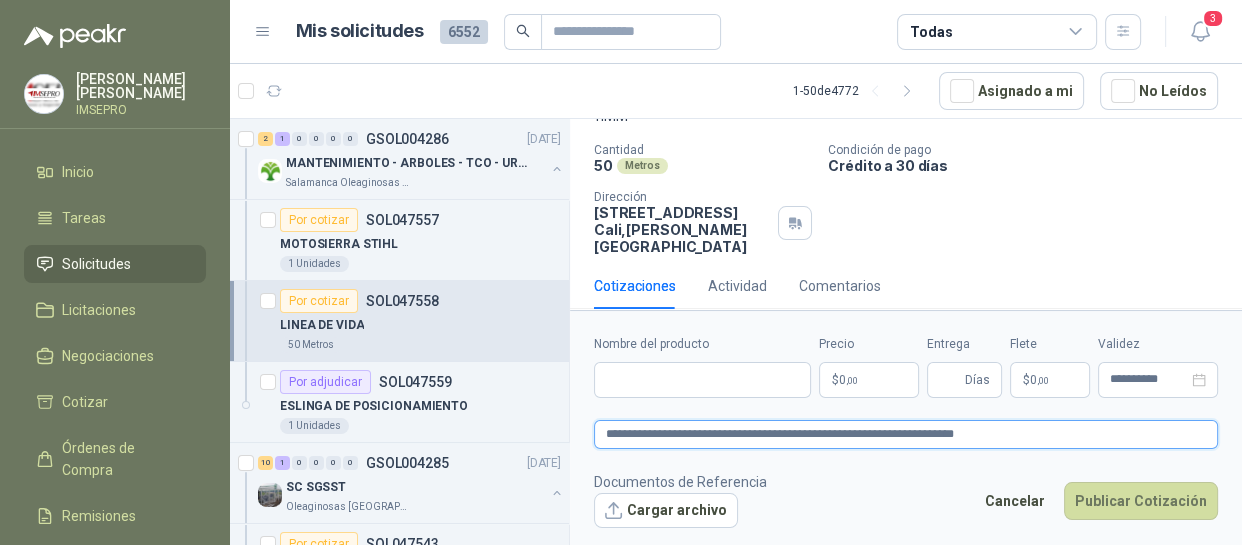type 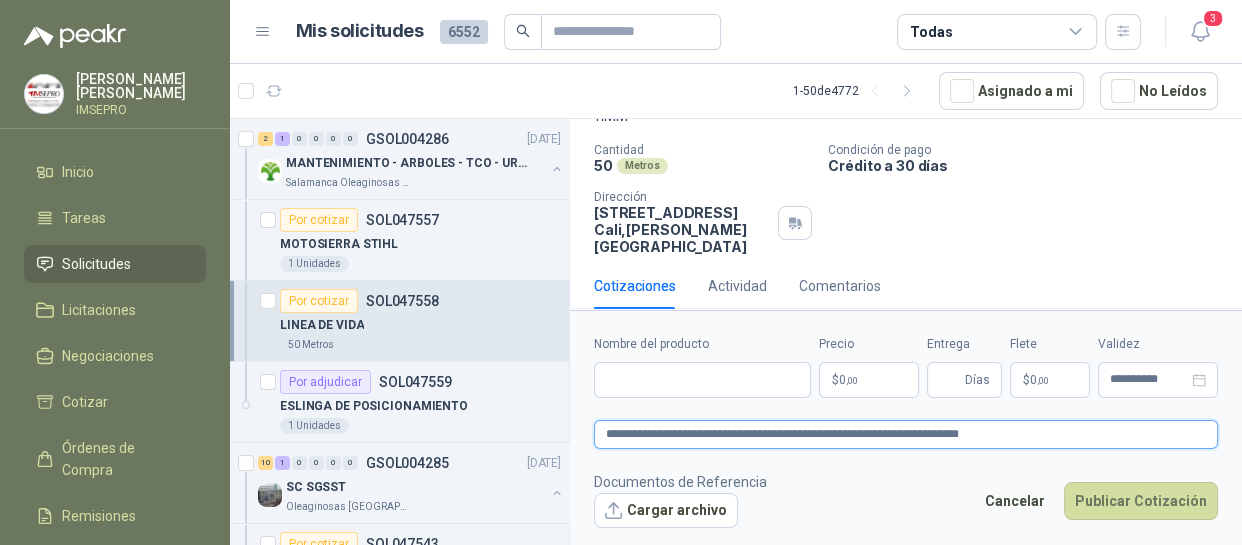 type 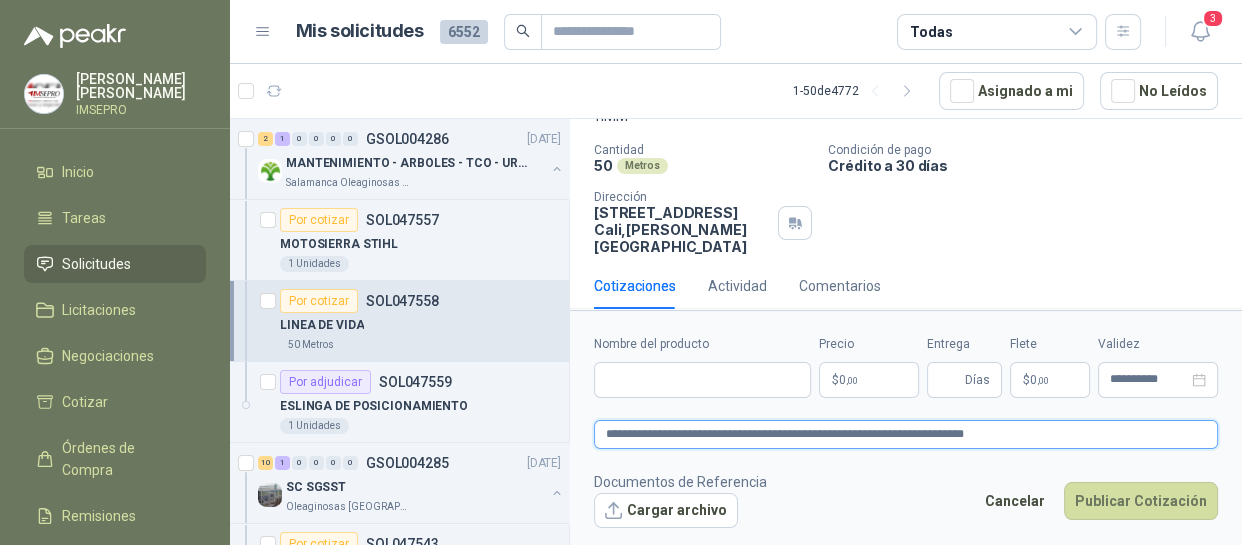 type 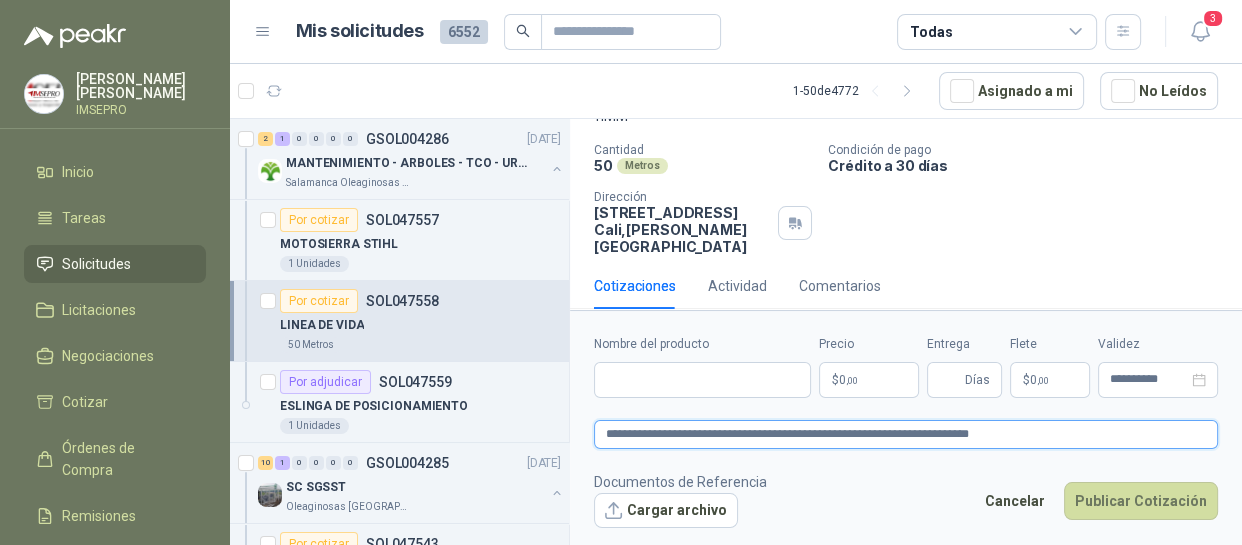 type 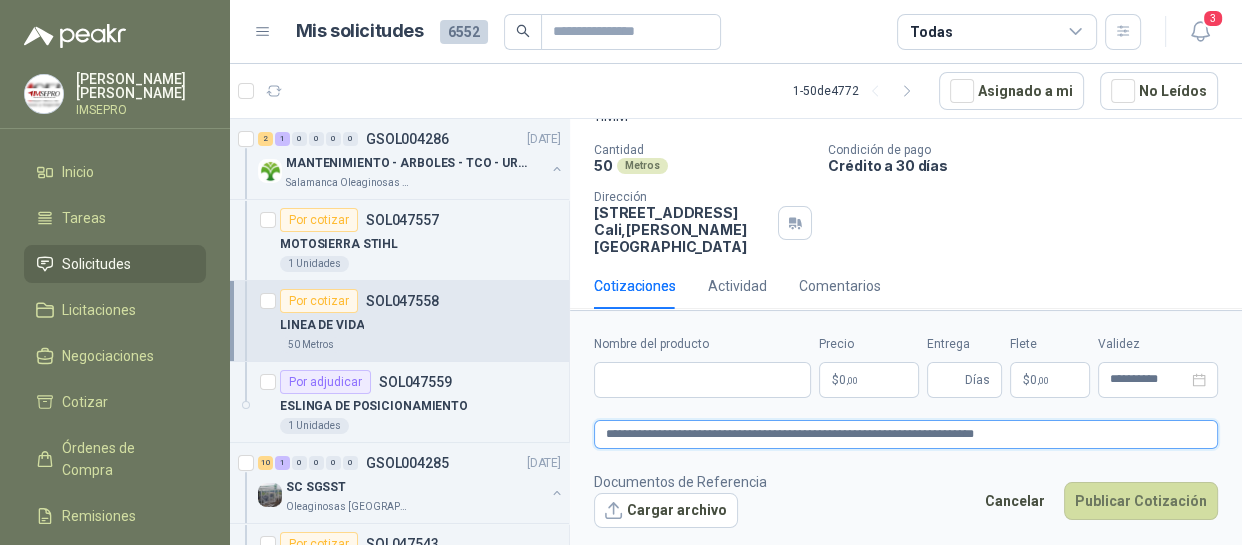 type 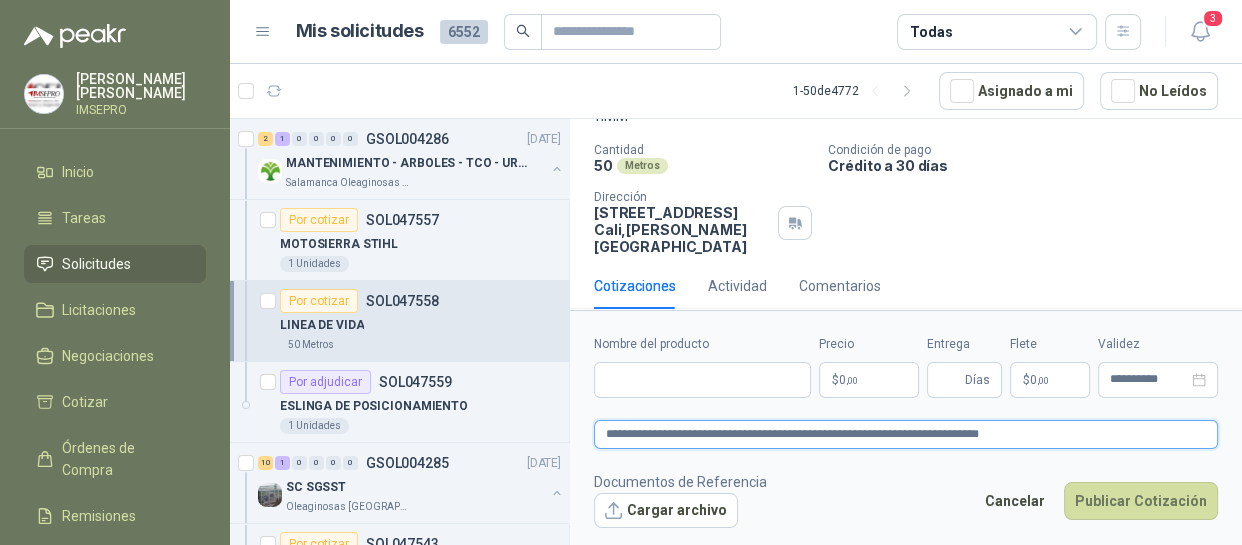 type 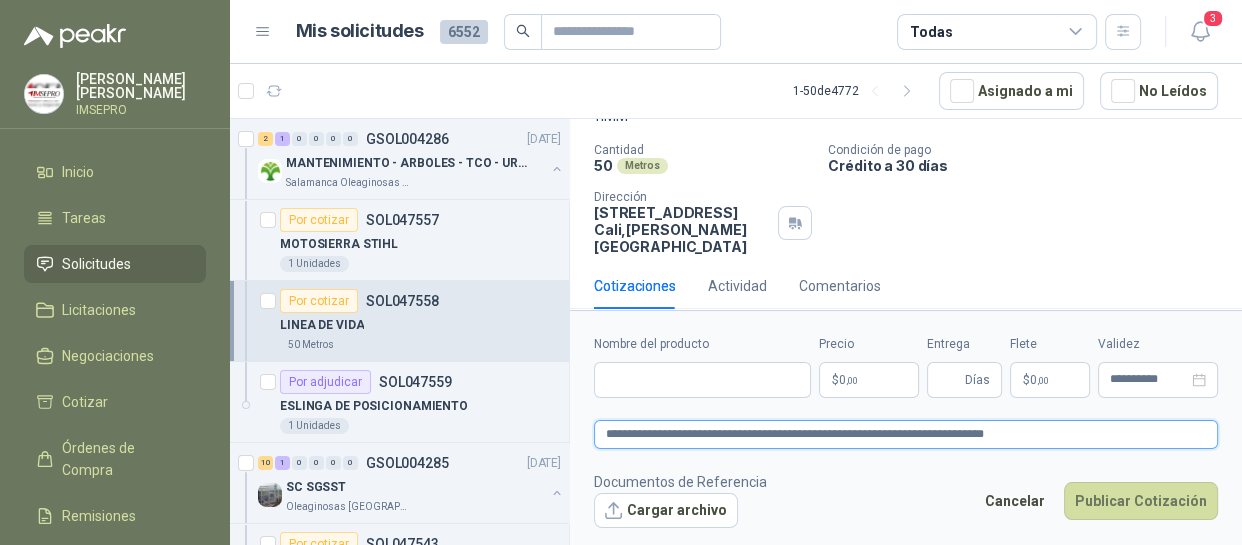 type 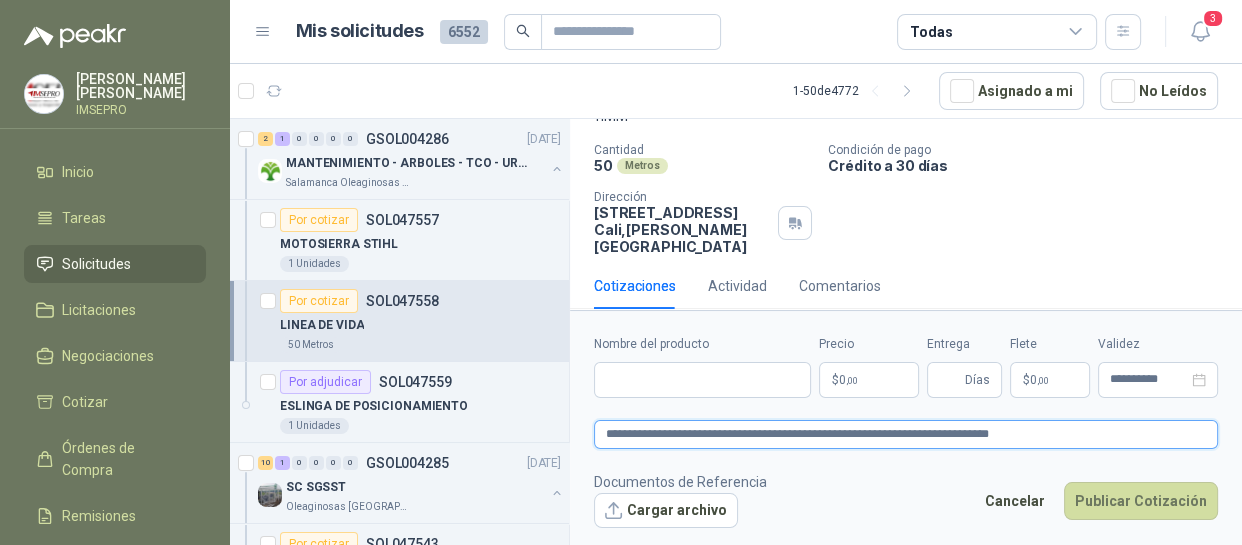 type 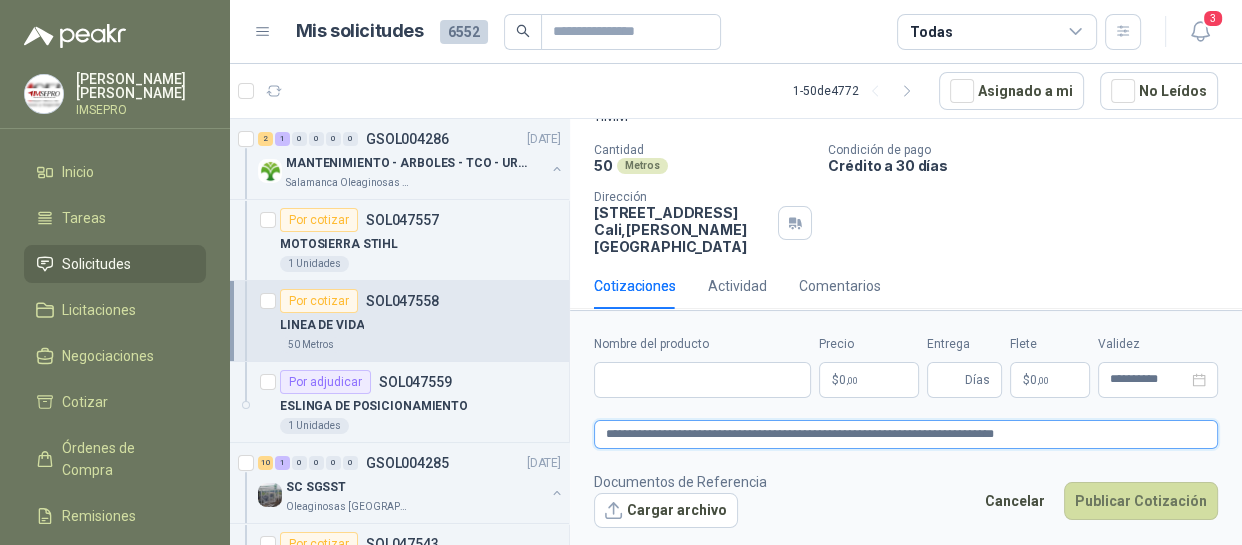 type 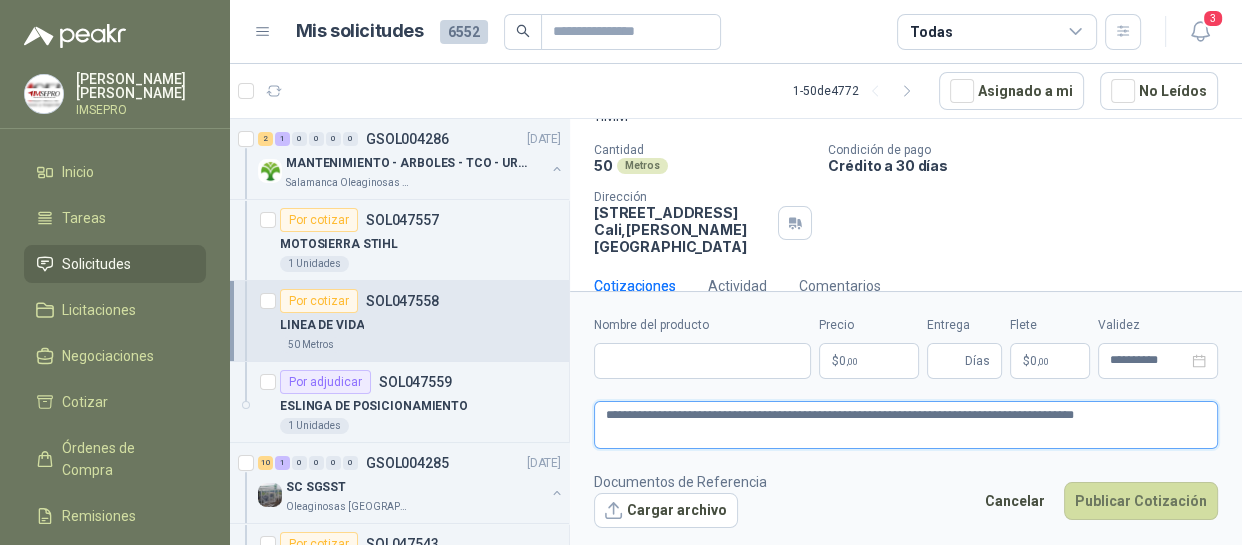 drag, startPoint x: 852, startPoint y: 411, endPoint x: 600, endPoint y: 412, distance: 252.00198 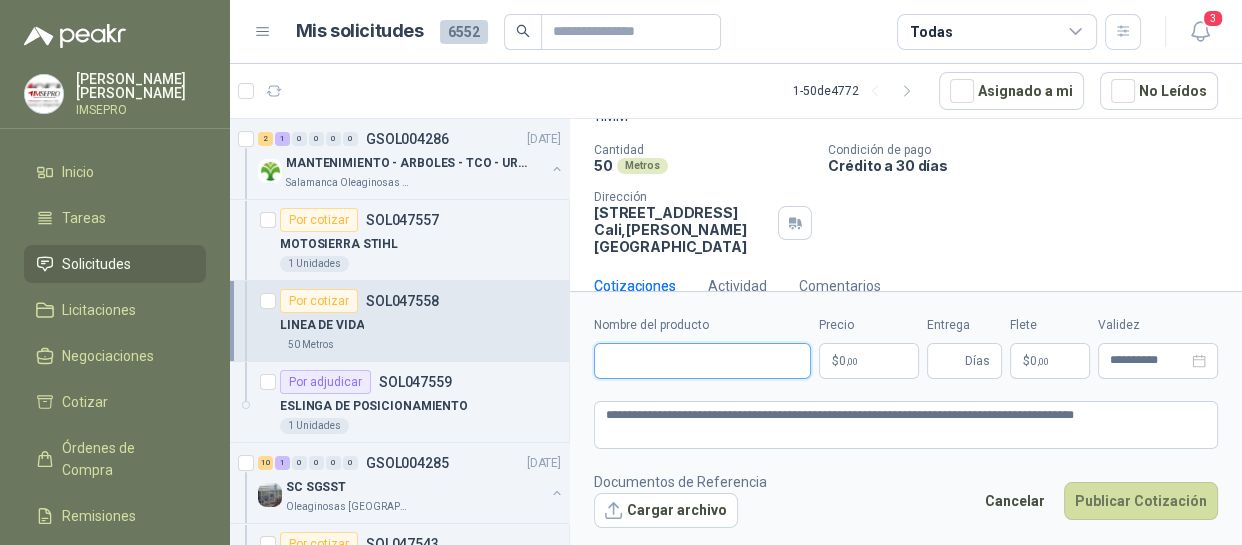 click on "Nombre del producto" at bounding box center (702, 361) 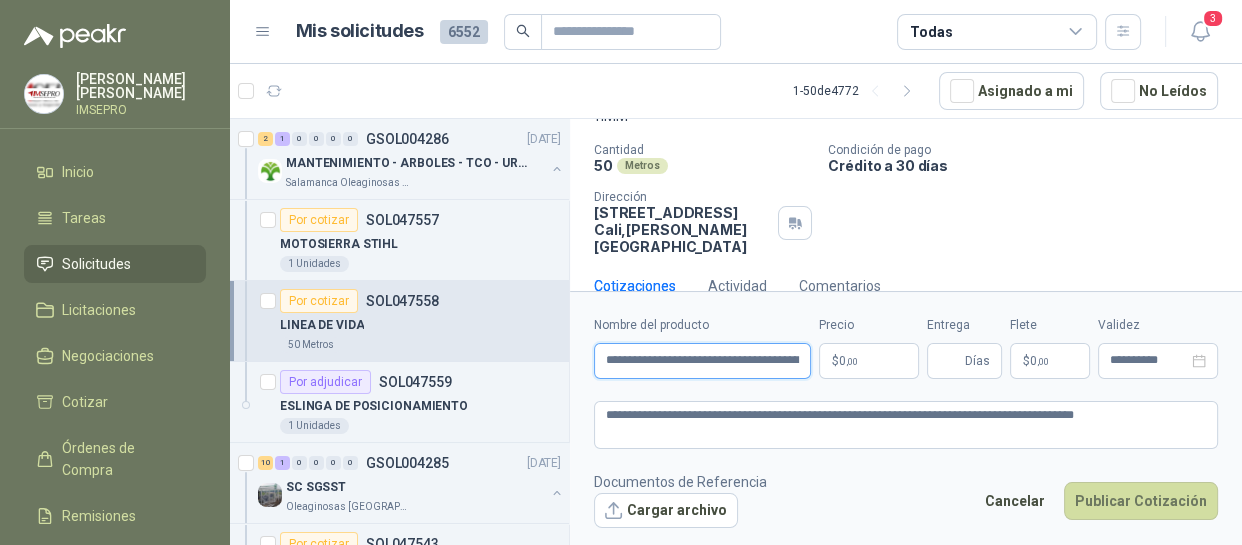 scroll, scrollTop: 0, scrollLeft: 53, axis: horizontal 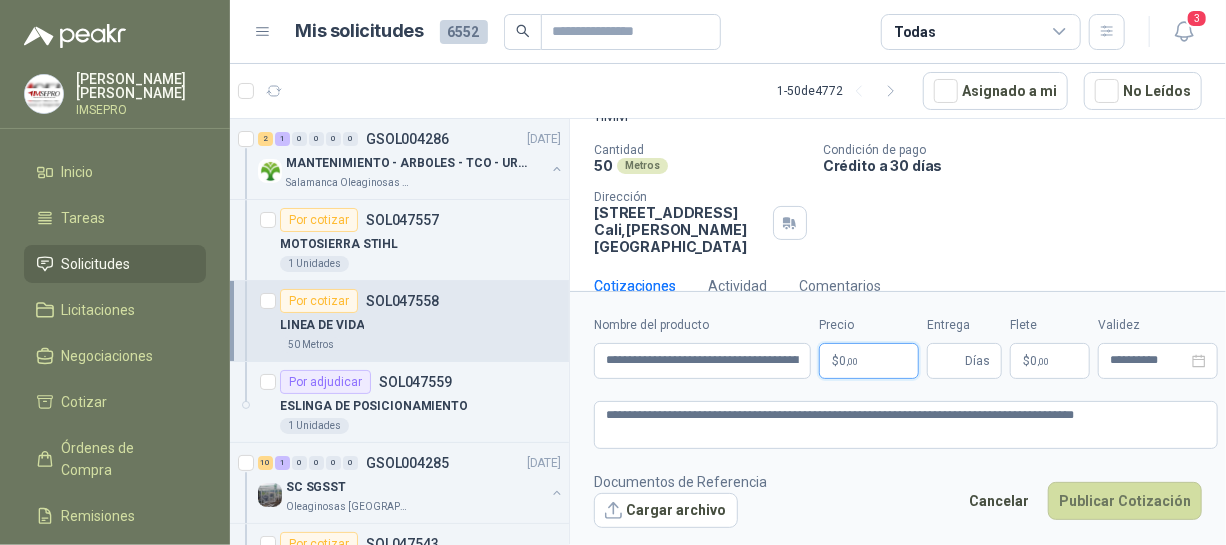 click on "[PERSON_NAME] IMSEPRO   Inicio   Tareas   Solicitudes   Licitaciones   Negociaciones   Cotizar   Órdenes de Compra   Remisiones   Configuración   Manuales y ayuda Mis solicitudes 6552 Todas 3 1 - 50  de  4772 Asignado a mi No Leídos 2   1   0   0   0   0   GSOL004286 [DATE]   MANTENIMIENTO - ARBOLES  - TCO - URGENTE Salamanca Oleaginosas SAS   Por cotizar SOL047557 MOTOSIERRA STIHL 1   Unidades Por cotizar SOL047558 LINEA DE VIDA 50   Metros Por adjudicar SOL047559 ESLINGA  DE POSICIONAMIENTO 1   Unidades 10   1   0   0   0   0   GSOL004285 [DATE]   SC SGSST Oleaginosas San [PERSON_NAME]   Por cotizar SOL047543 VENDA ELASTICA 3"x5 YARDAS 3   Unidades Por cotizar SOL047544 VENDA ELASTICA 5"x5 YARDAS 3   Unidades Por cotizar SOL047545 SUERO FISIOLOGICO 250ML 1   Unidades Por adjudicar SOL047546 GUANTE VAQUETA REFORZADO EN PALMA MANGA LARGA 168   Pares Por cotizar SOL047547 JABÓN INDUTRIAL NEUTRO 1   Galones Por cotizar SOL047548 GUANTE SOLDADOR 48   Pares Por cotizar SOL047551 1   Unidades" at bounding box center [613, 272] 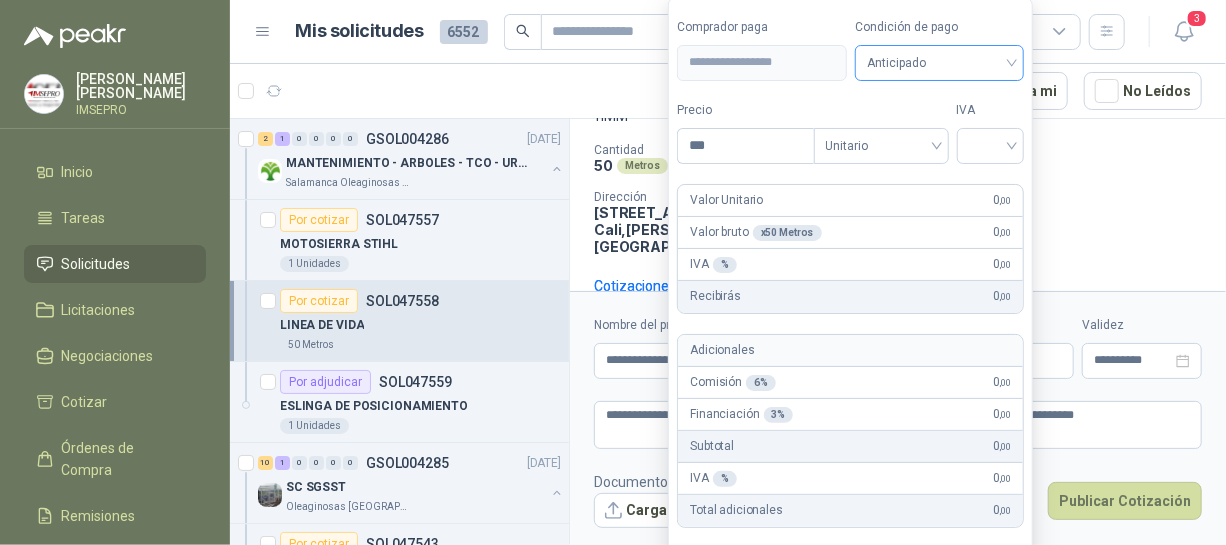 click on "Anticipado" at bounding box center [940, 63] 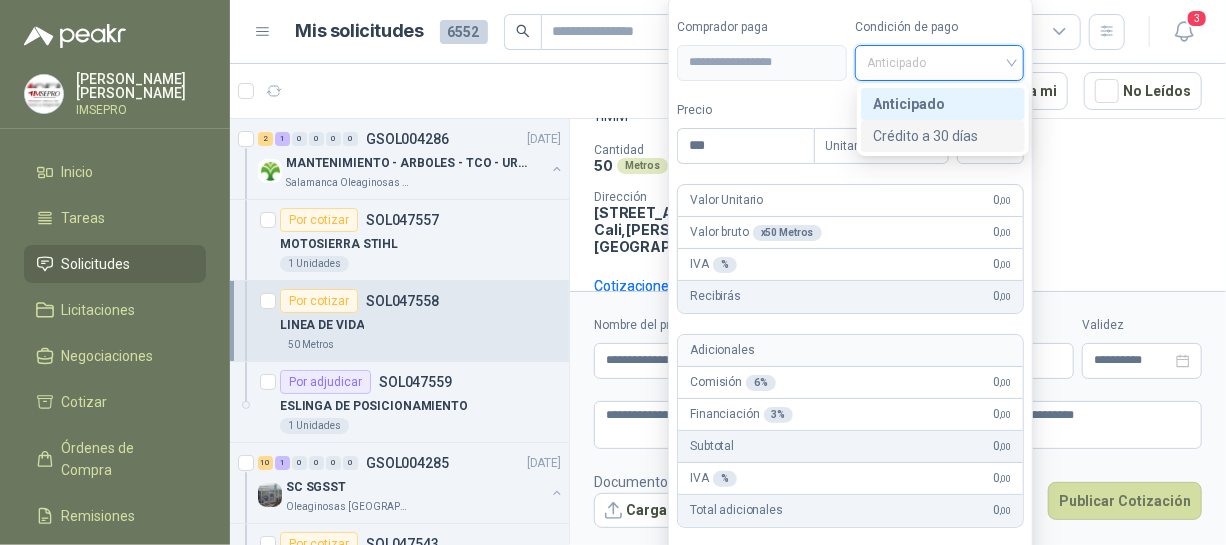 click on "Crédito a 30 días" at bounding box center [943, 136] 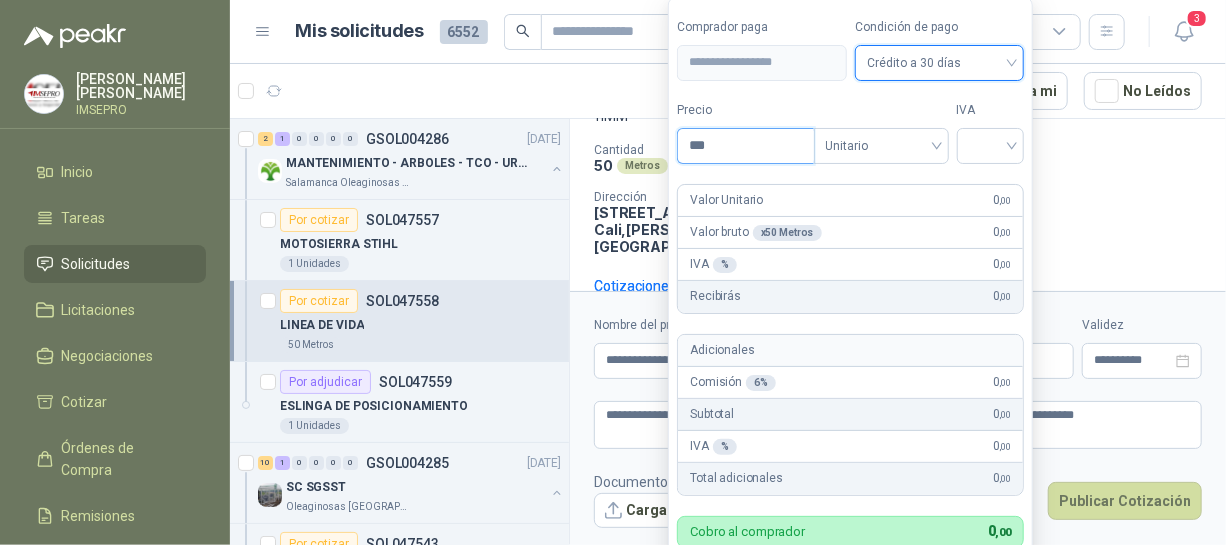 click on "***" at bounding box center [745, 146] 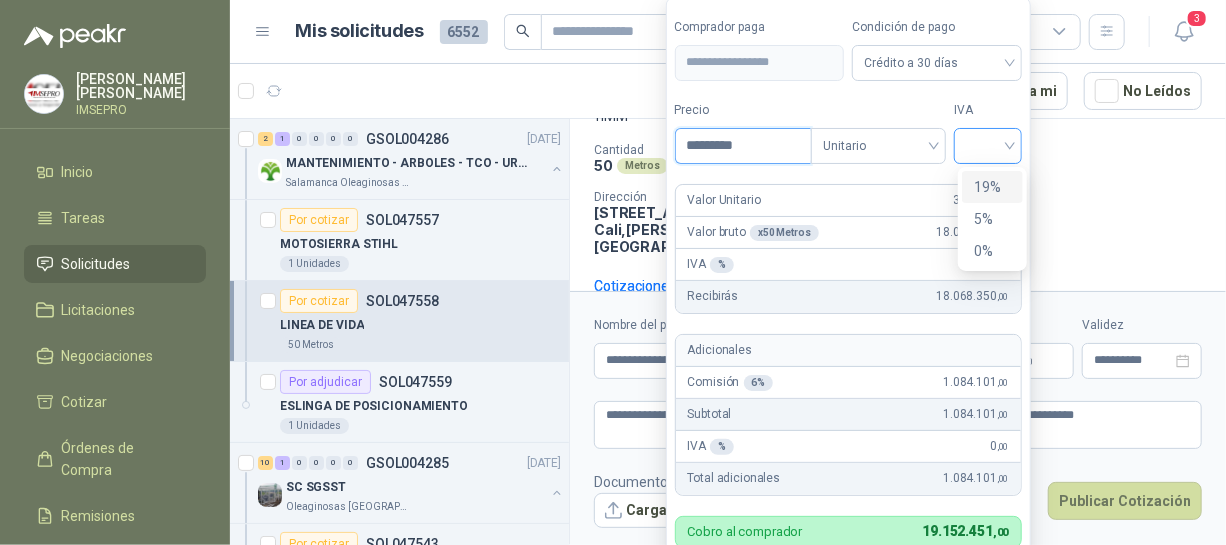 click at bounding box center (988, 146) 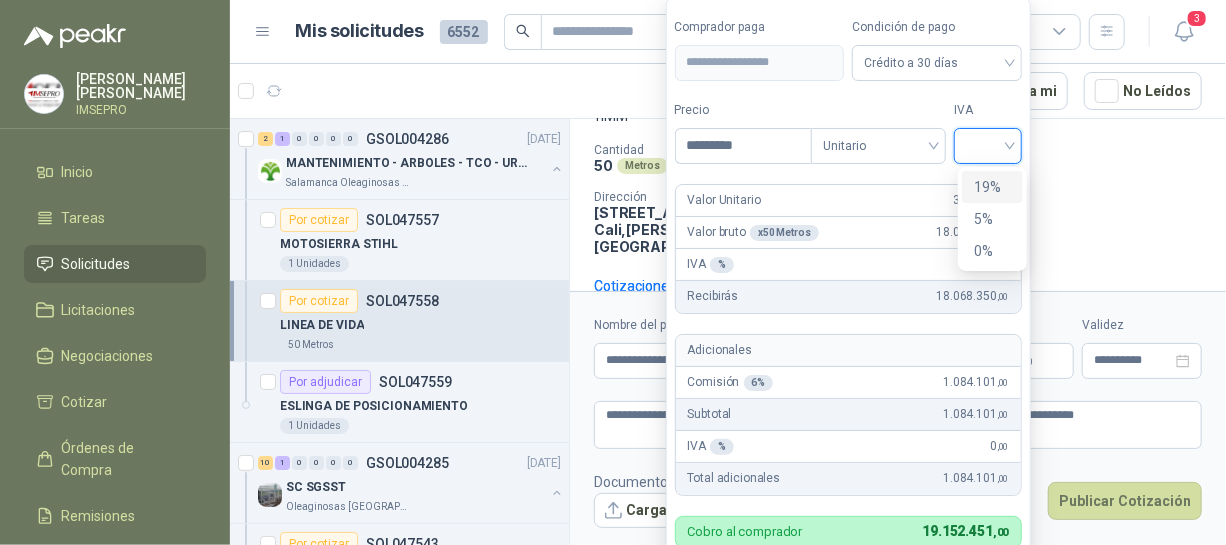 click on "19%" at bounding box center (992, 187) 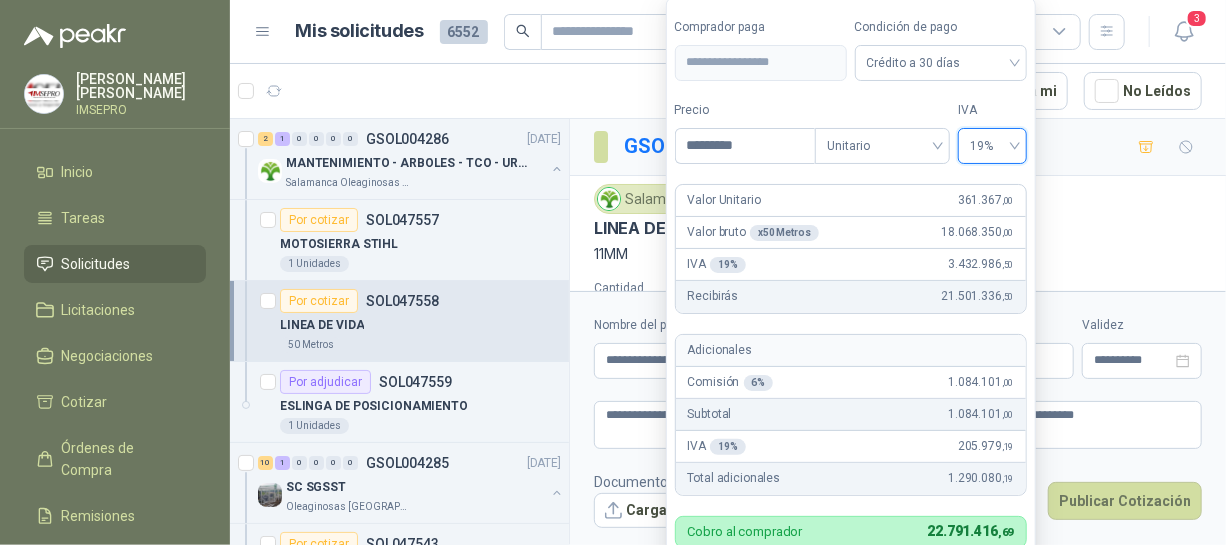 scroll, scrollTop: 90, scrollLeft: 0, axis: vertical 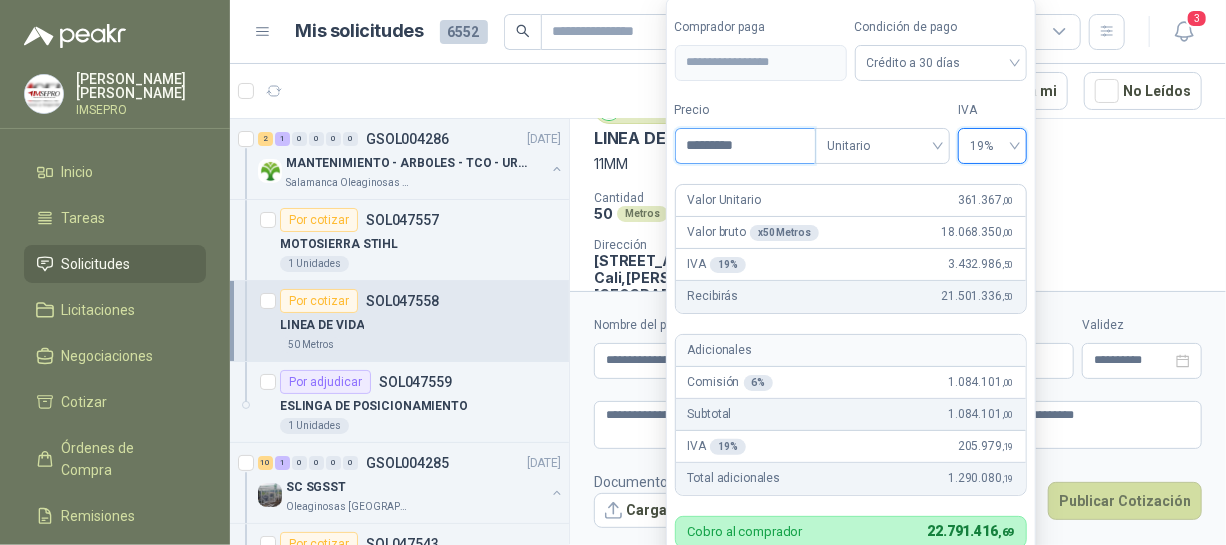 click on "*********" at bounding box center [745, 146] 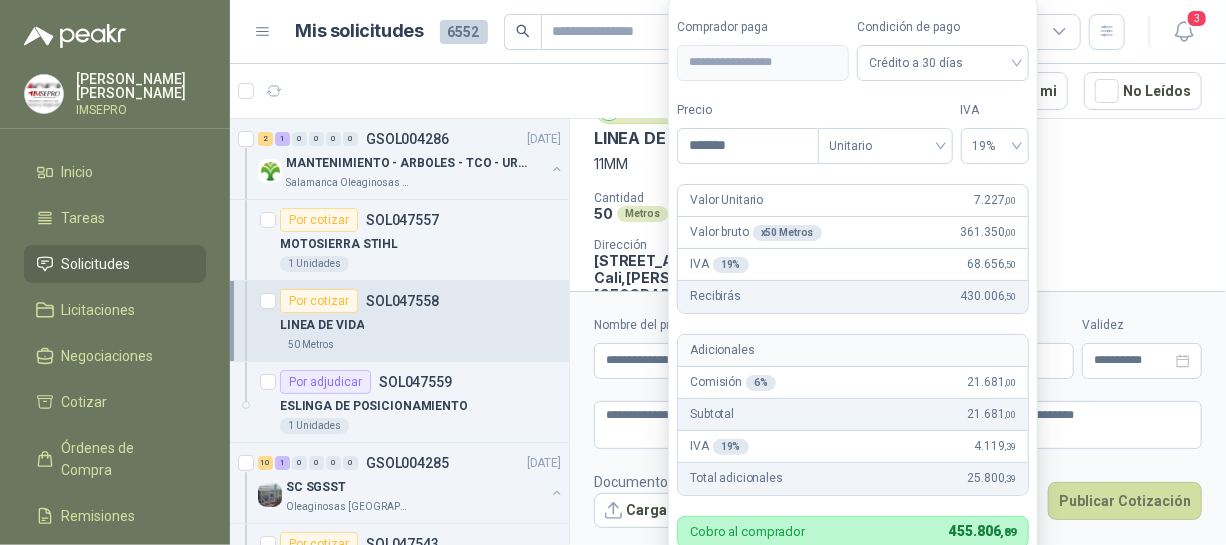 click on "**********" at bounding box center [853, 312] 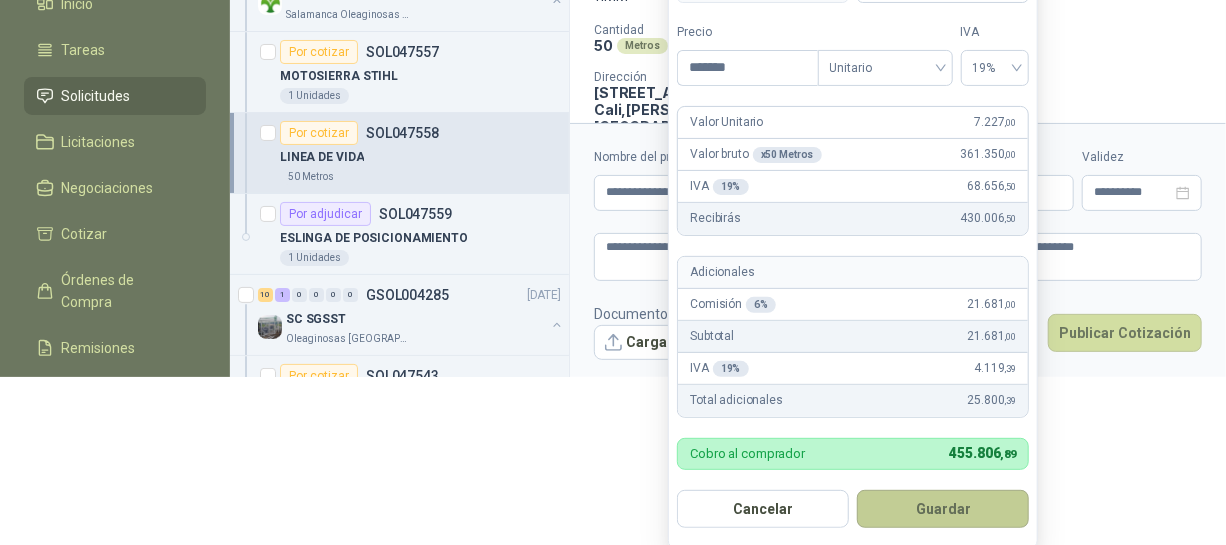 click on "Guardar" at bounding box center (943, 509) 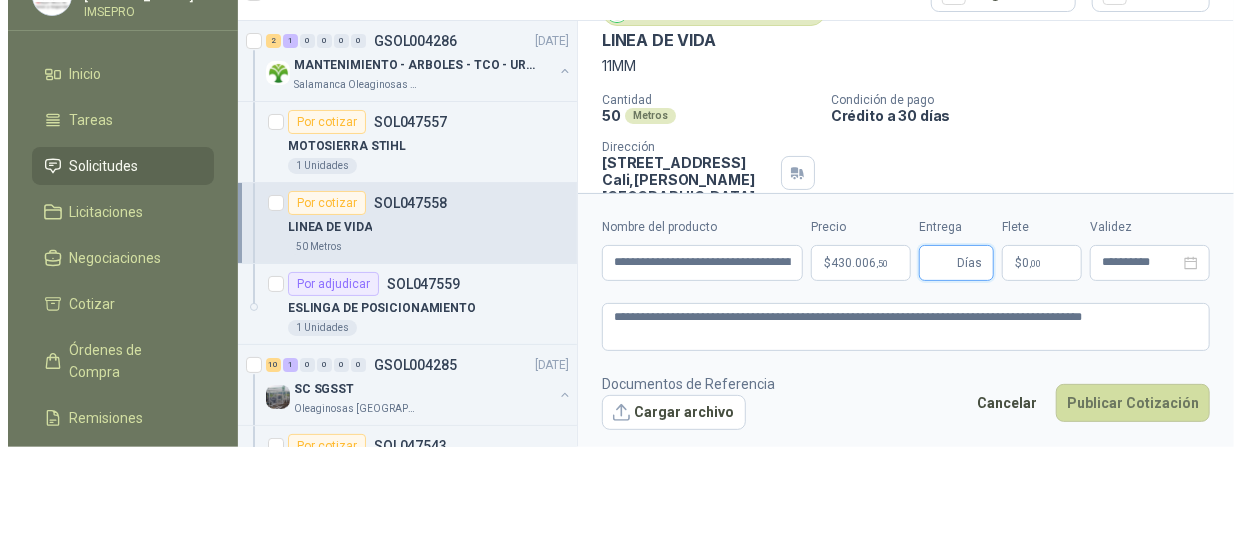 scroll, scrollTop: 0, scrollLeft: 0, axis: both 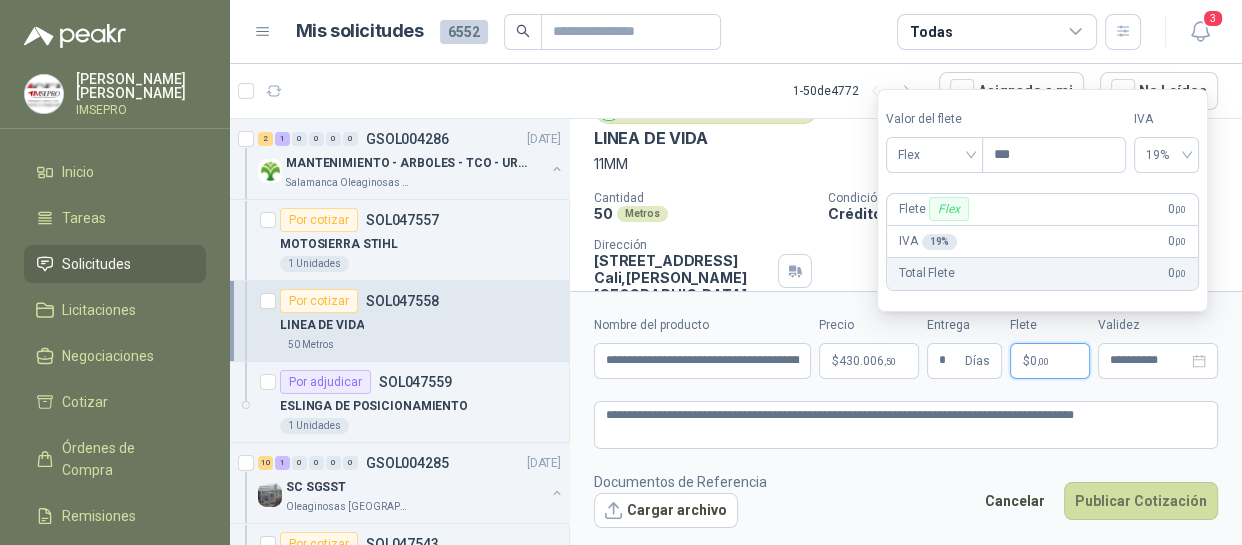 click on "$" at bounding box center (1026, 361) 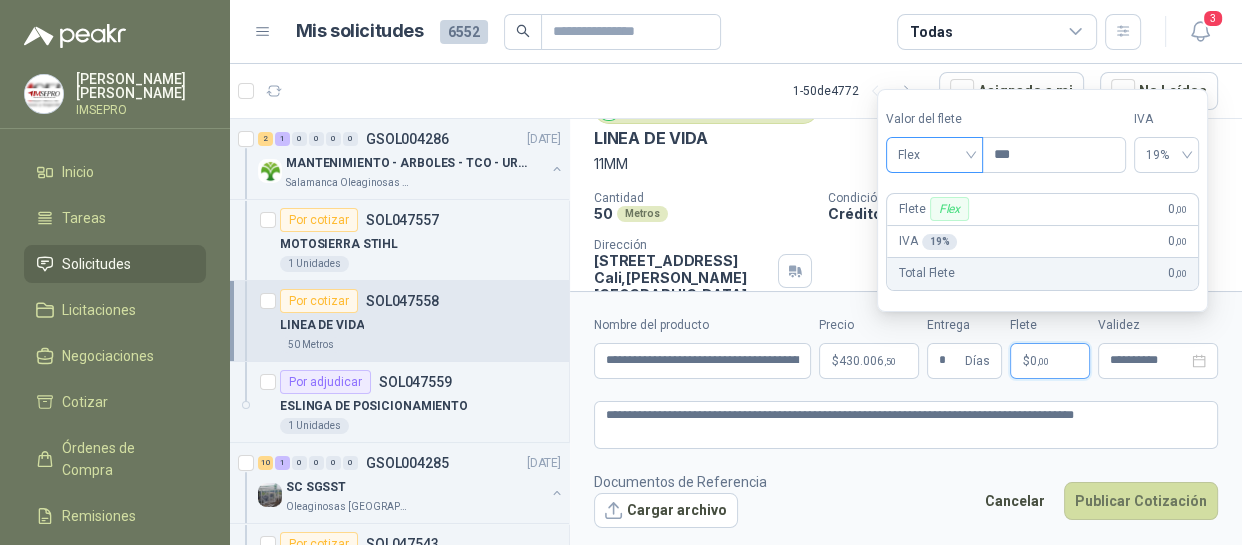 click on "Flex" at bounding box center [934, 155] 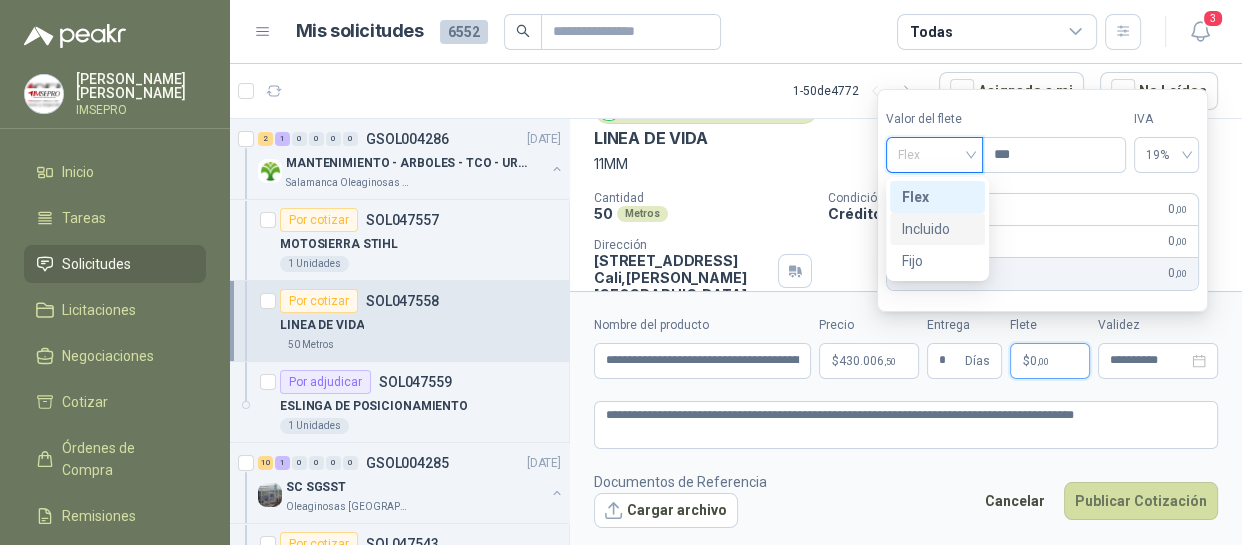 click on "Incluido" at bounding box center [937, 229] 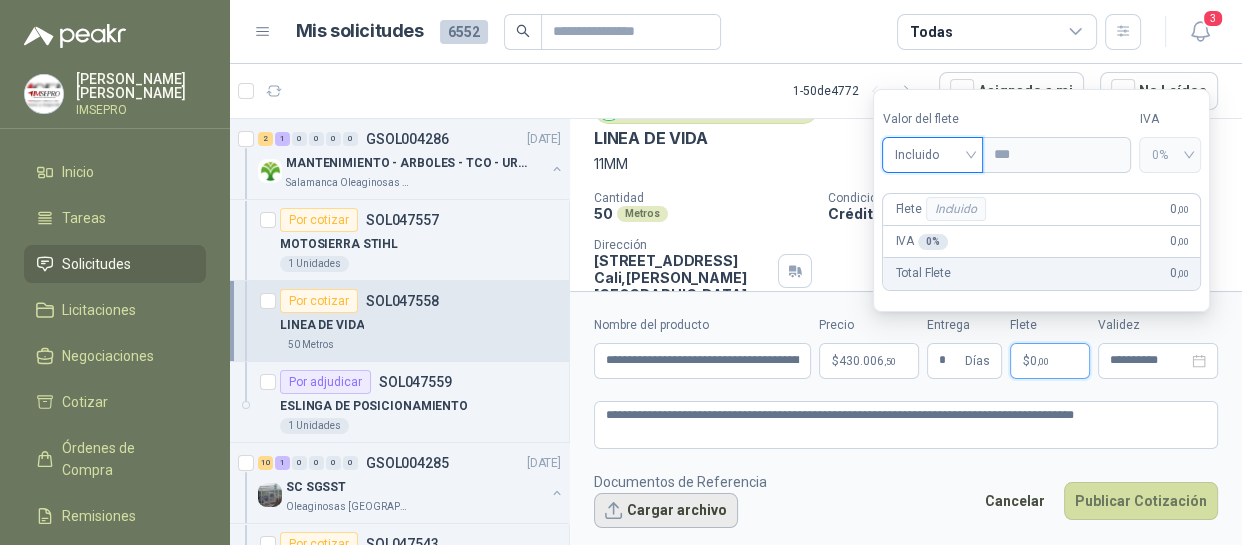 click on "Cargar archivo" at bounding box center [666, 511] 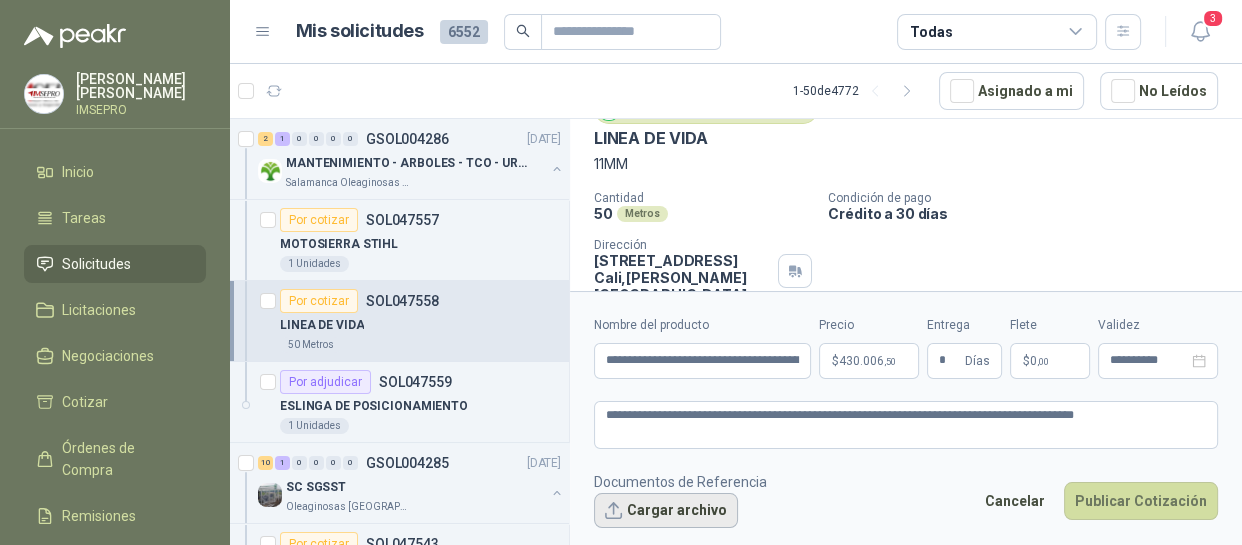 click on "Cargar archivo" at bounding box center [666, 511] 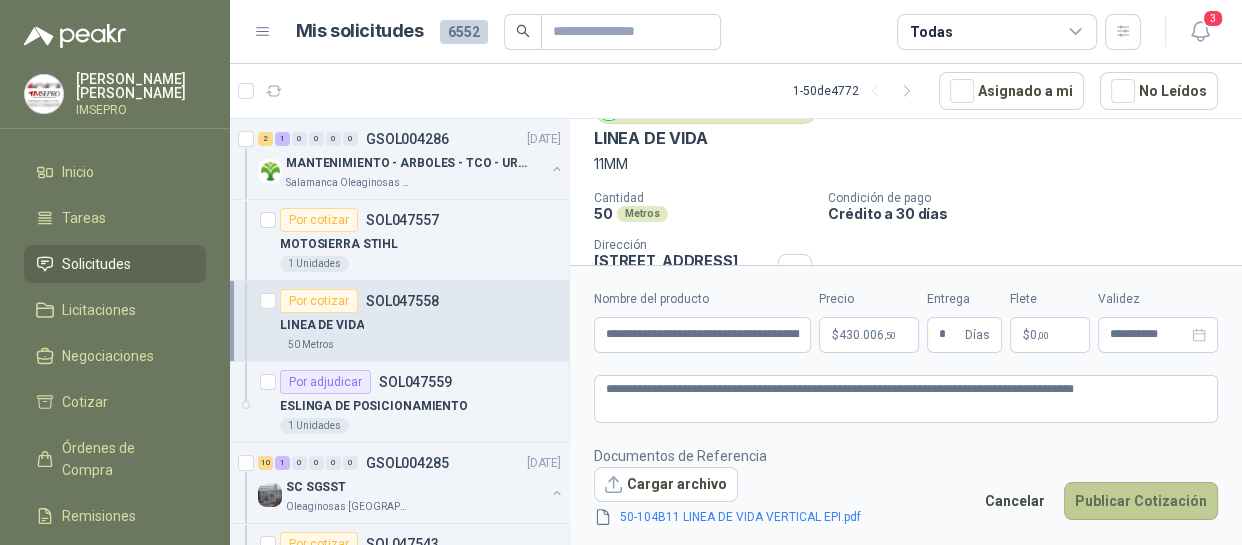click on "Publicar Cotización" at bounding box center (1141, 501) 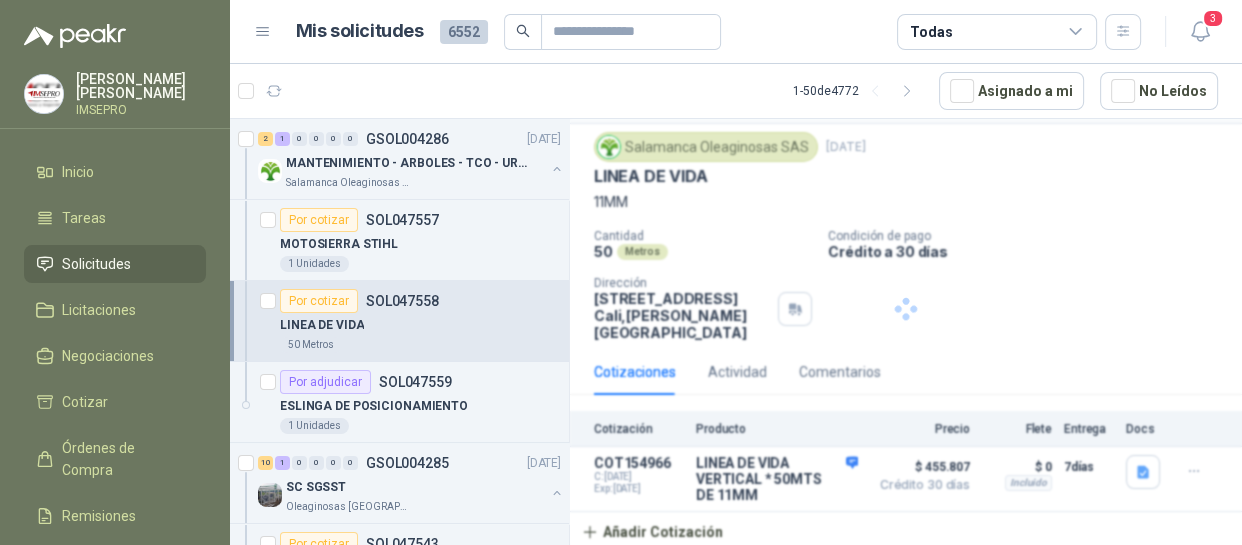 scroll, scrollTop: 40, scrollLeft: 0, axis: vertical 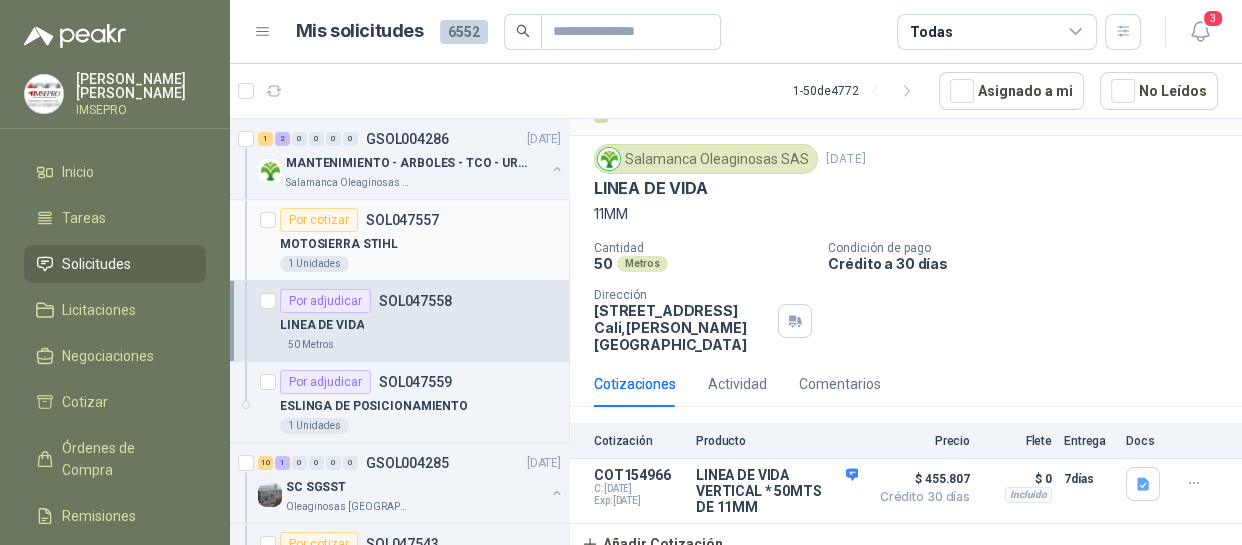 click on "MOTOSIERRA STIHL" at bounding box center (420, 244) 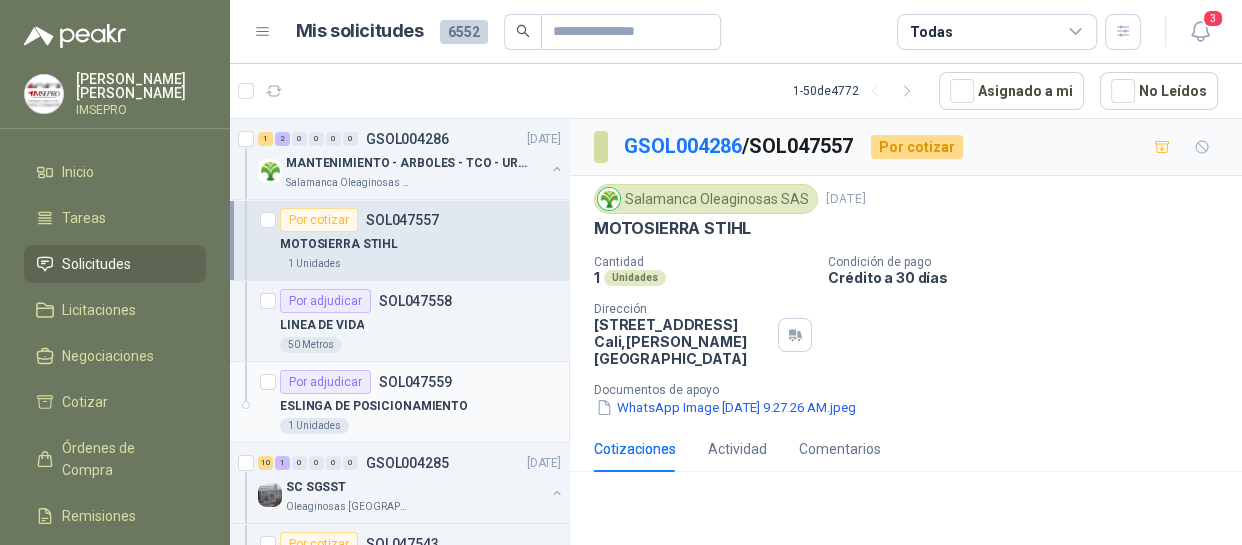 click on "ESLINGA  DE POSICIONAMIENTO" at bounding box center [374, 406] 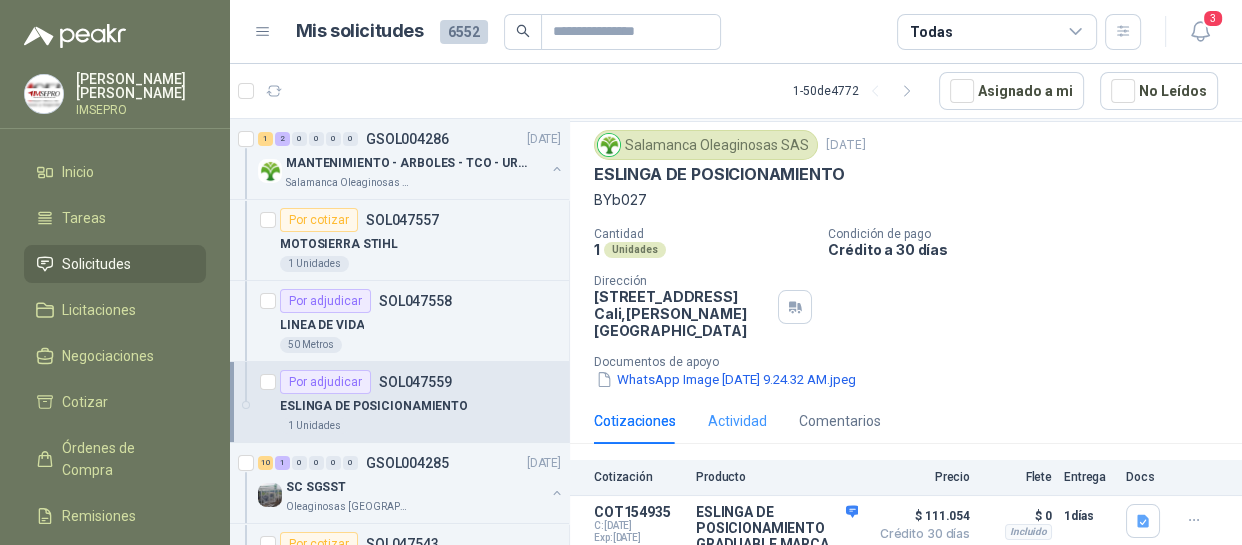scroll, scrollTop: 108, scrollLeft: 0, axis: vertical 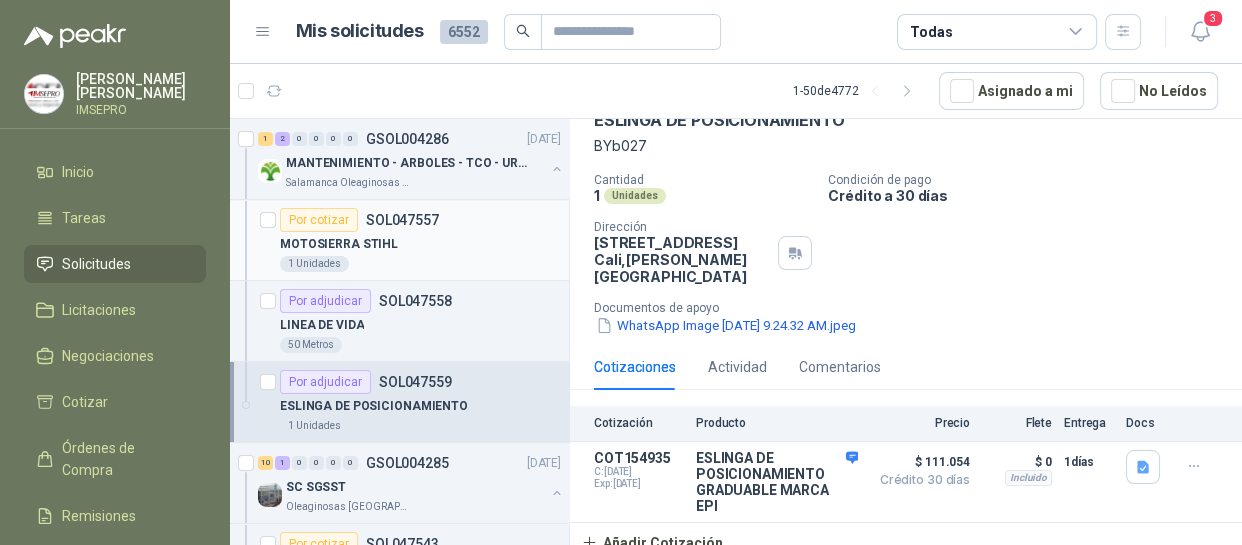 click on "1   Unidades" at bounding box center (420, 264) 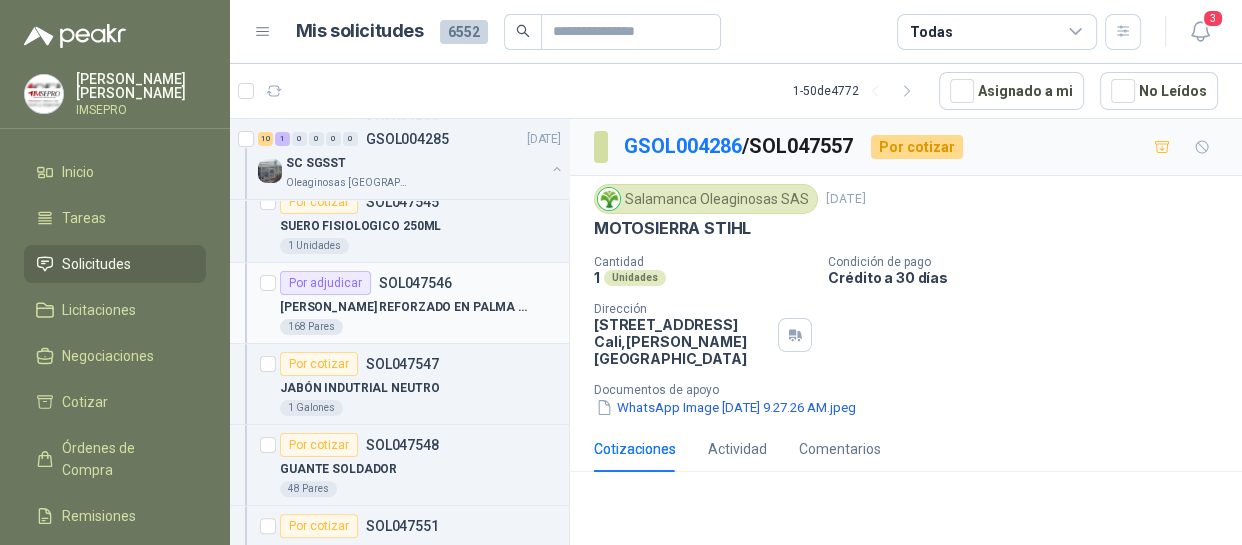 scroll, scrollTop: 545, scrollLeft: 0, axis: vertical 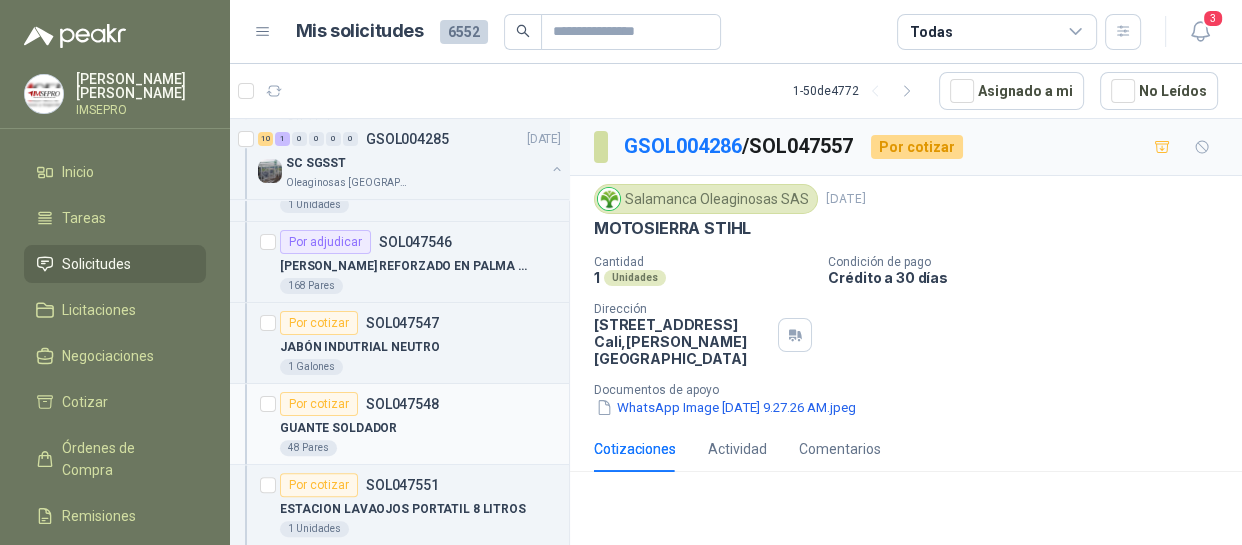 click on "Por cotizar SOL047548" at bounding box center (420, 404) 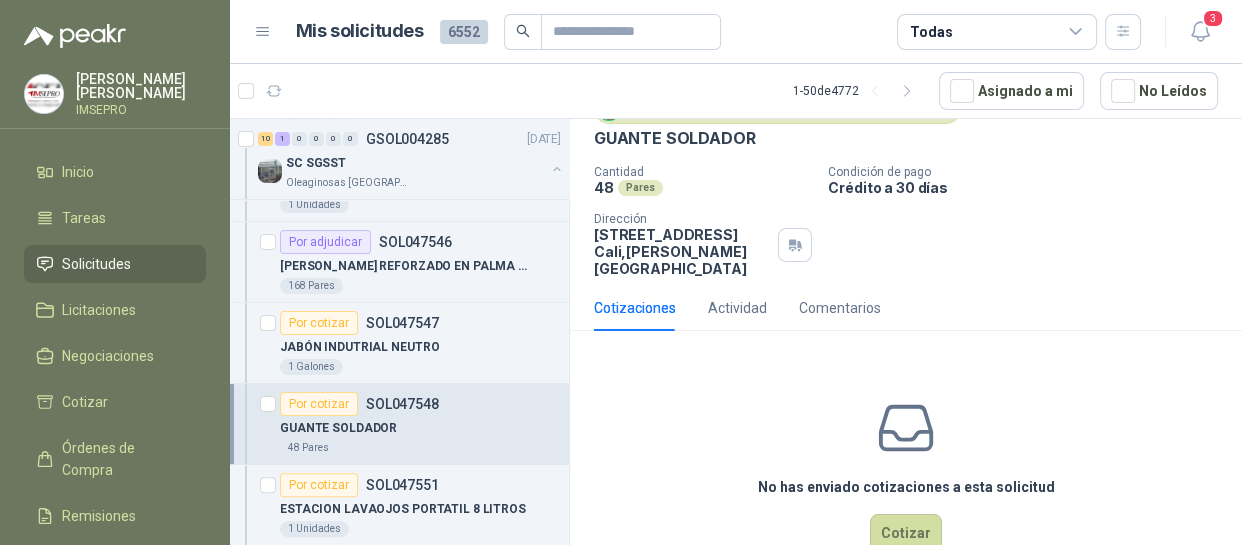 scroll, scrollTop: 125, scrollLeft: 0, axis: vertical 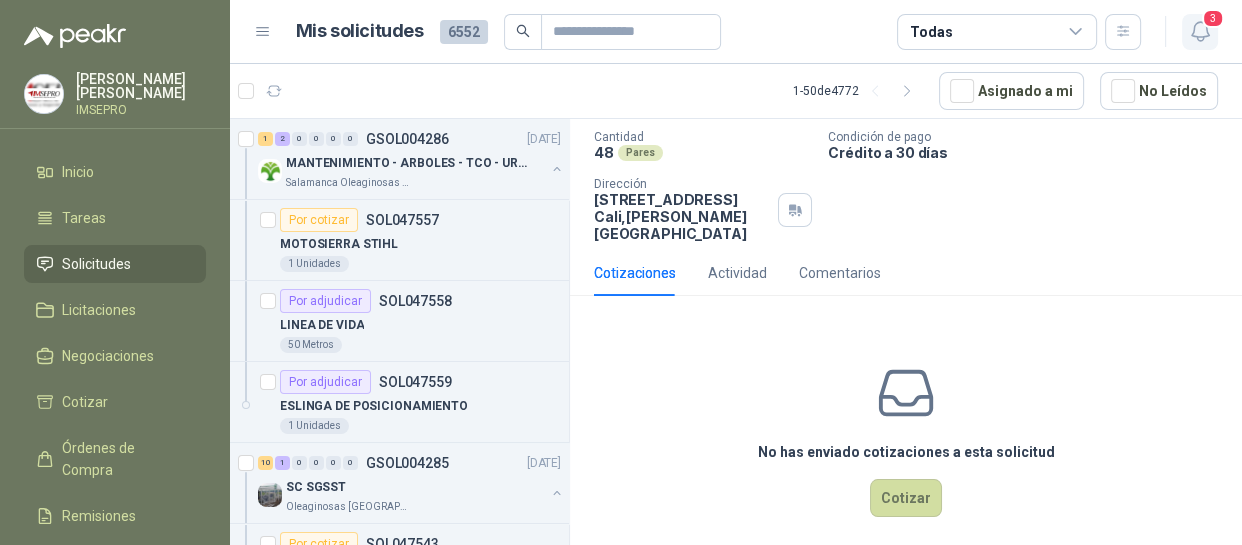 click 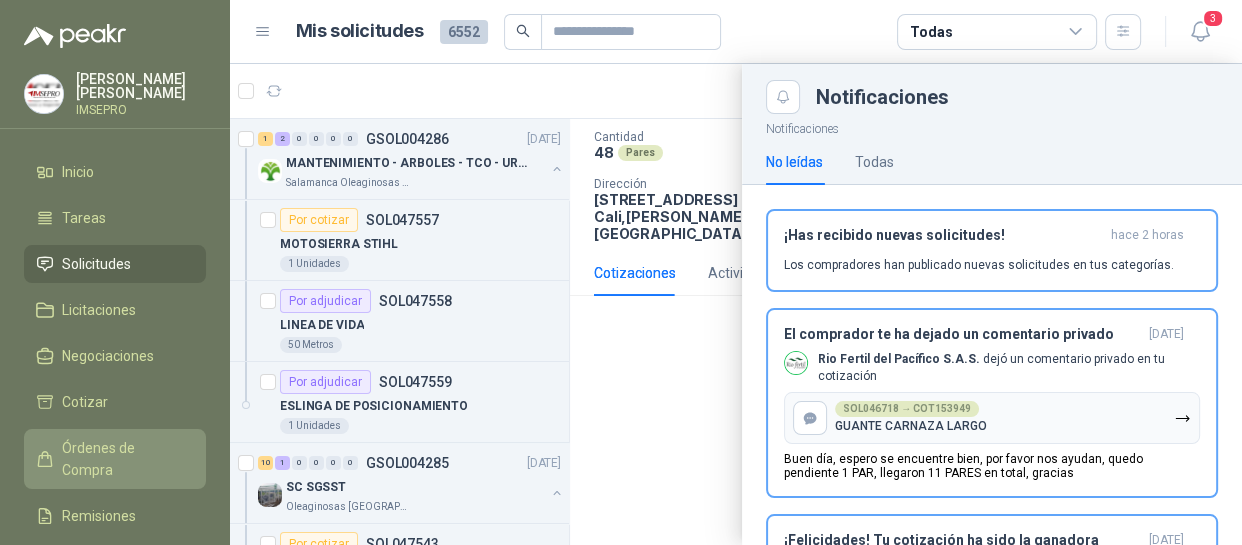 click on "Órdenes de Compra" at bounding box center [124, 459] 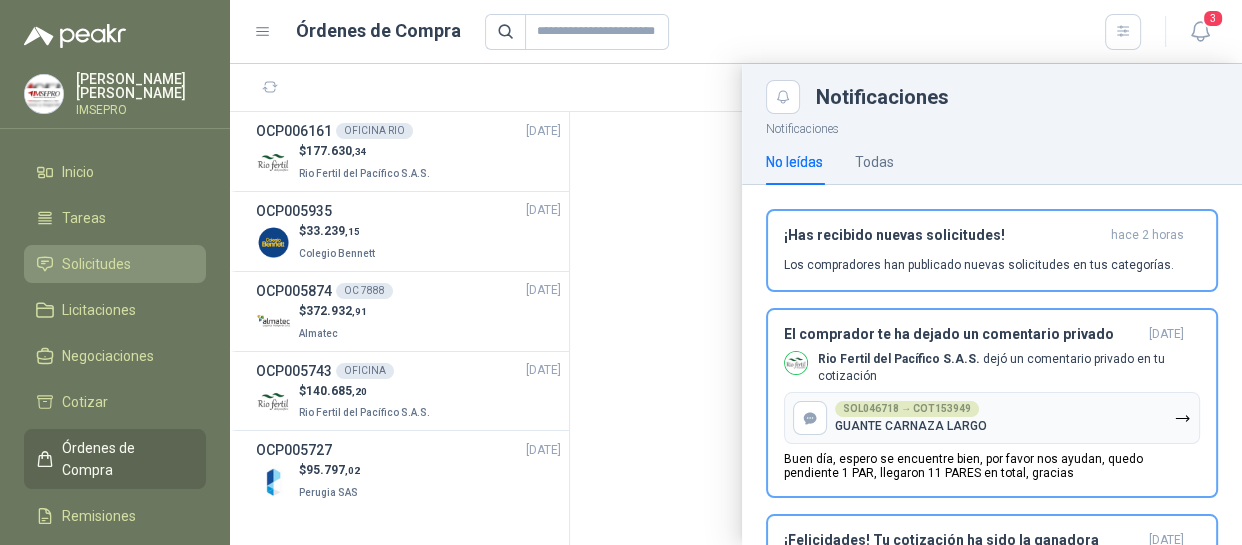 click on "Solicitudes" at bounding box center (115, 264) 